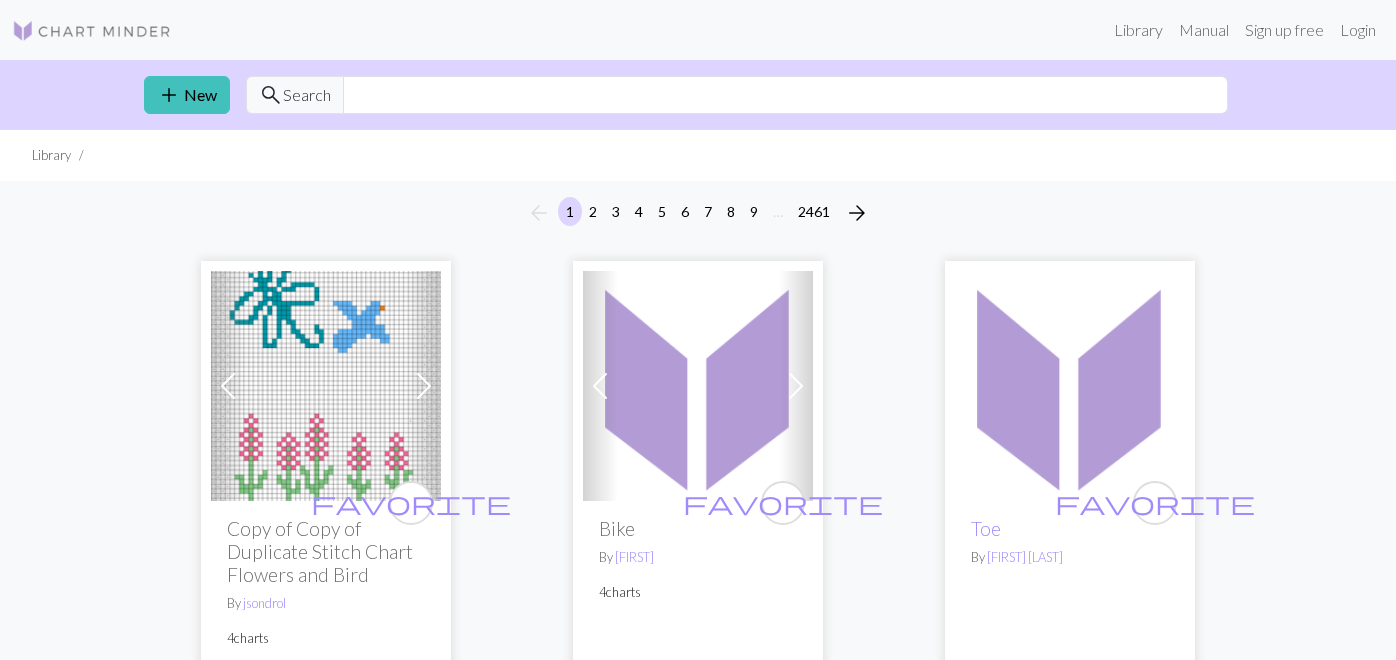 scroll, scrollTop: 0, scrollLeft: 0, axis: both 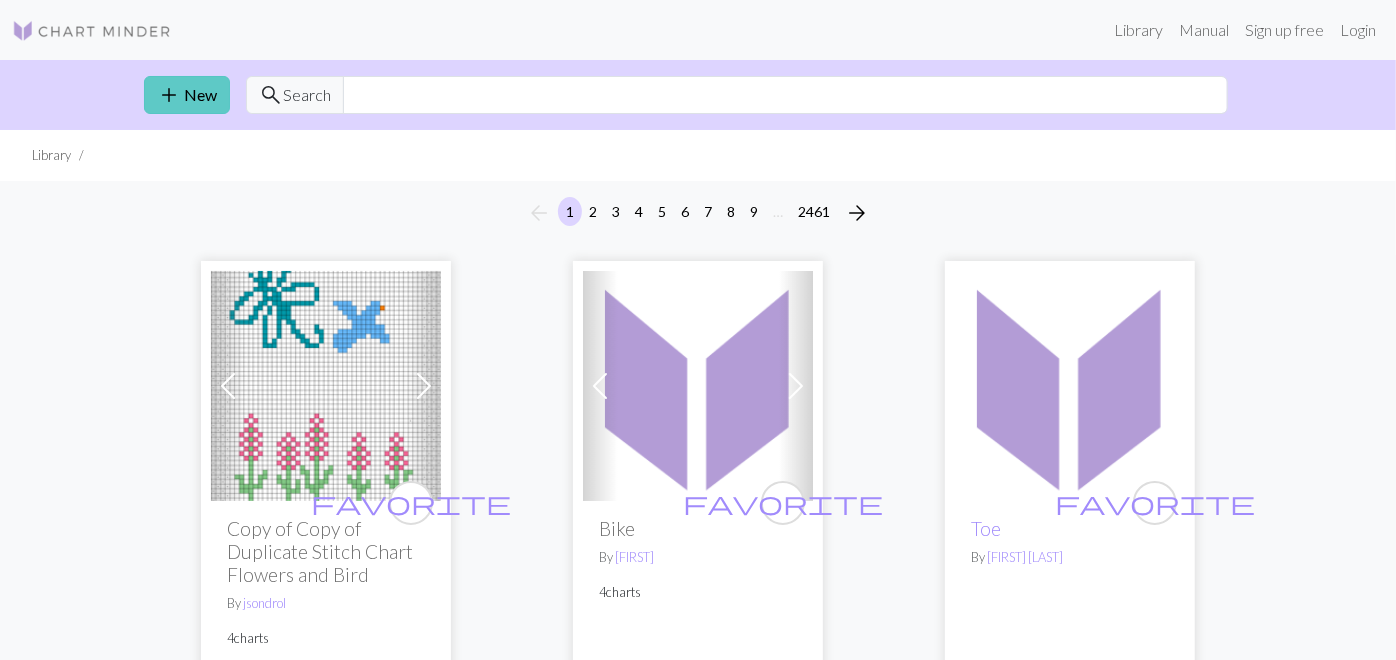 click on "add   New" at bounding box center (187, 95) 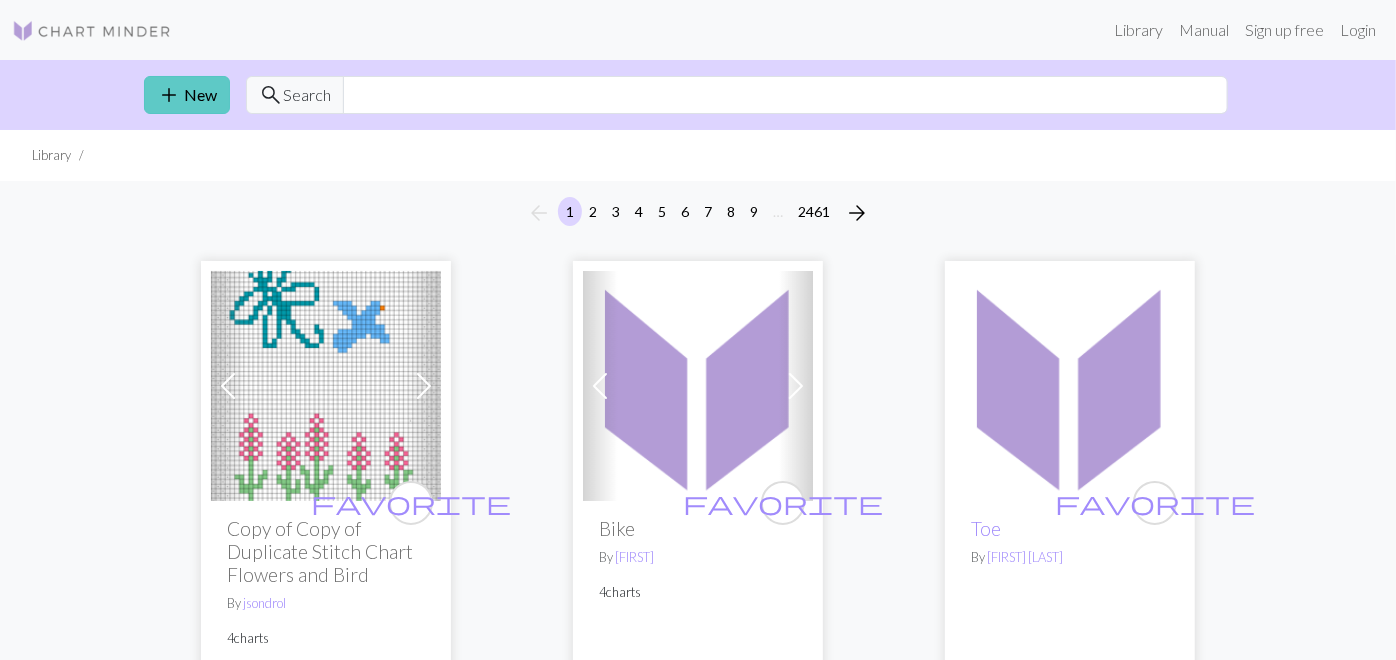 click on "add" at bounding box center [169, 95] 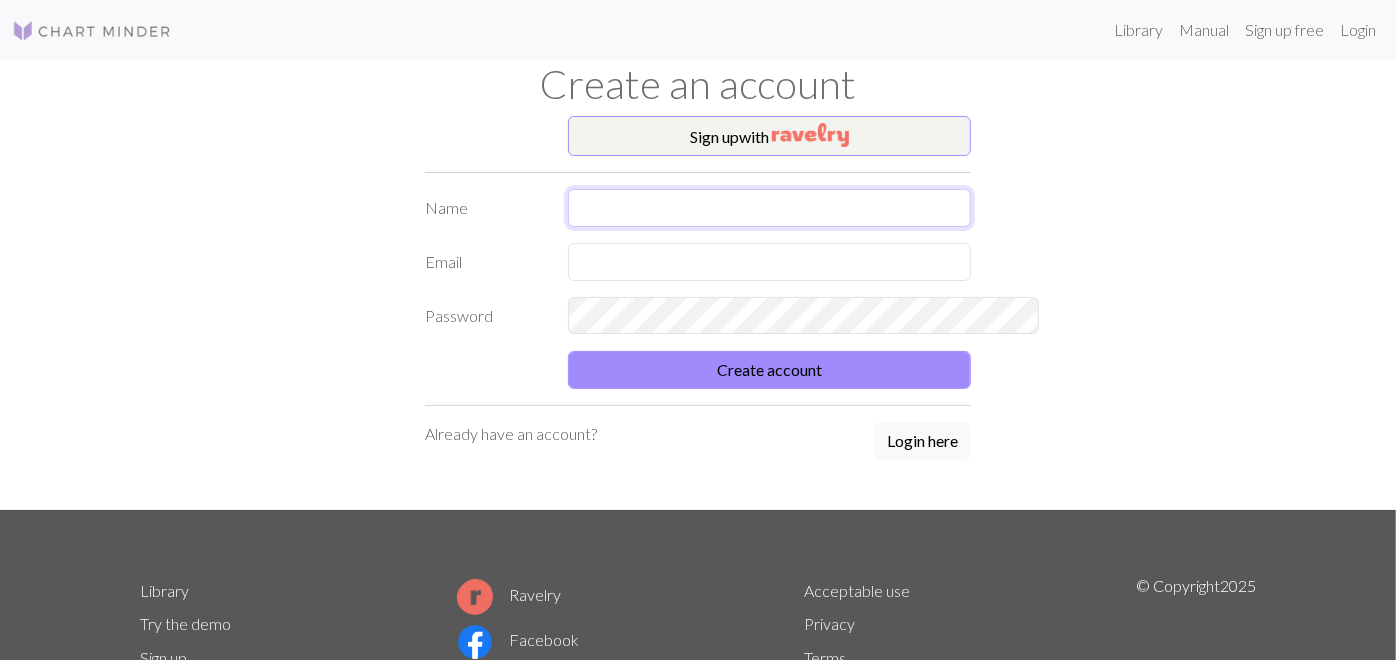 click at bounding box center (770, 208) 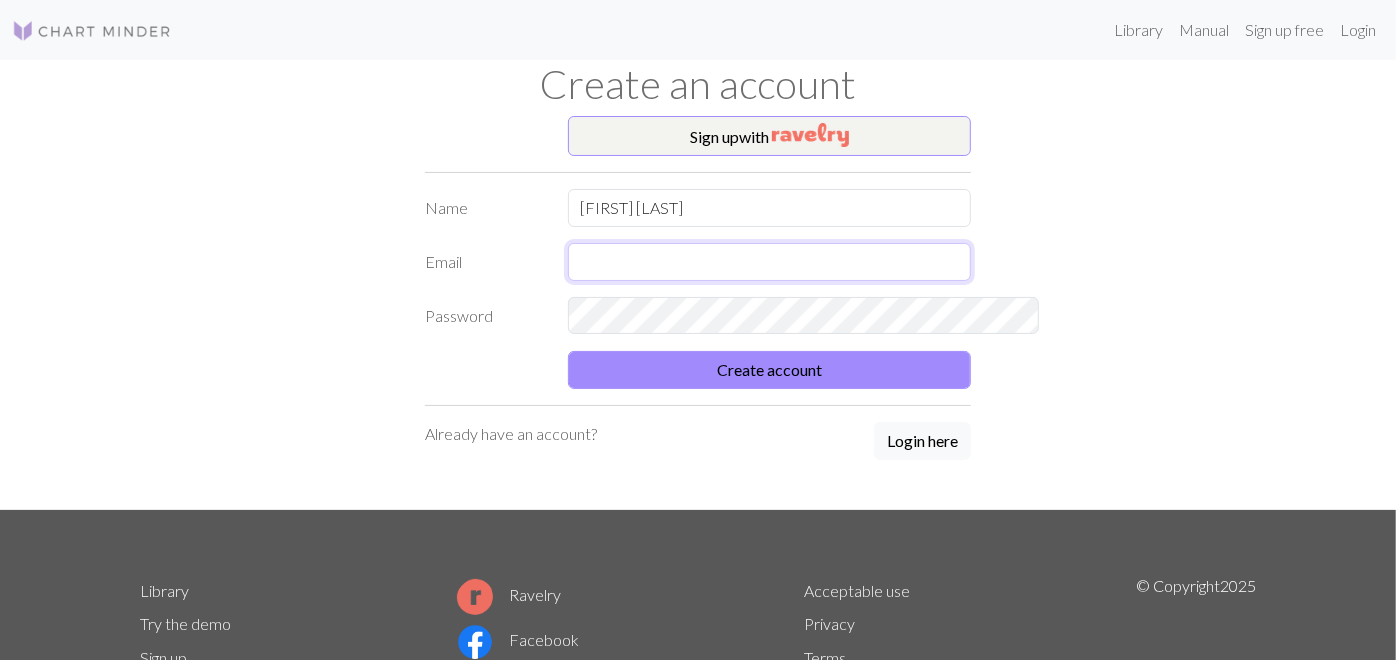 type on "[EMAIL]" 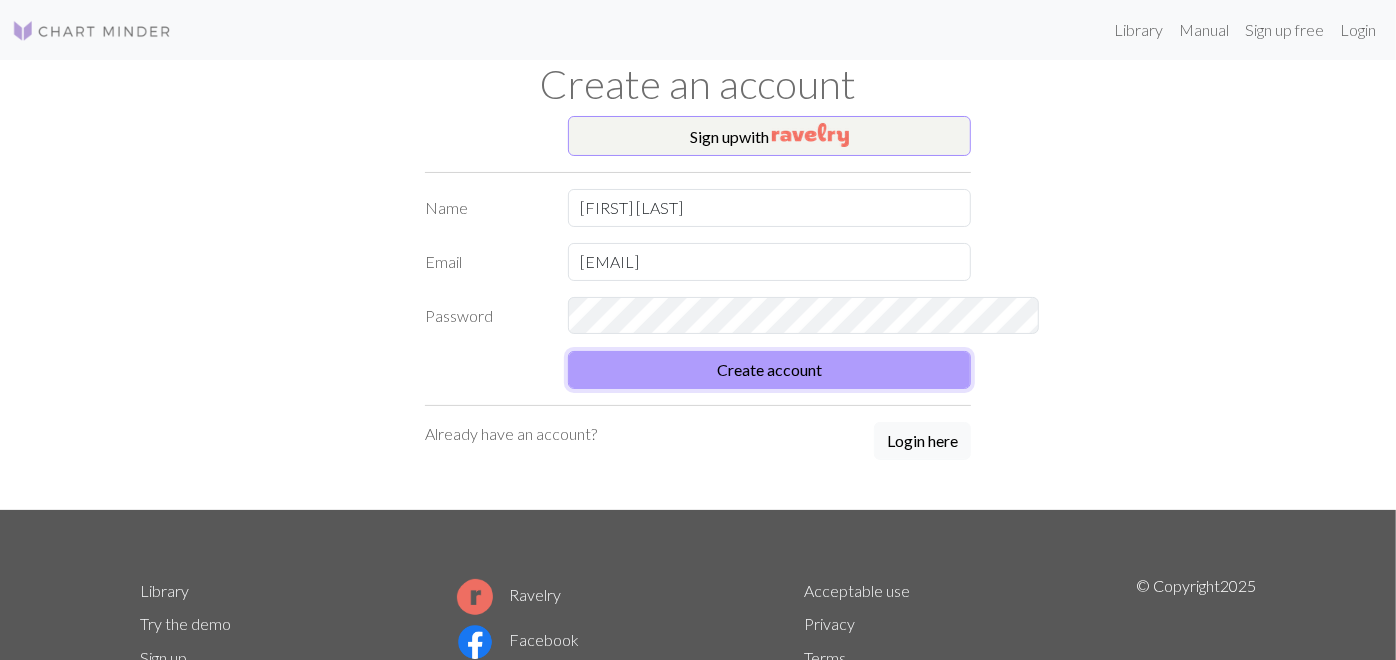 click on "Create account" at bounding box center [770, 370] 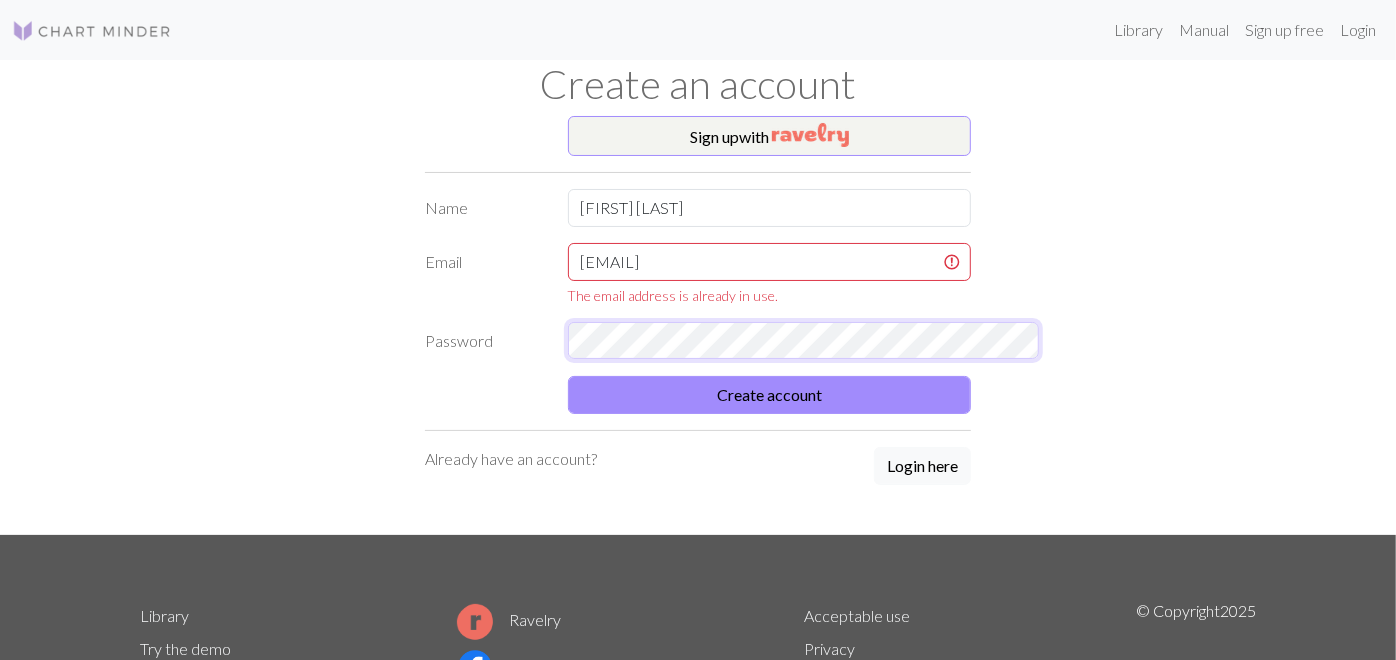 click on "Name [FIRST] [LAST] Email [EMAIL] The email address is already in use. Password Create account" at bounding box center [698, 301] 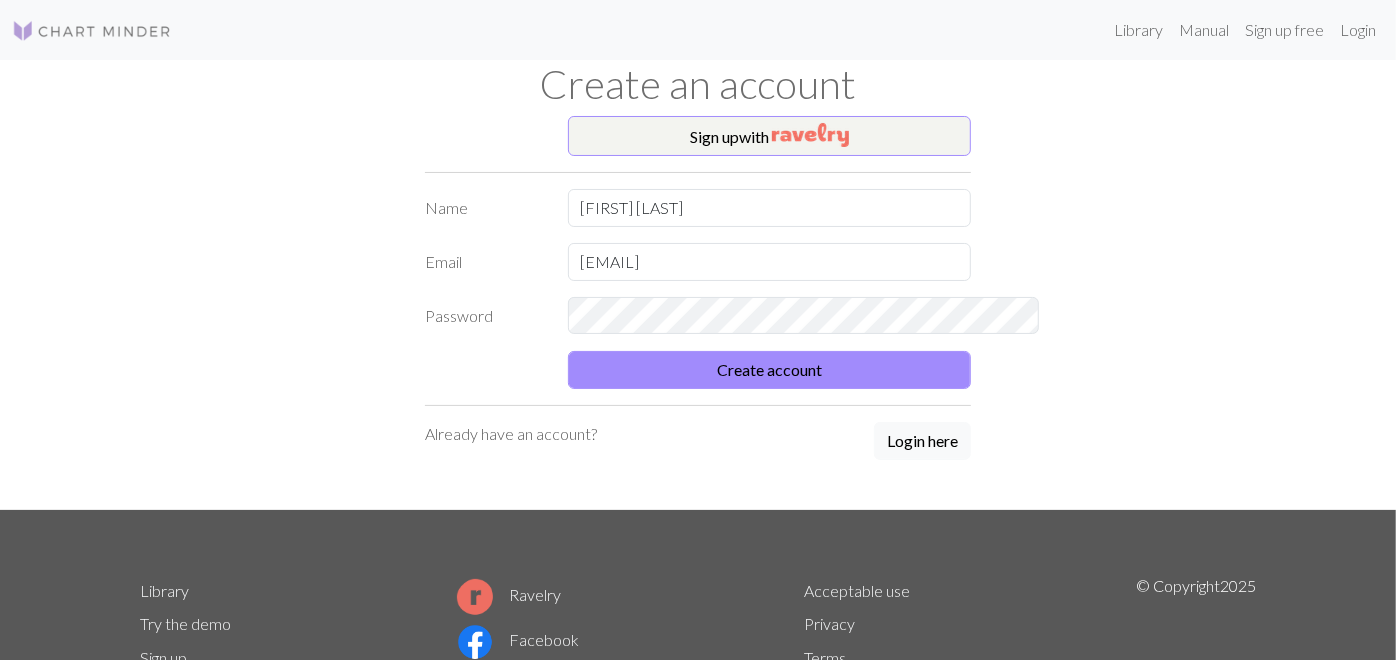 click on "Sign up  with   Name [FIRST] [LAST] Email [EMAIL] Password Create account Already have an account? Login here" at bounding box center [698, 313] 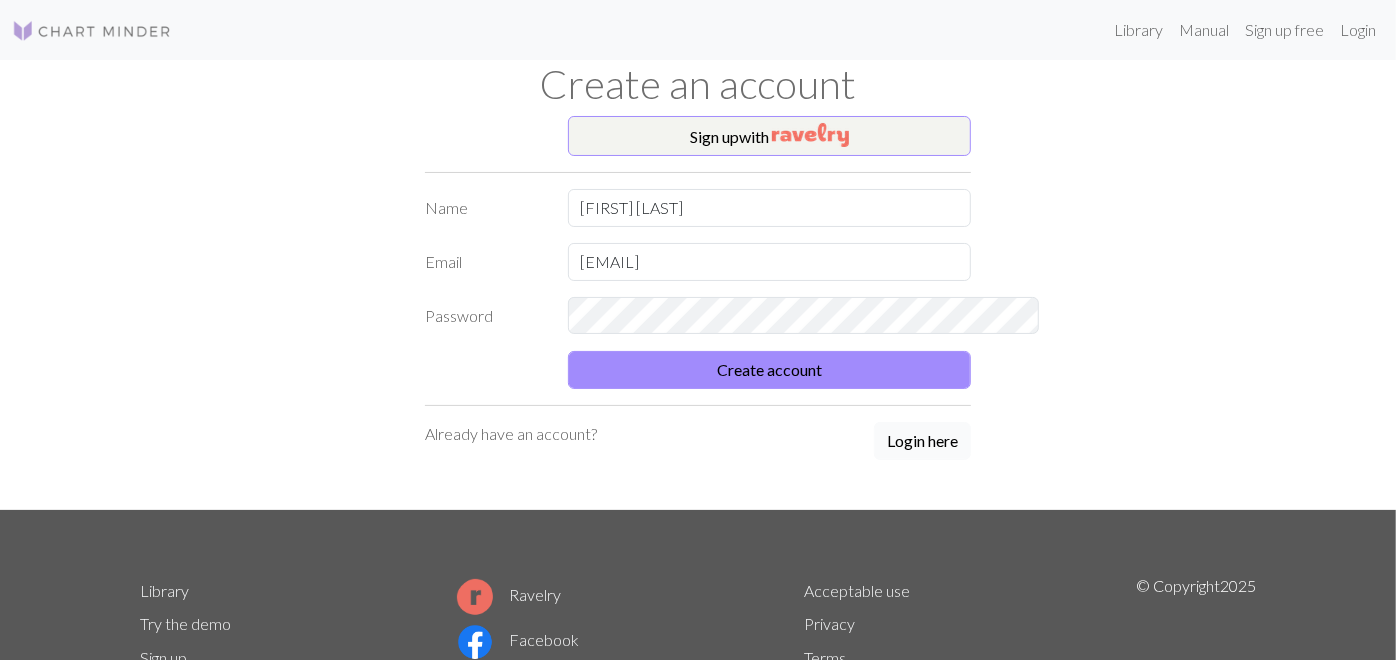 click on "Login here" at bounding box center [922, 441] 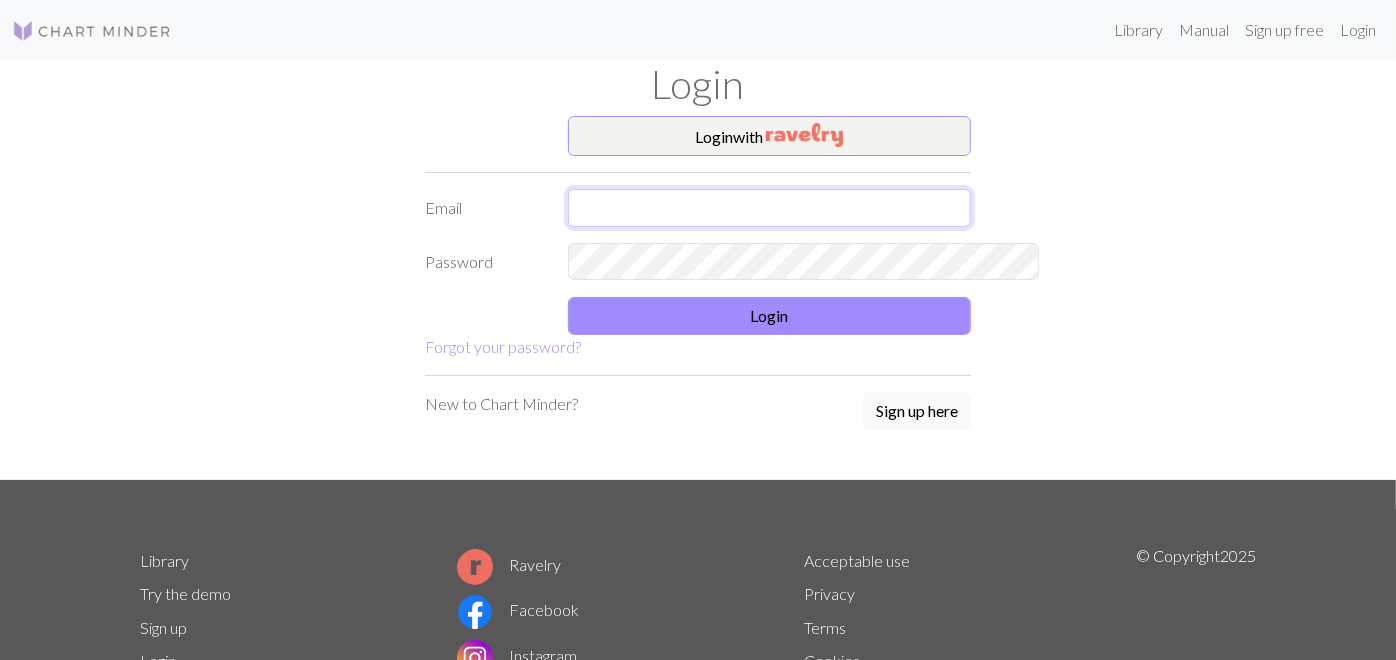 type on "[EMAIL]" 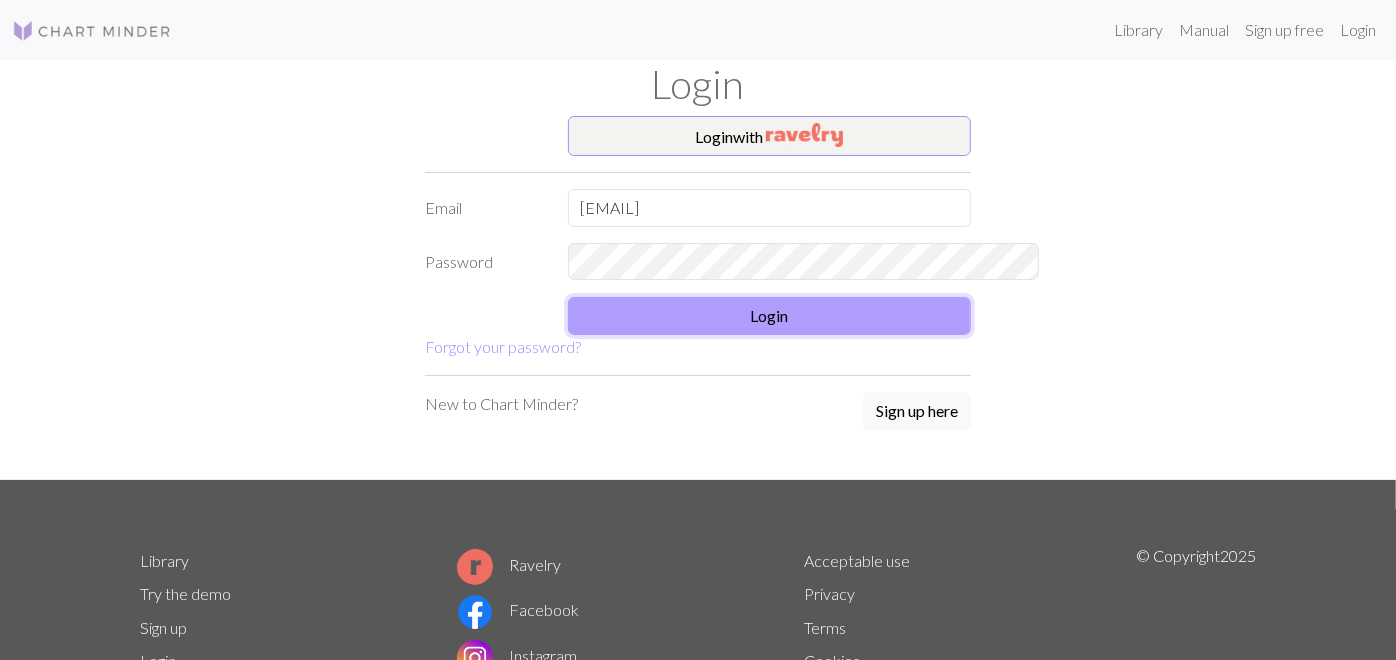 click on "Login" at bounding box center (770, 316) 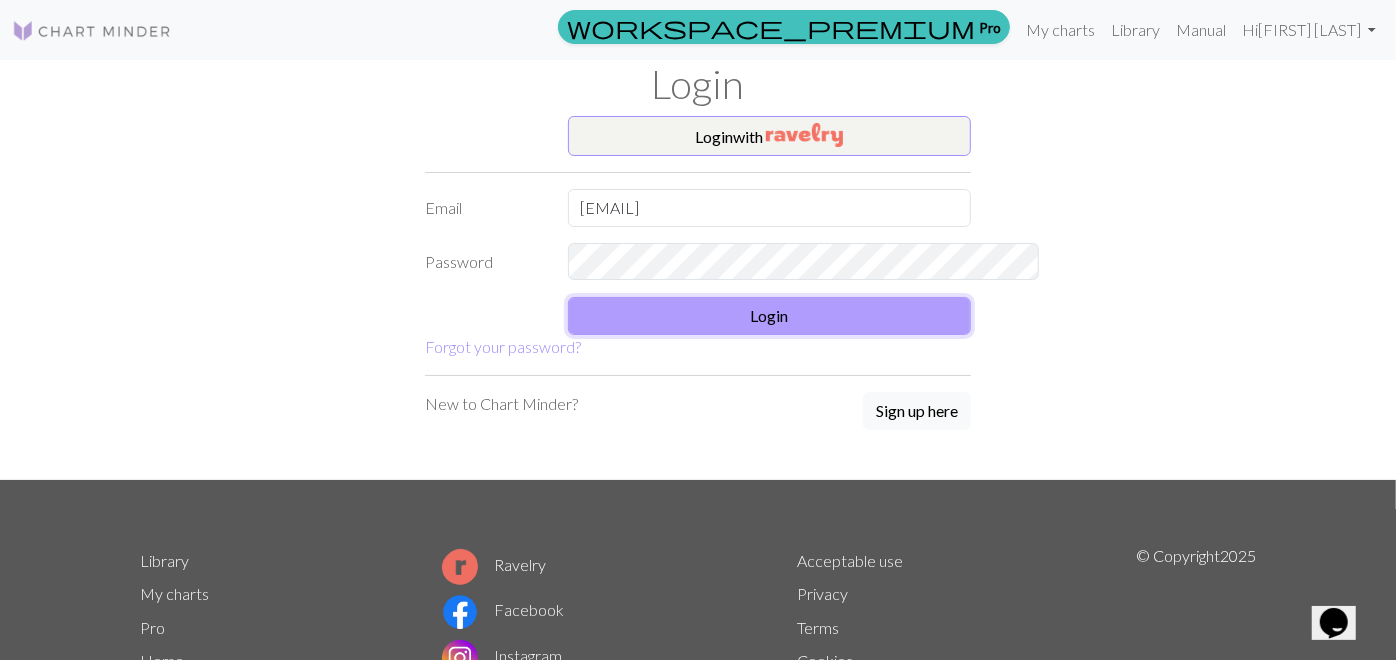 click on "Login" at bounding box center [770, 316] 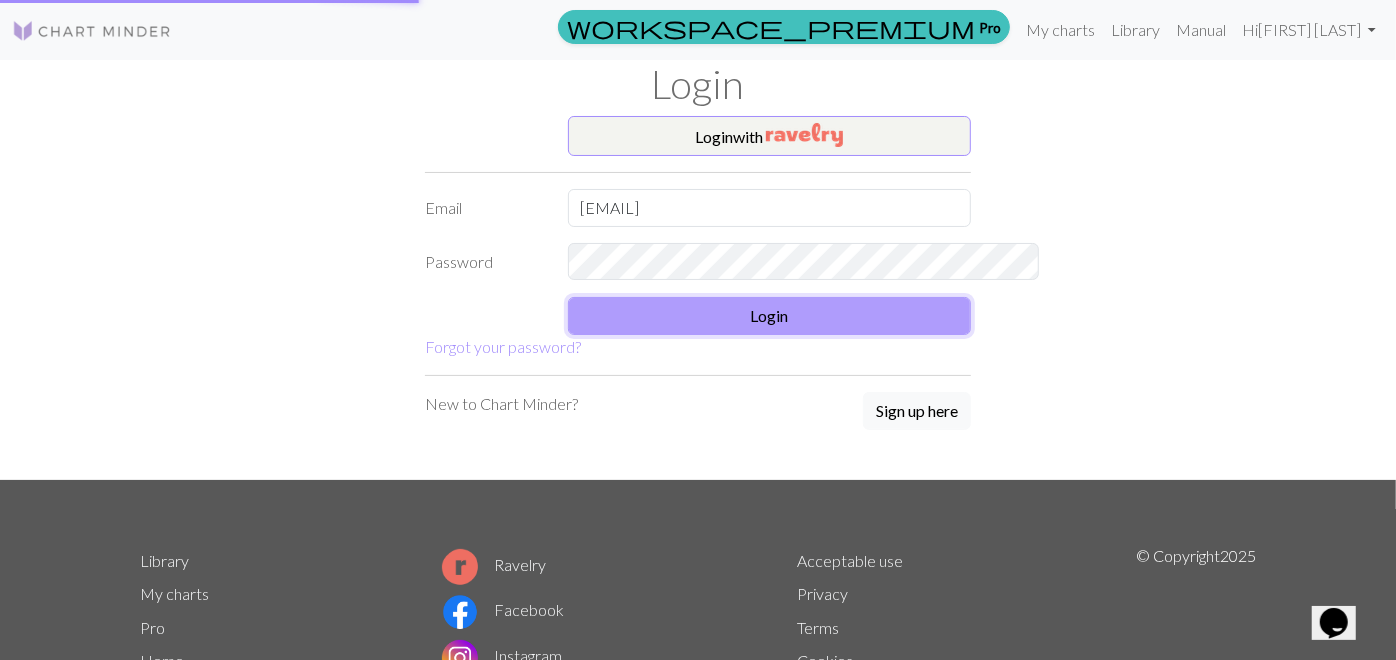 click on "Login" at bounding box center [770, 316] 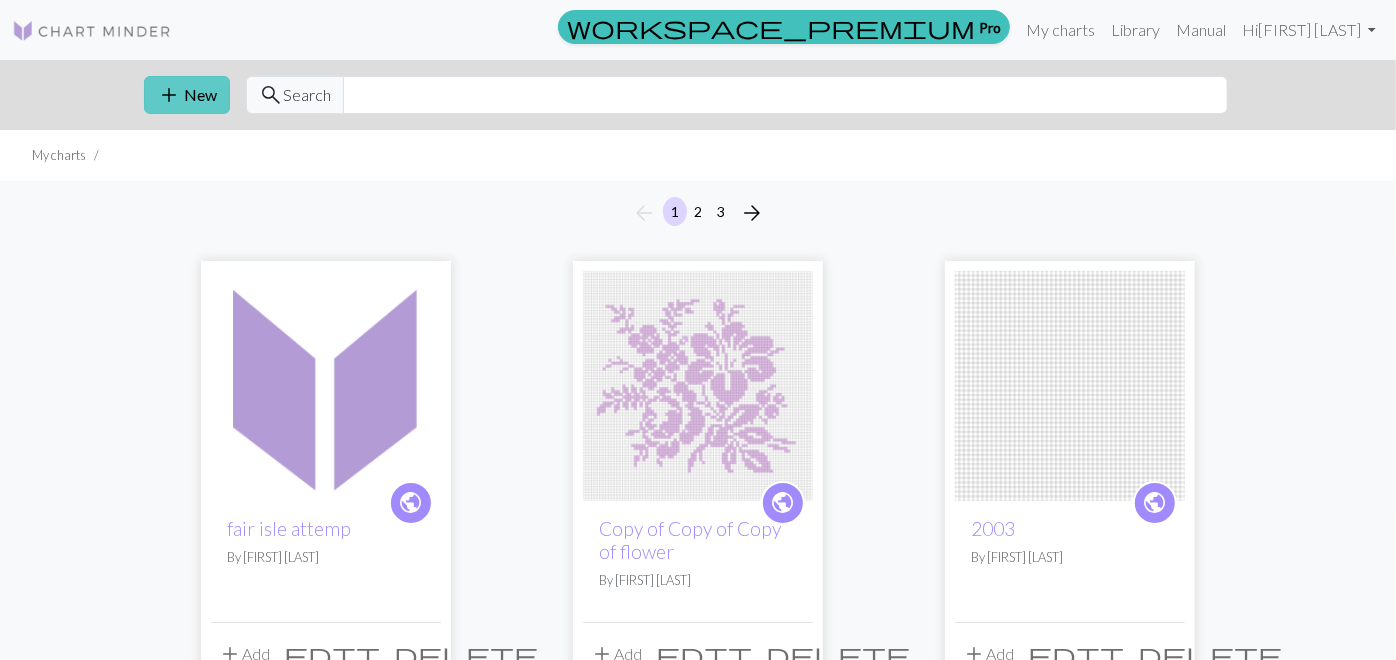 click on "add" at bounding box center (169, 95) 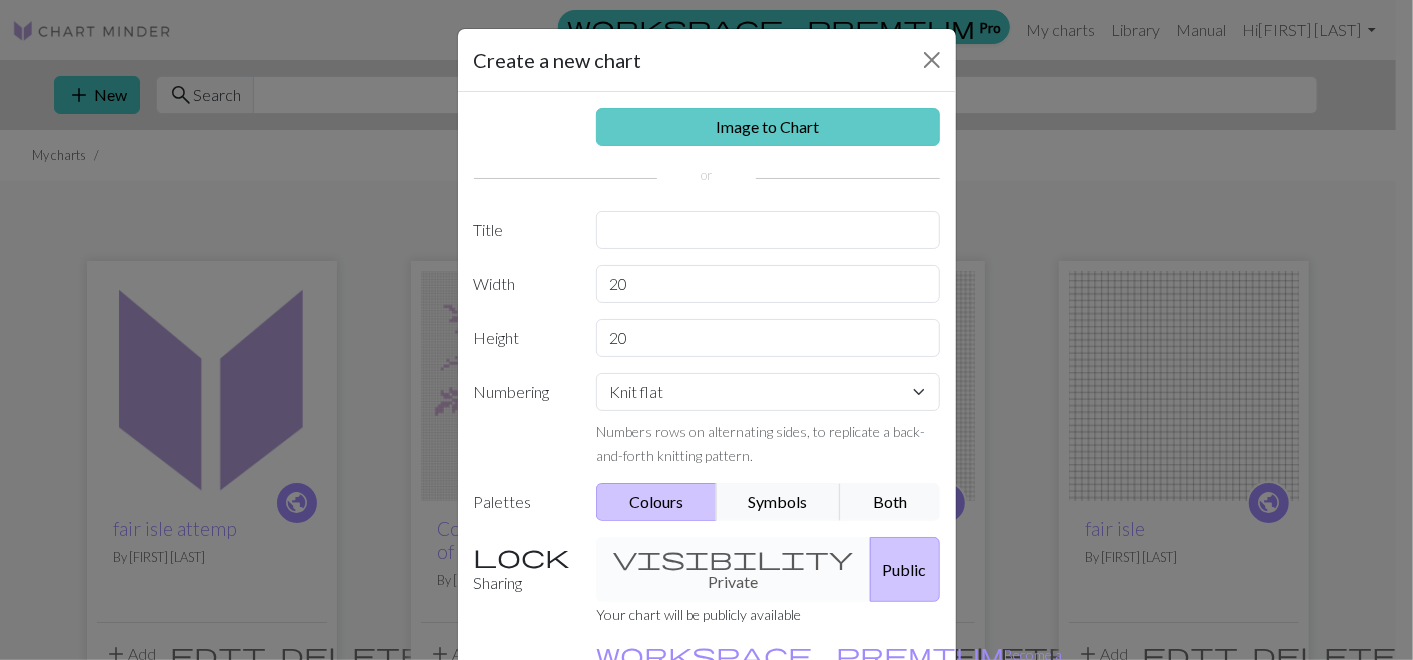click on "Image to Chart" at bounding box center (768, 127) 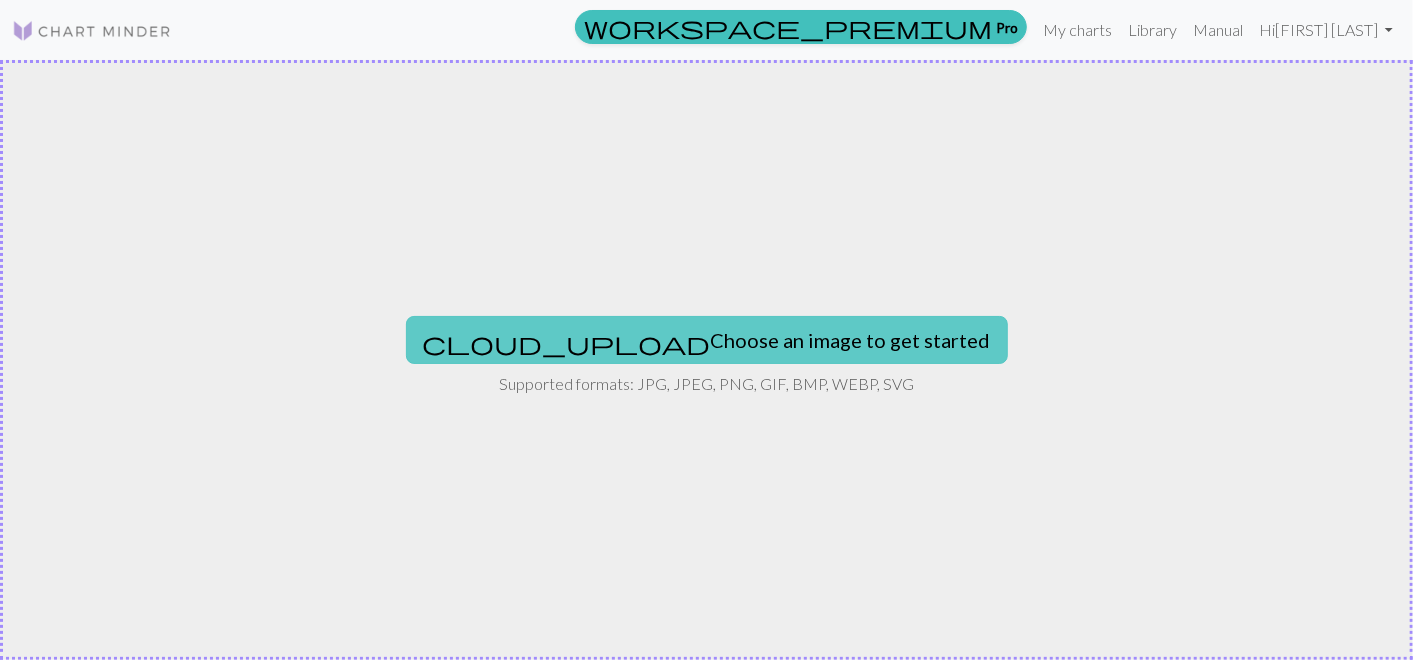click on "cloud_upload  Choose an image to get started" at bounding box center [707, 340] 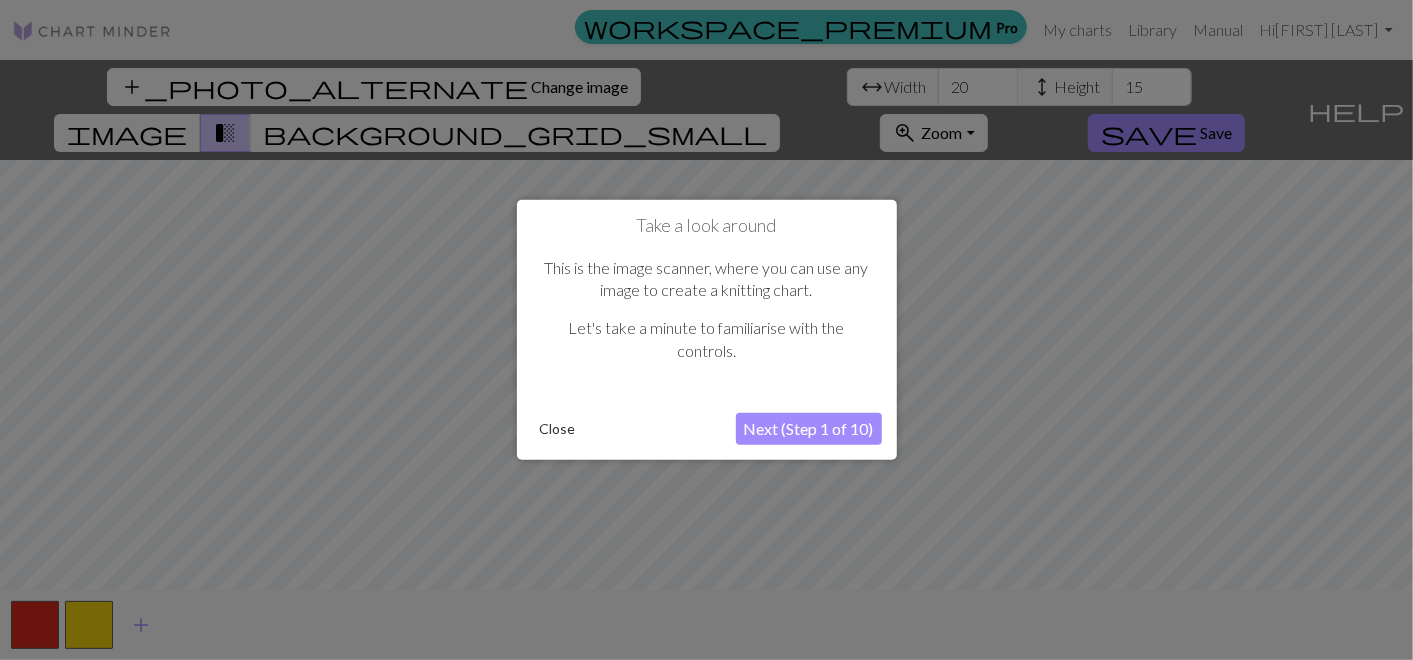 click on "Next (Step 1 of 10)" at bounding box center (809, 429) 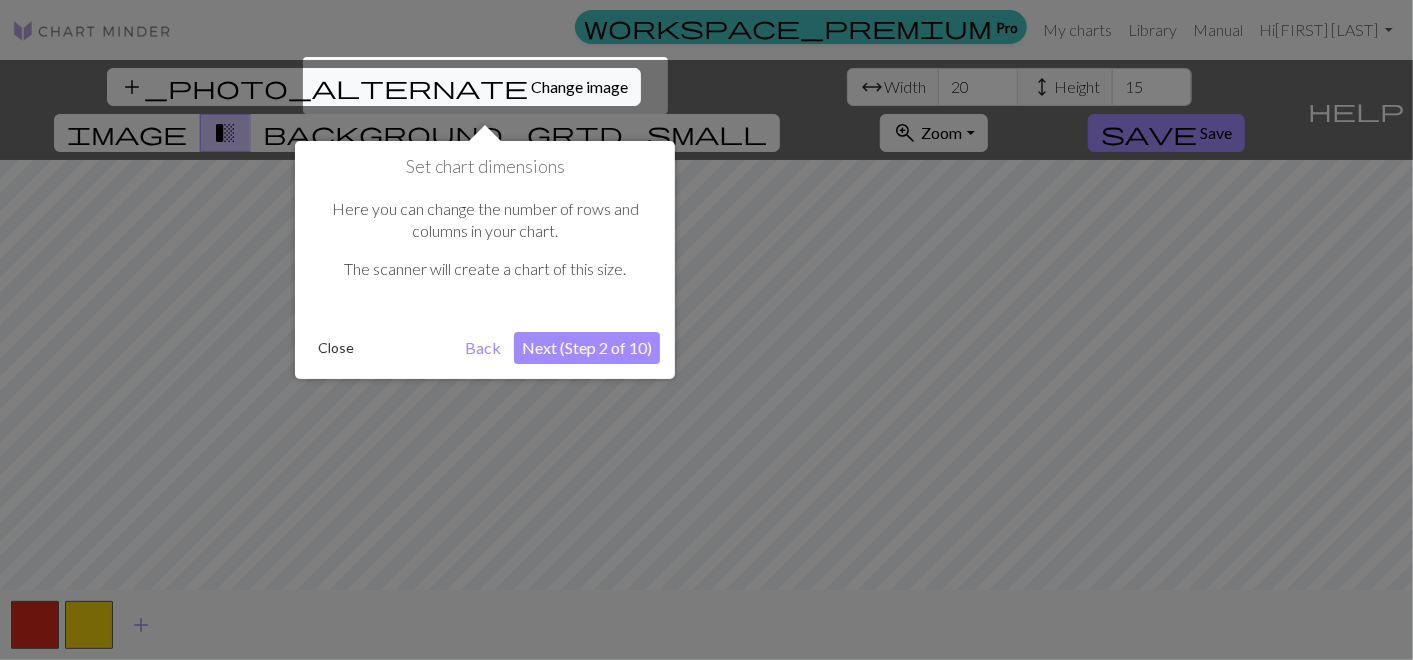click on "Next (Step 2 of 10)" at bounding box center [587, 348] 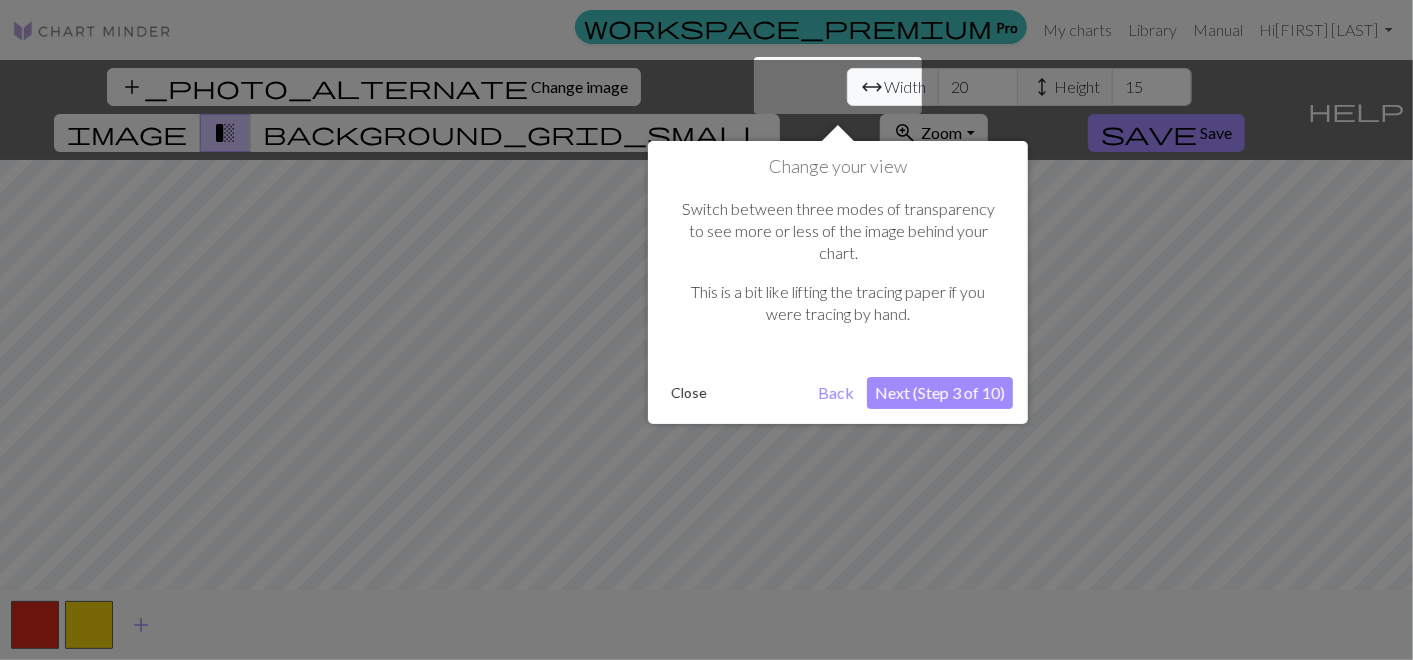 click on "Next (Step 3 of 10)" at bounding box center [940, 393] 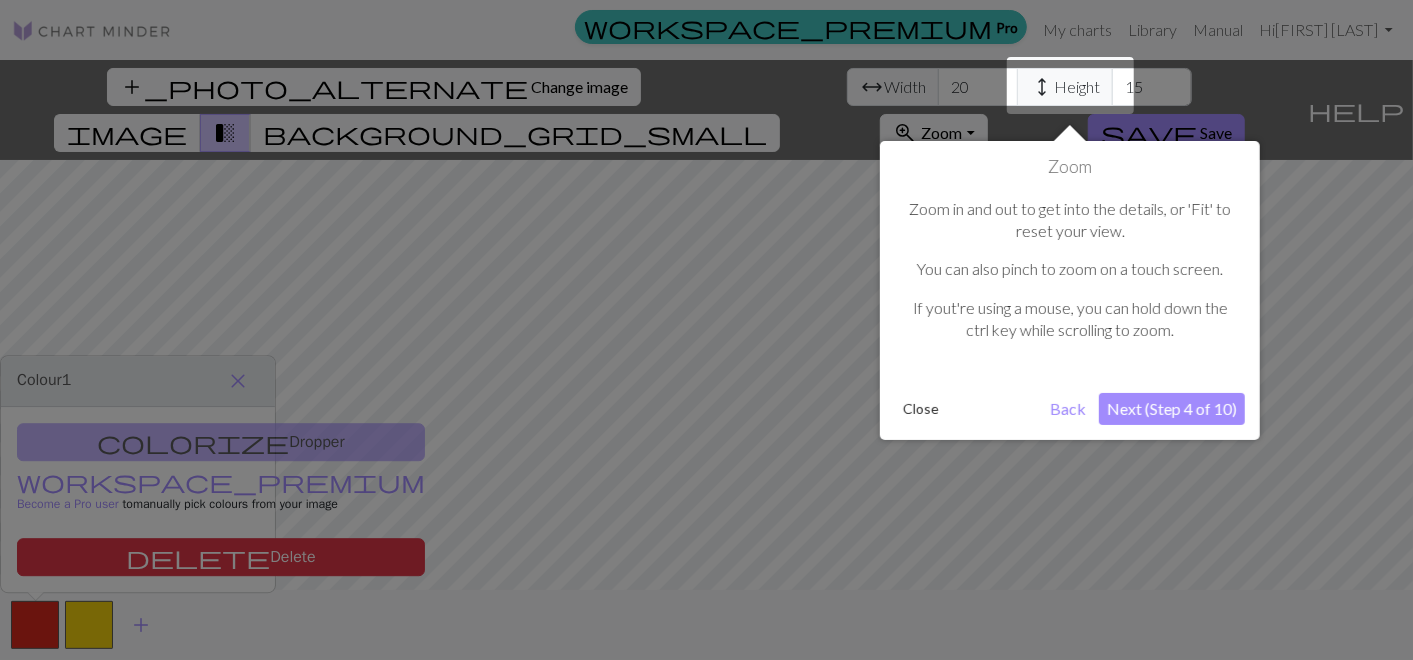 click on "Close" at bounding box center (921, 409) 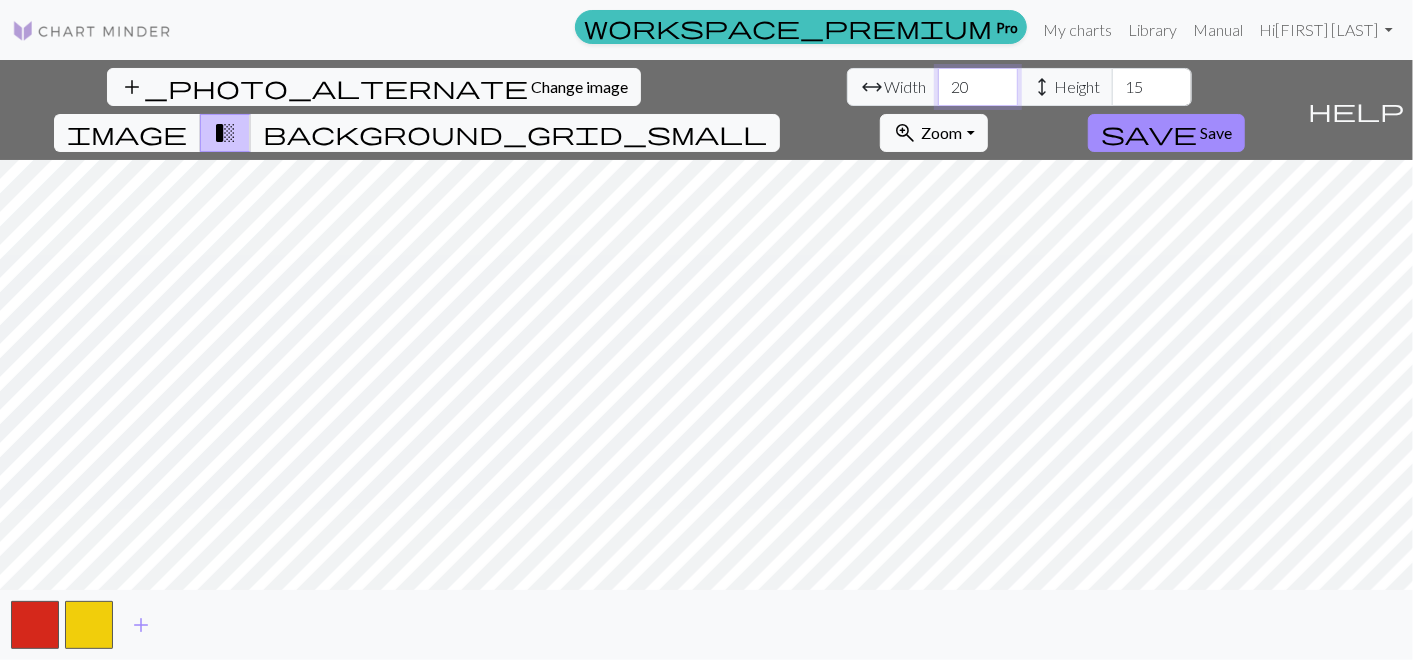 drag, startPoint x: 451, startPoint y: 86, endPoint x: 394, endPoint y: 90, distance: 57.14018 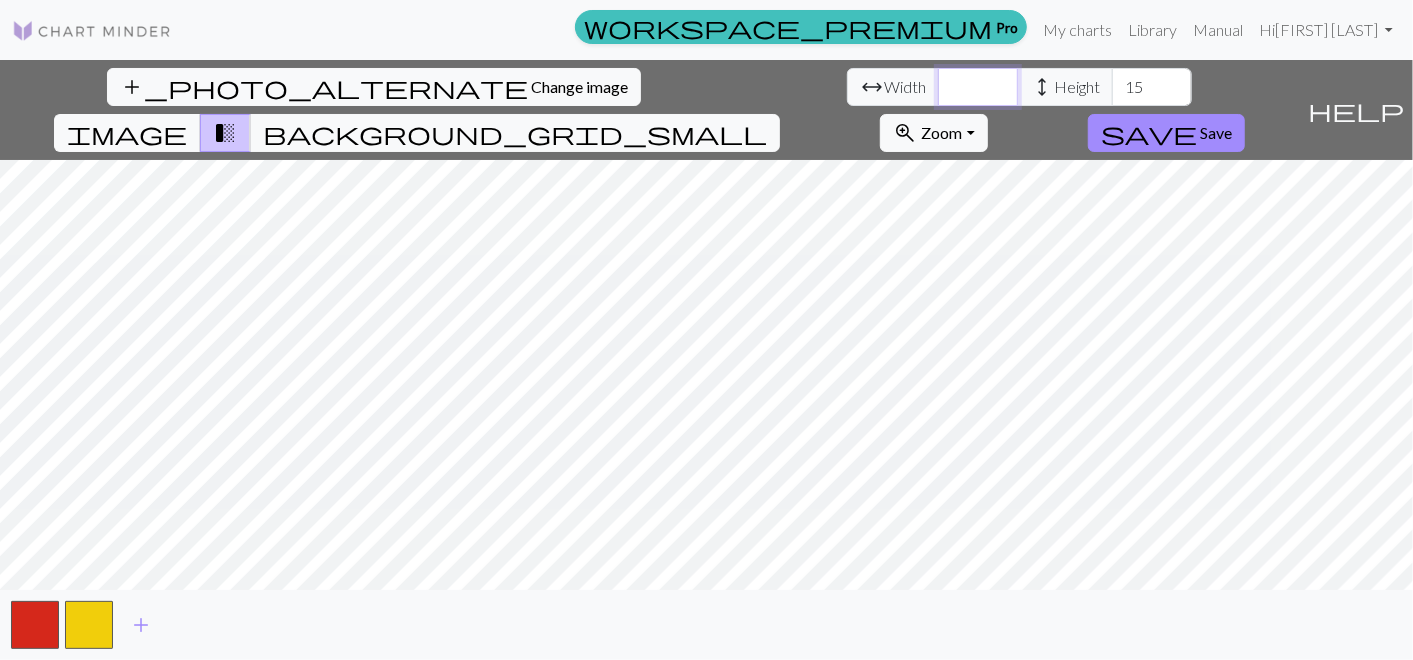 type on "0" 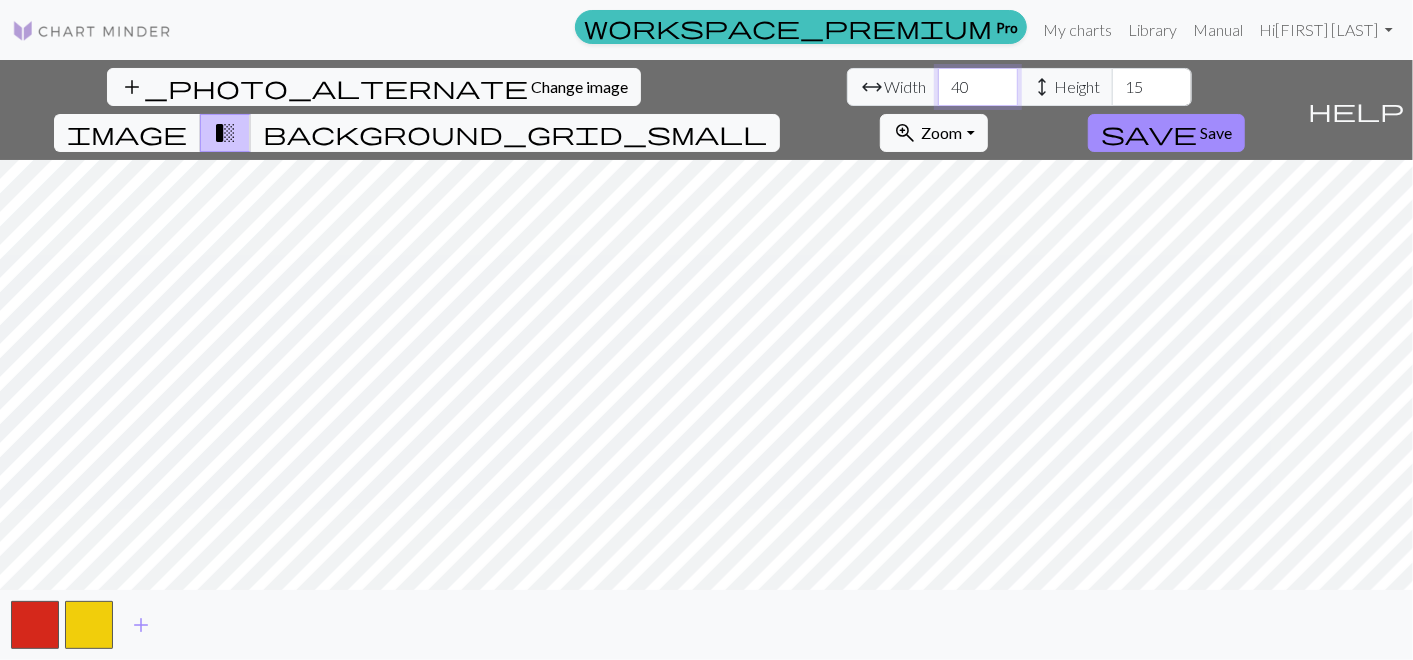 type on "40" 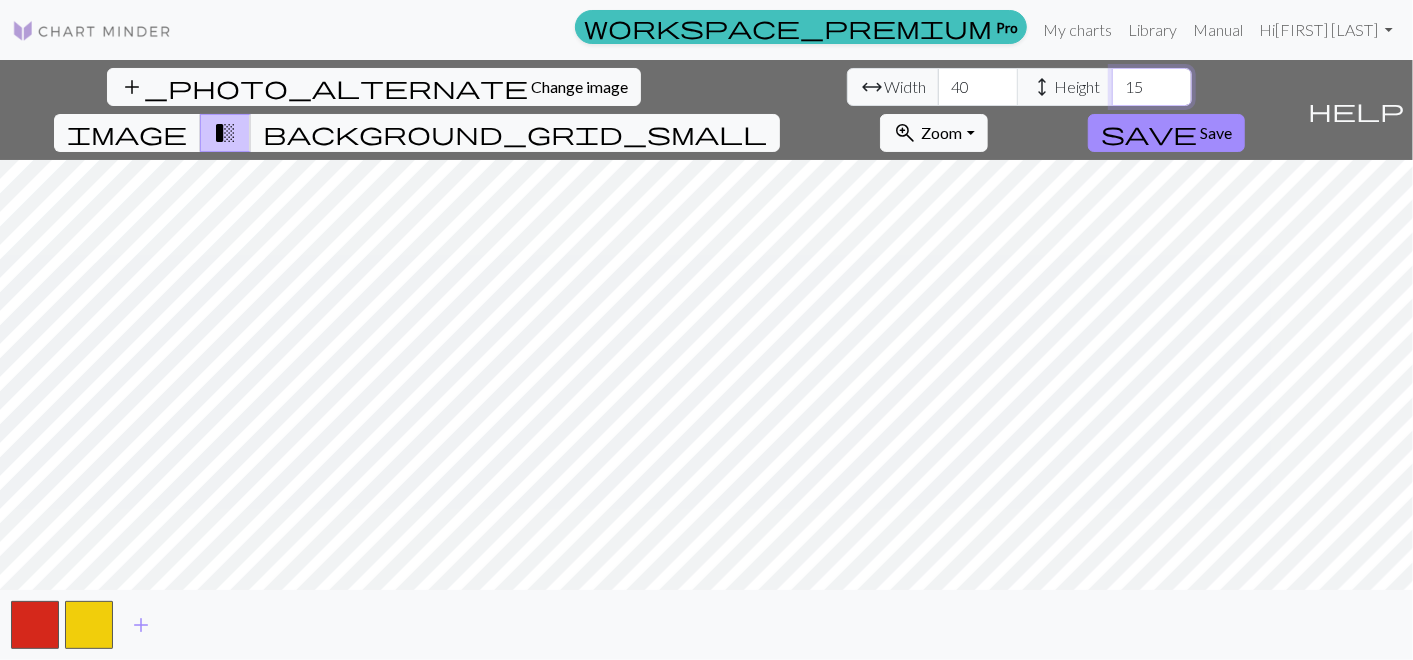 click on "15" at bounding box center (1152, 87) 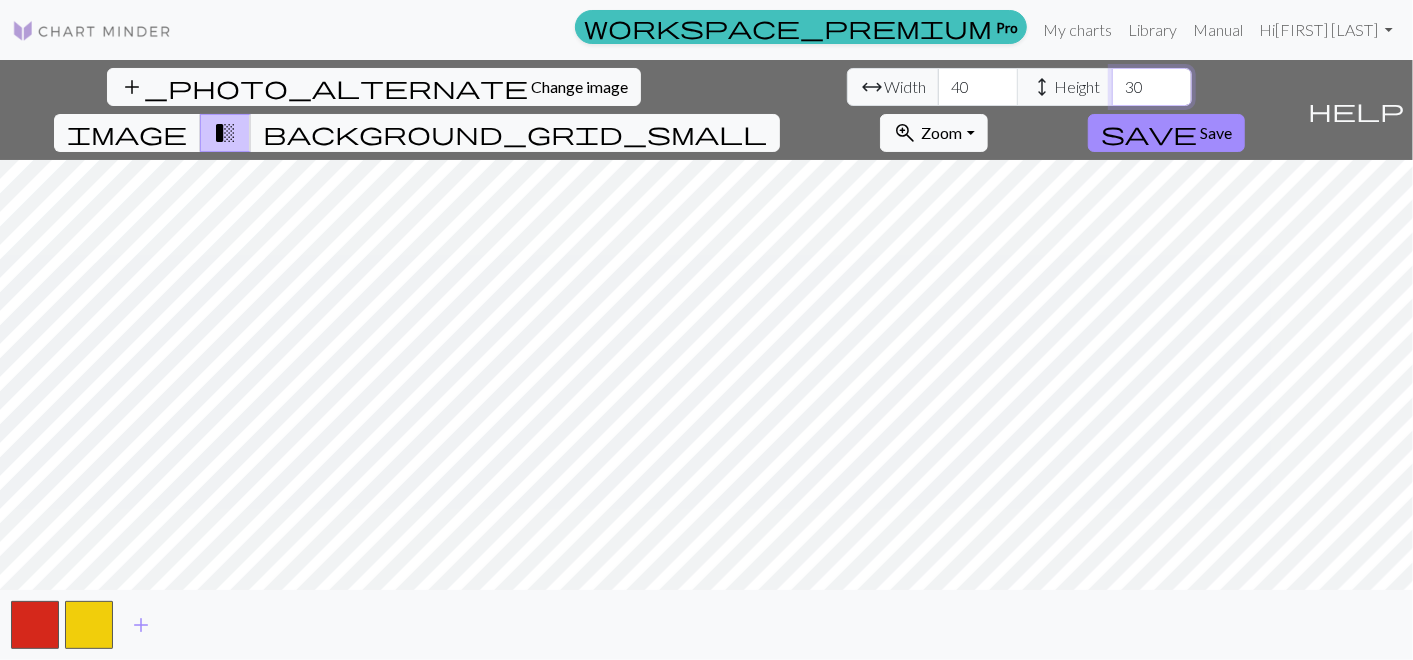 type on "30" 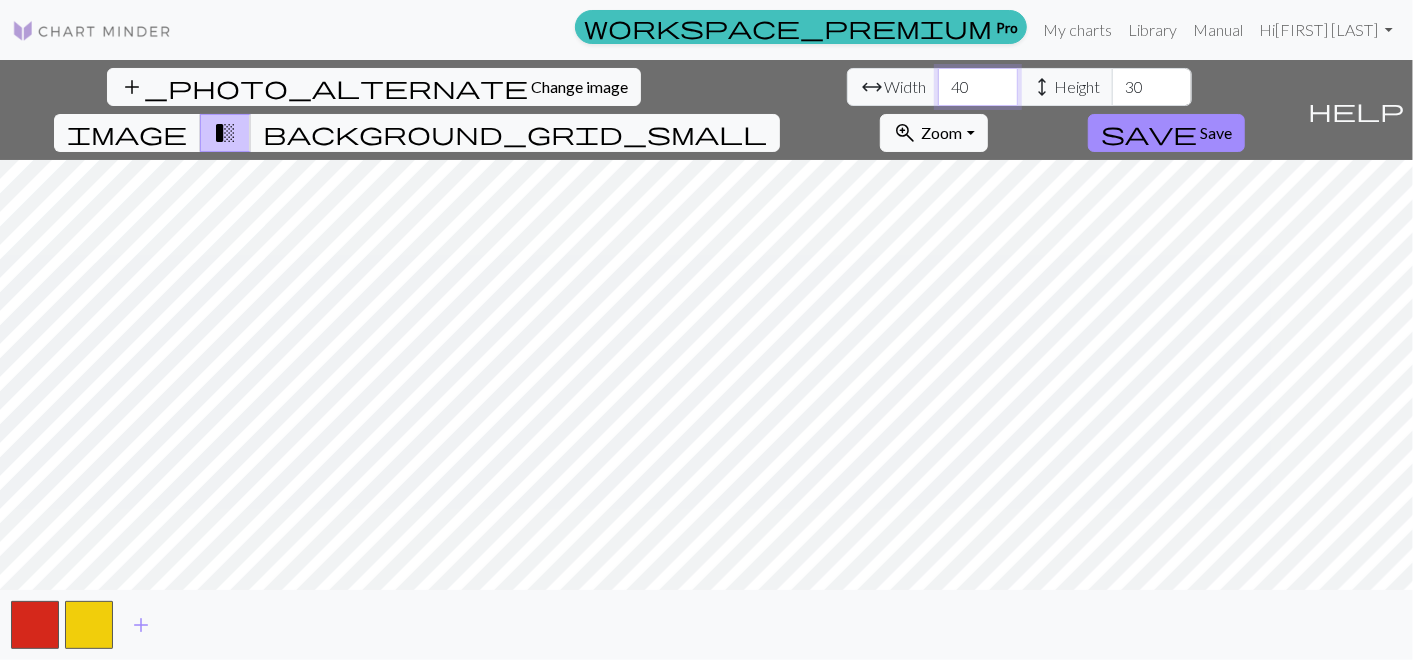 click on "40" at bounding box center [978, 87] 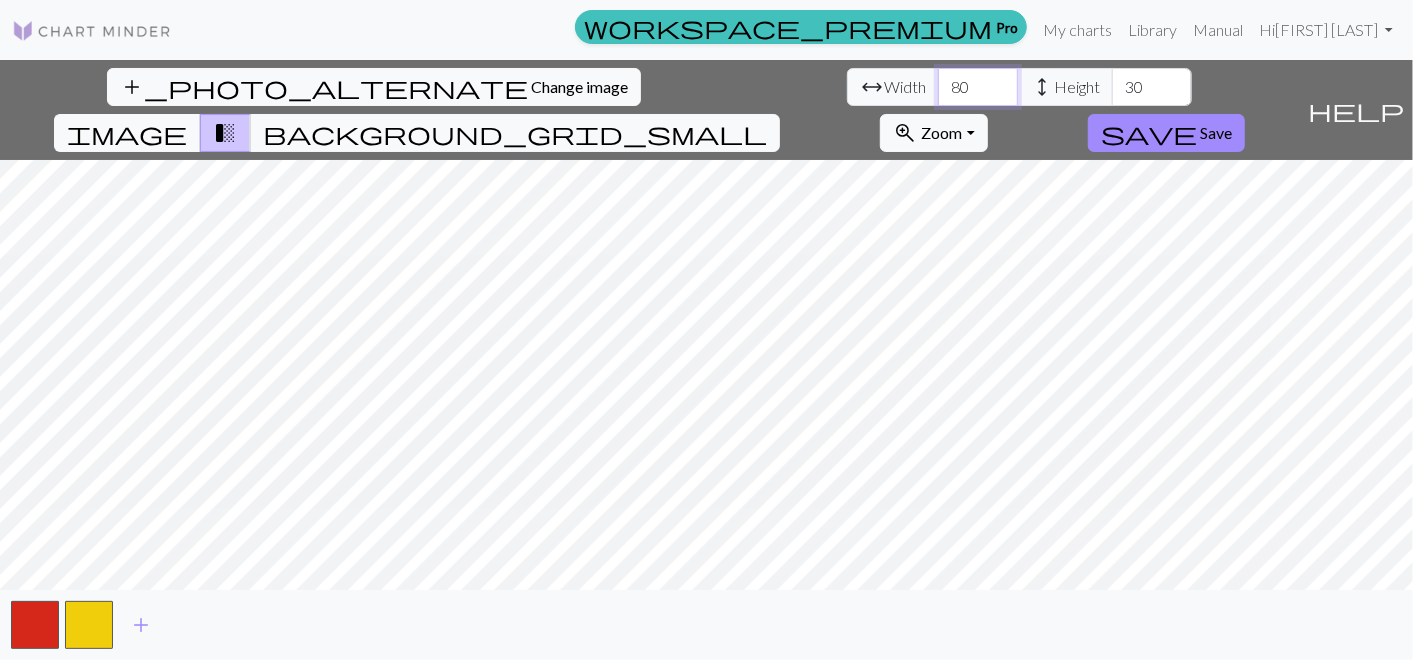 type on "80" 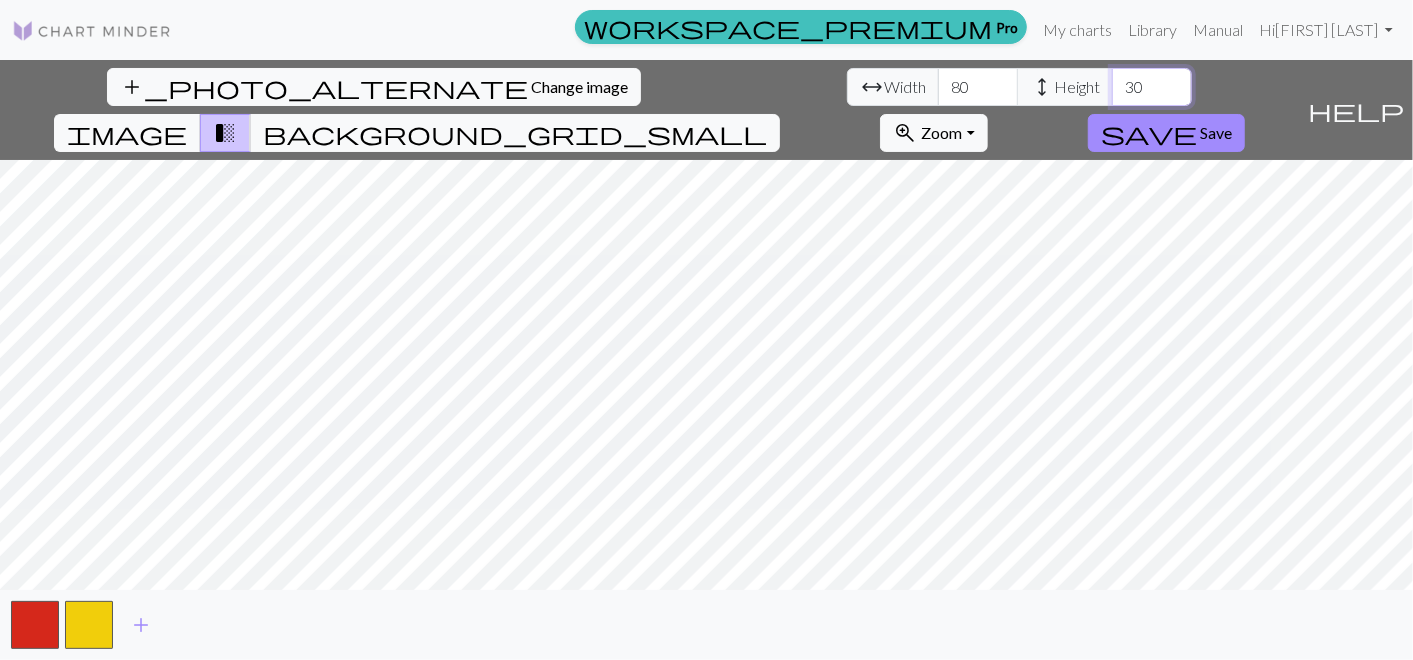 click on "30" at bounding box center (1152, 87) 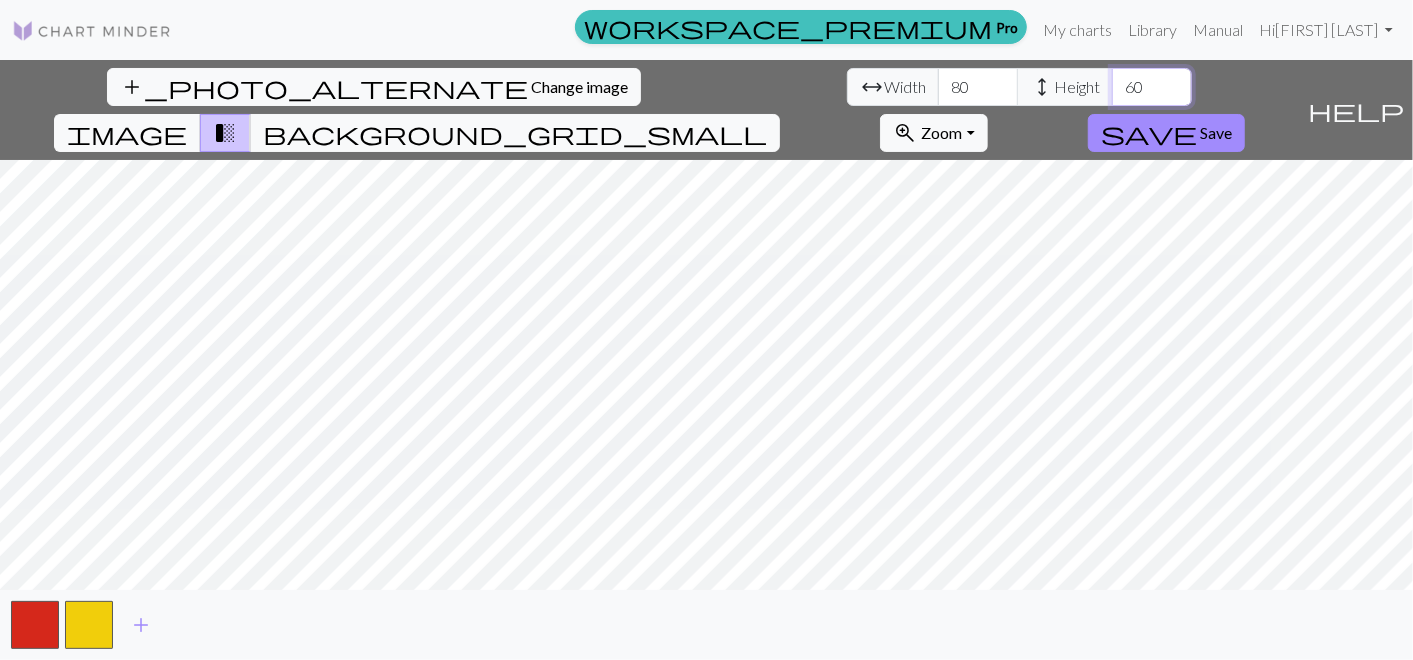 type on "60" 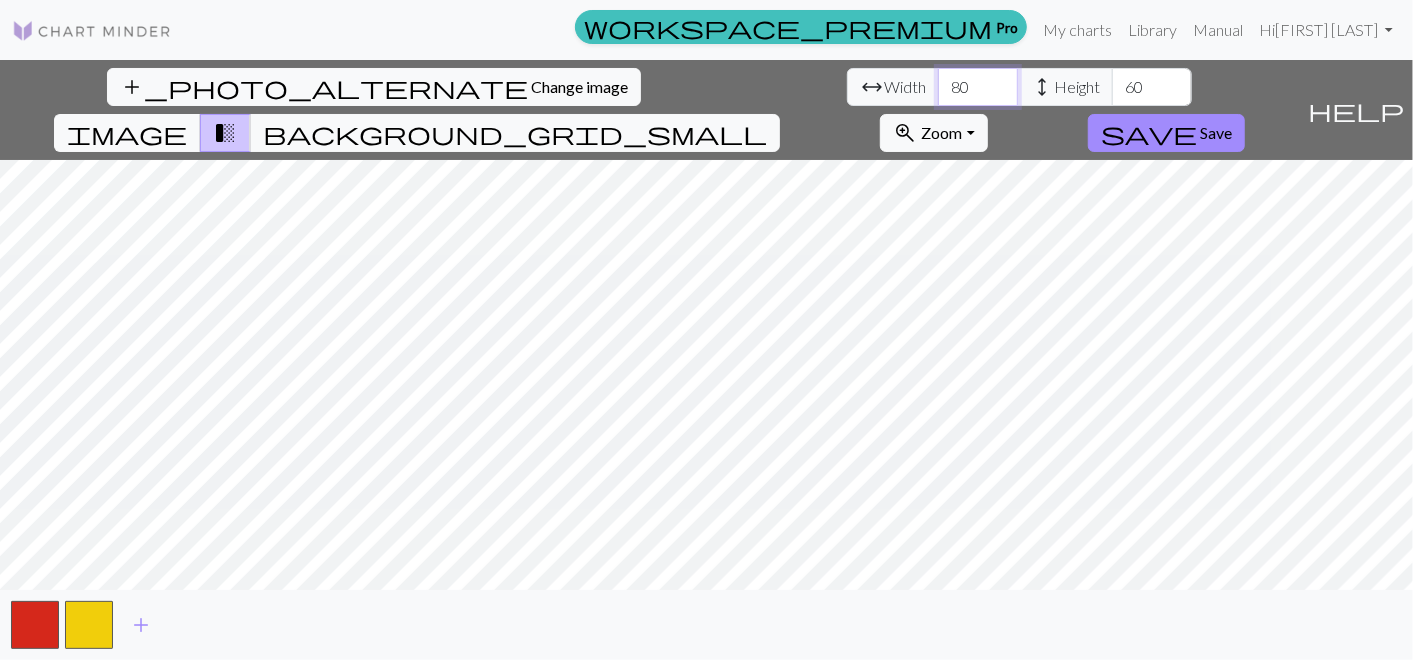 click on "80" at bounding box center (978, 87) 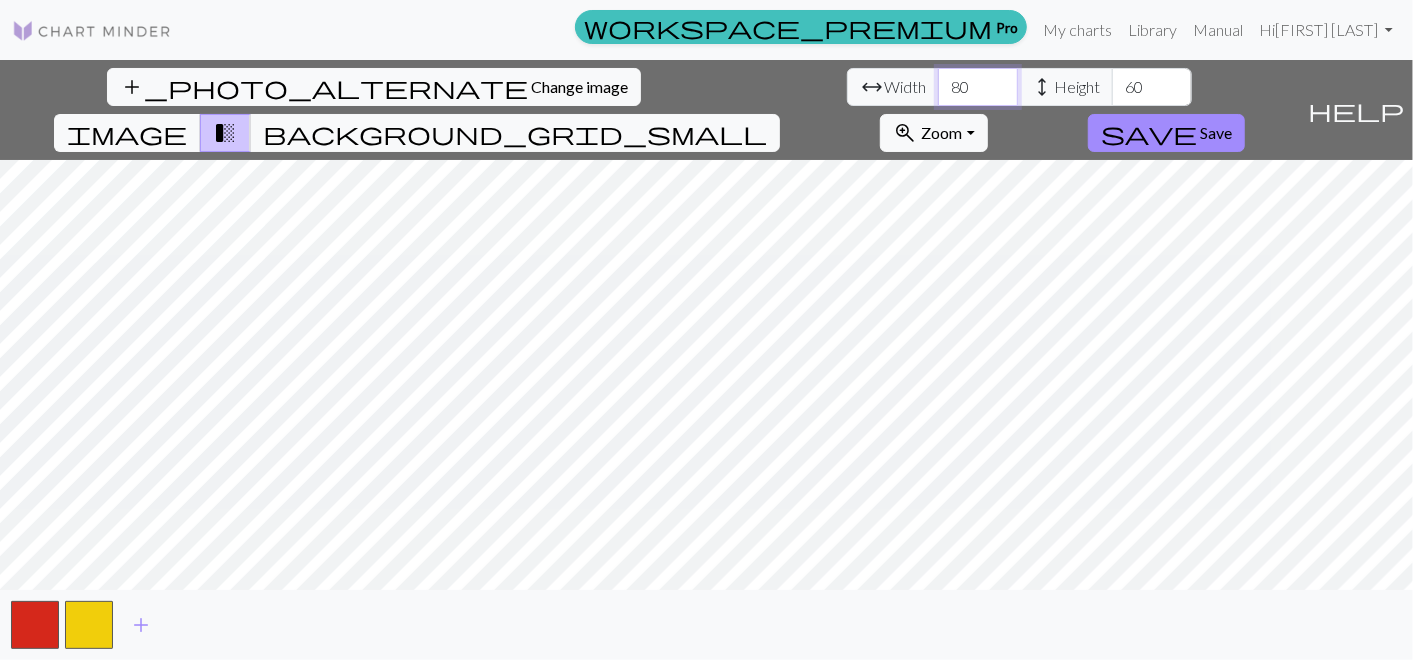 type on "8" 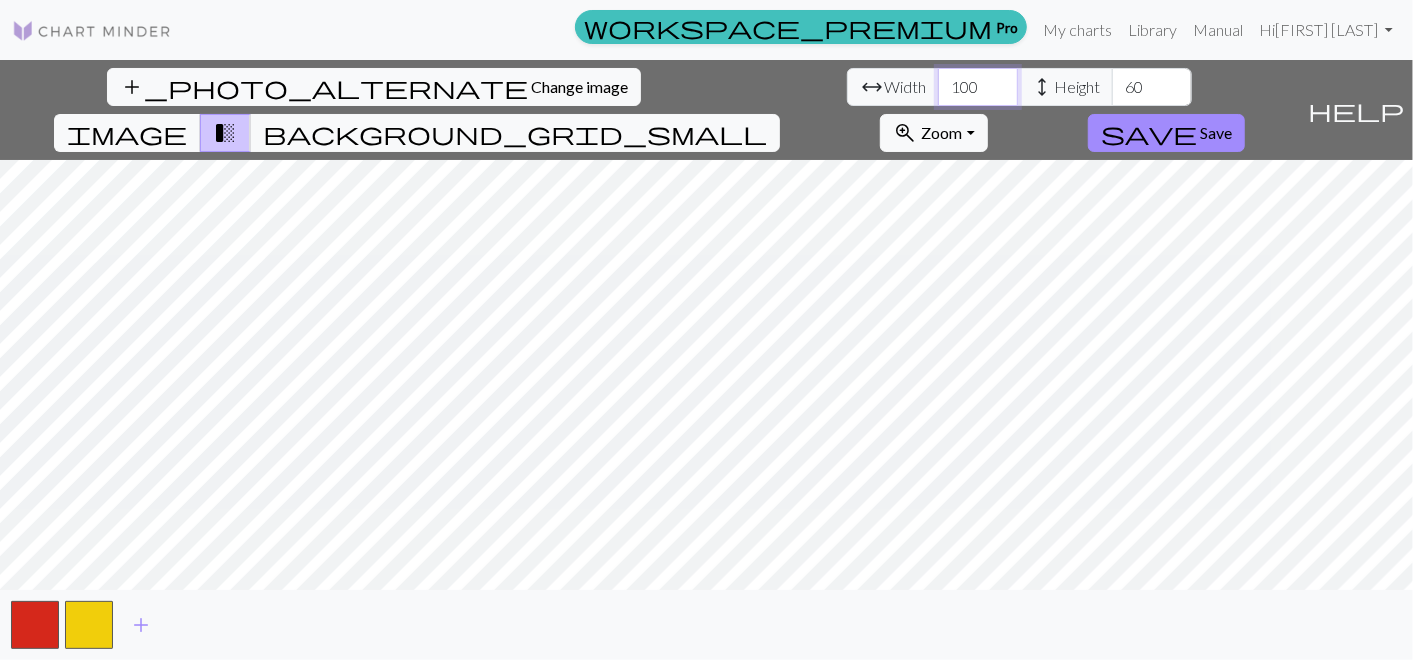 type on "100" 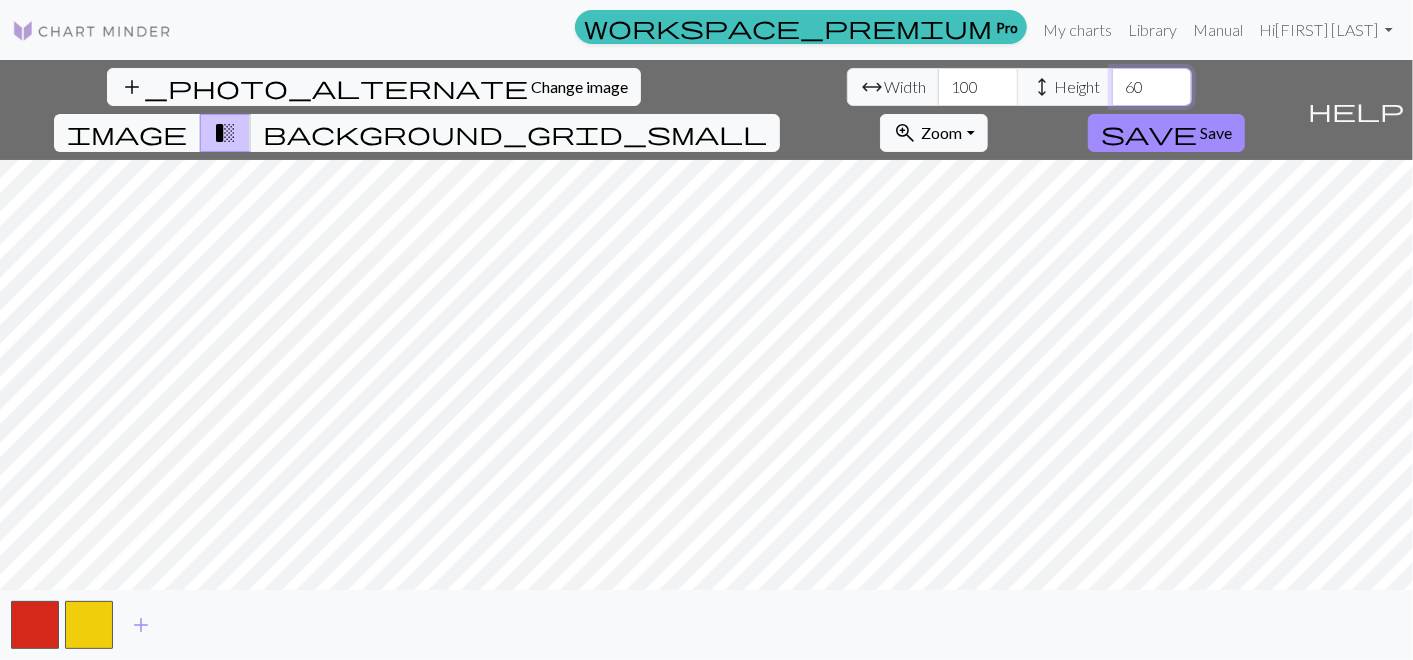 click on "60" at bounding box center [1152, 87] 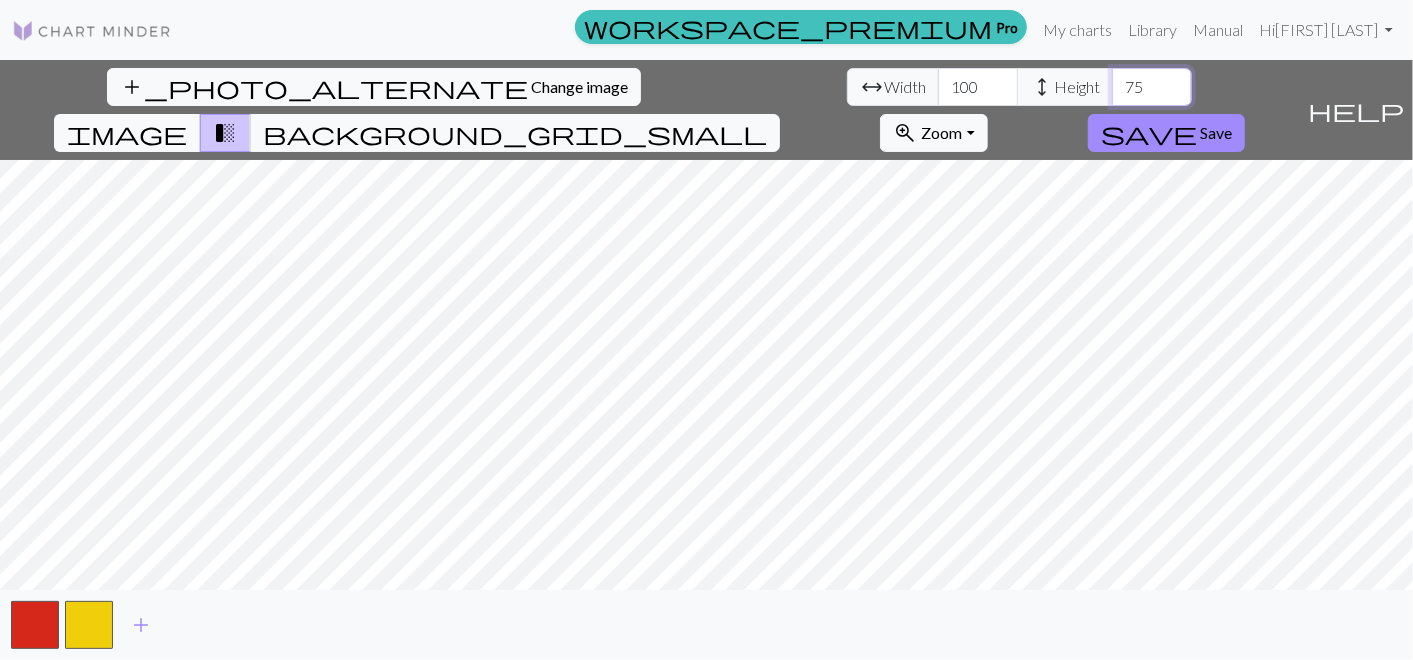 type on "75" 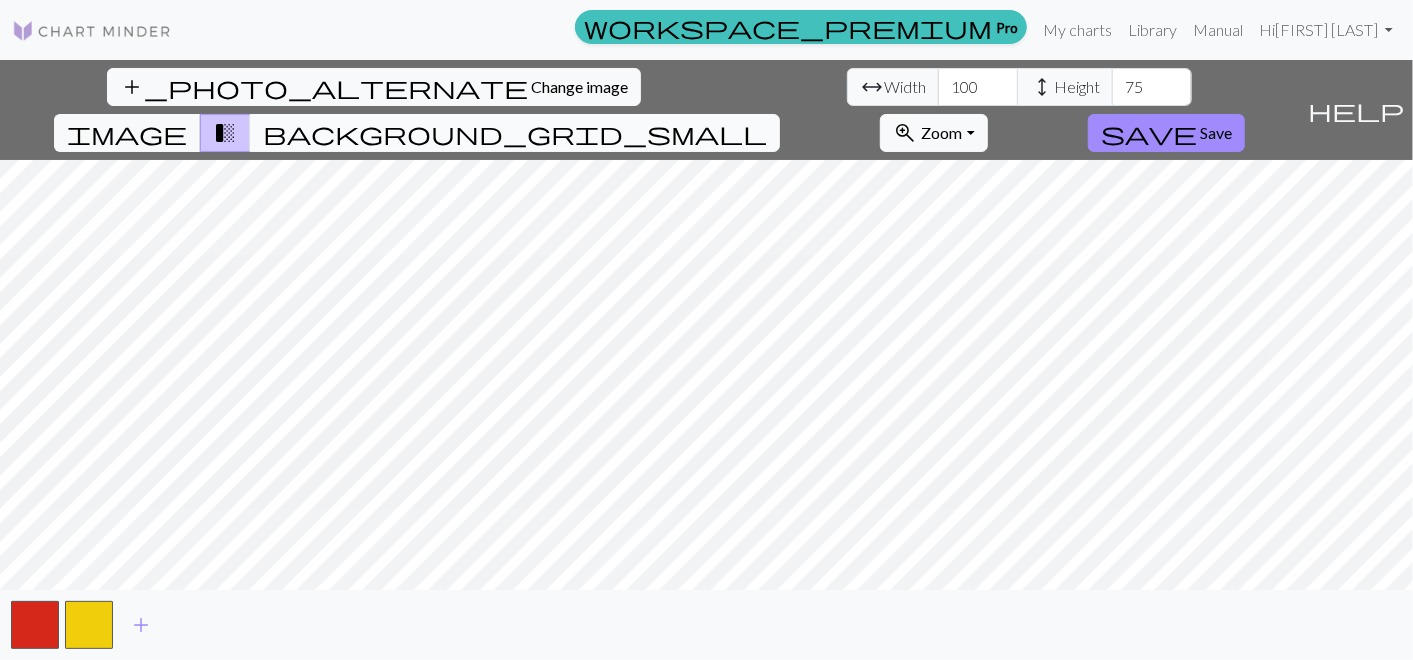 click on "background_grid_small" at bounding box center [515, 133] 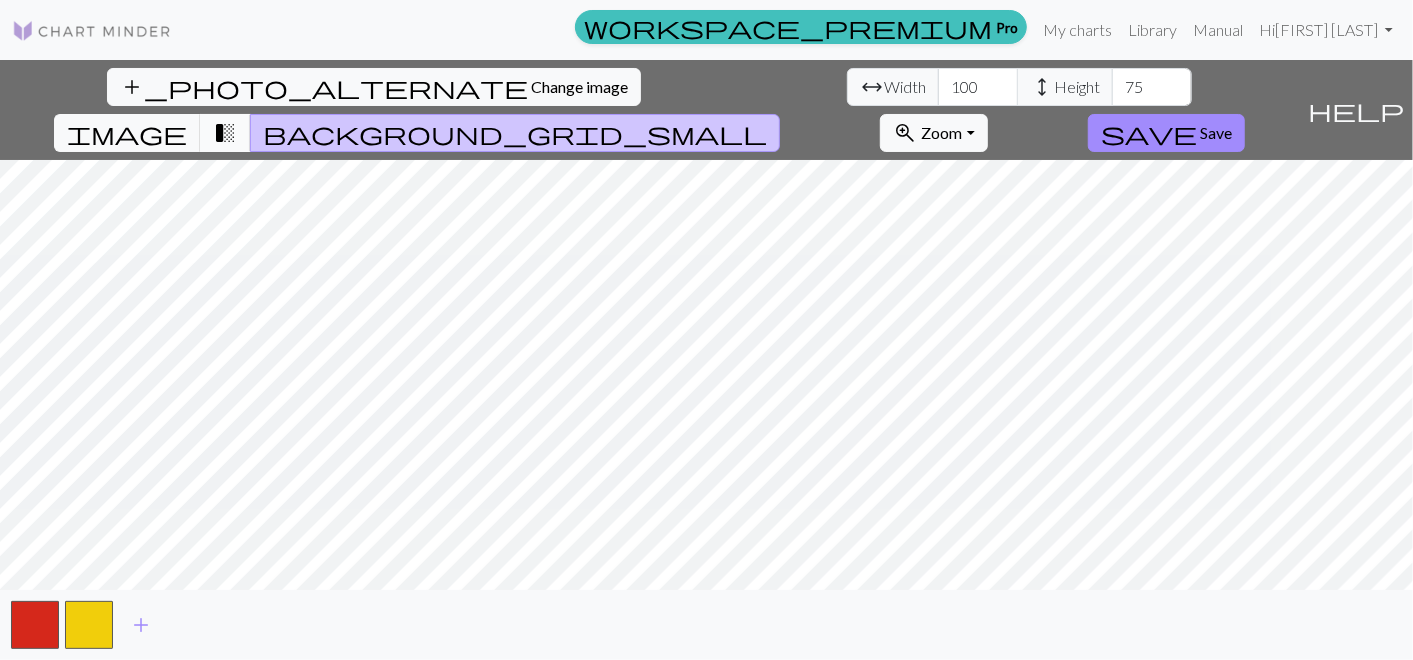 click on "transition_fade" at bounding box center [225, 133] 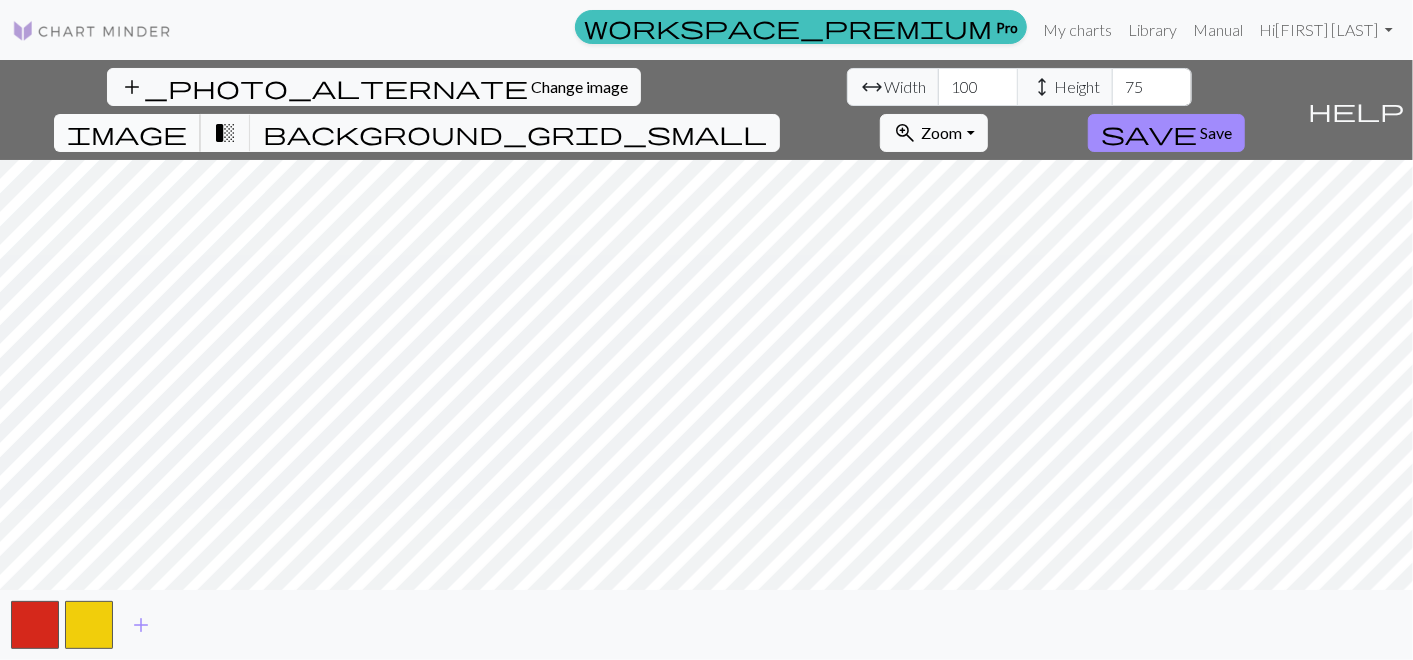 click on "image" at bounding box center (127, 133) 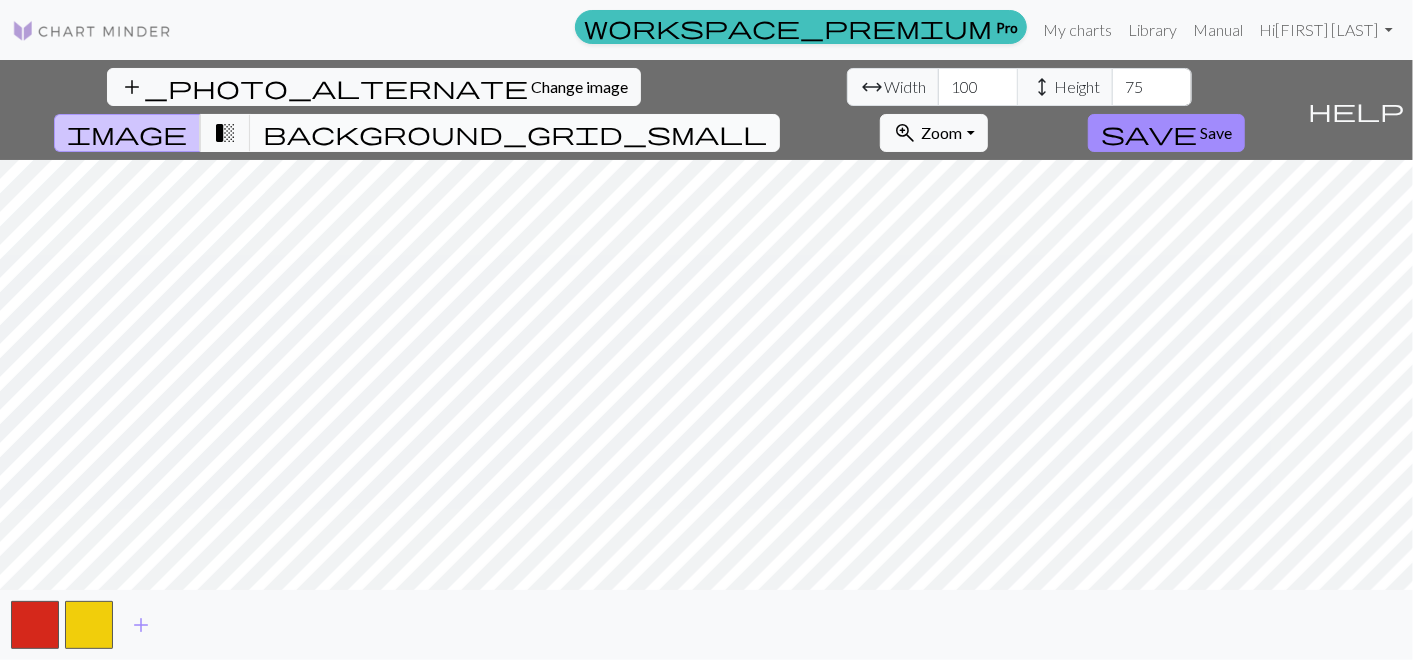 click on "background_grid_small" at bounding box center (515, 133) 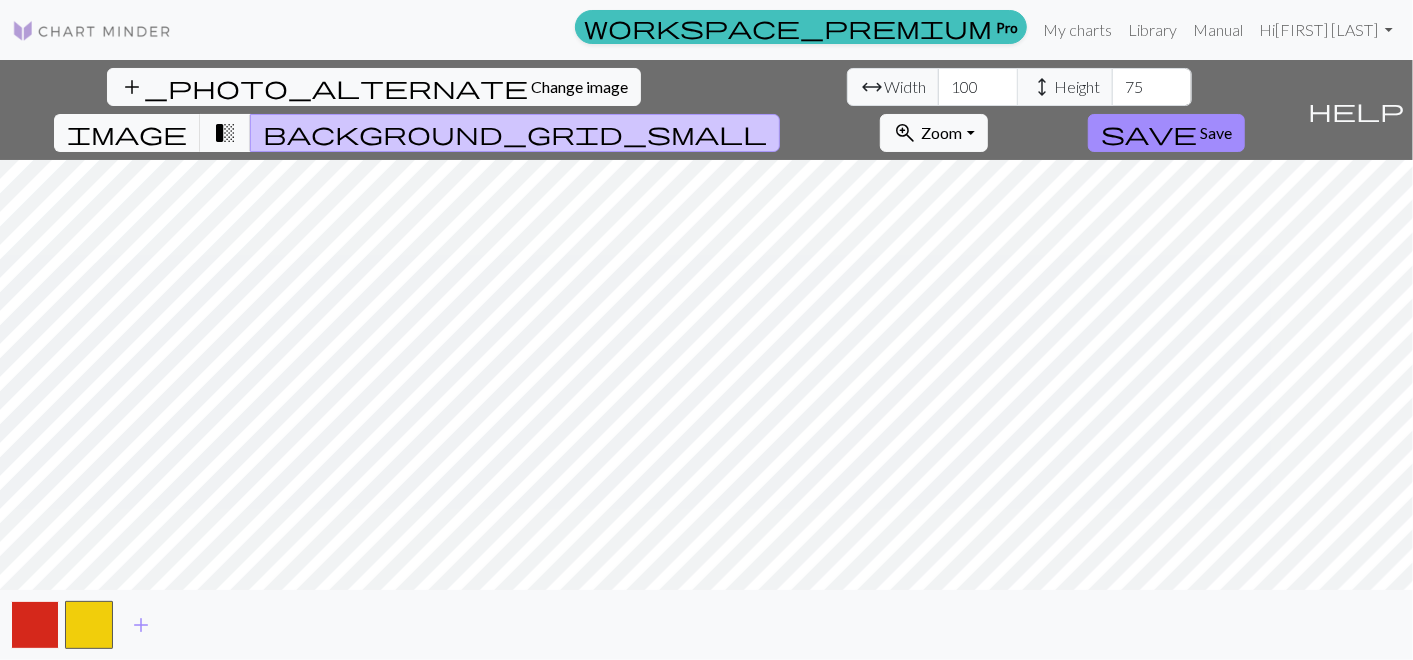 click at bounding box center (35, 625) 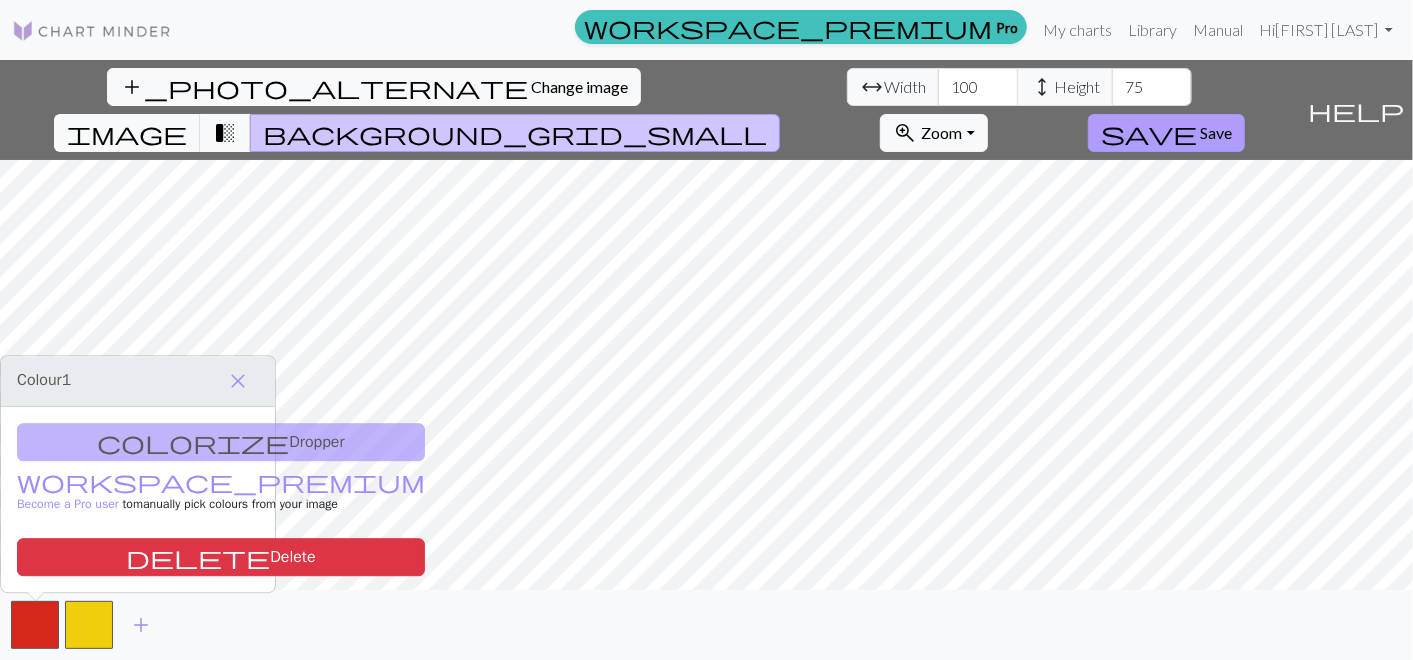 click on "Save" at bounding box center [1216, 132] 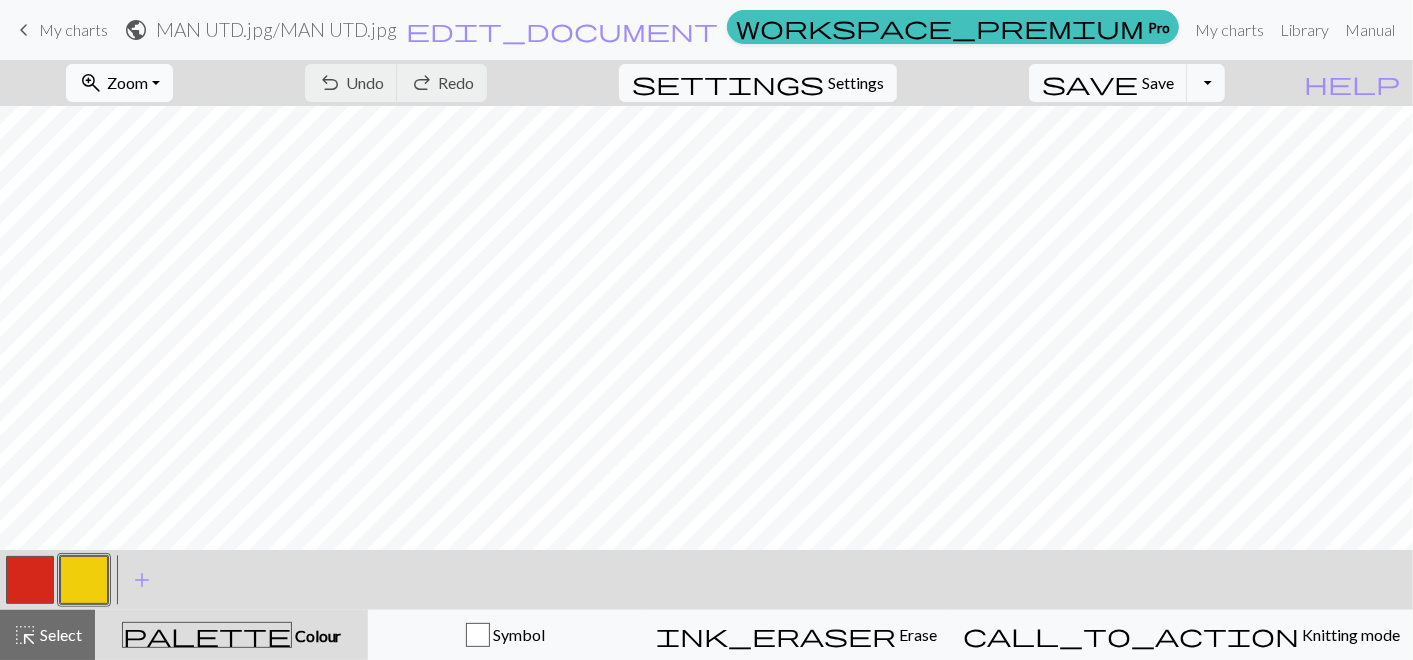 click on "zoom_in Zoom Zoom" at bounding box center [119, 83] 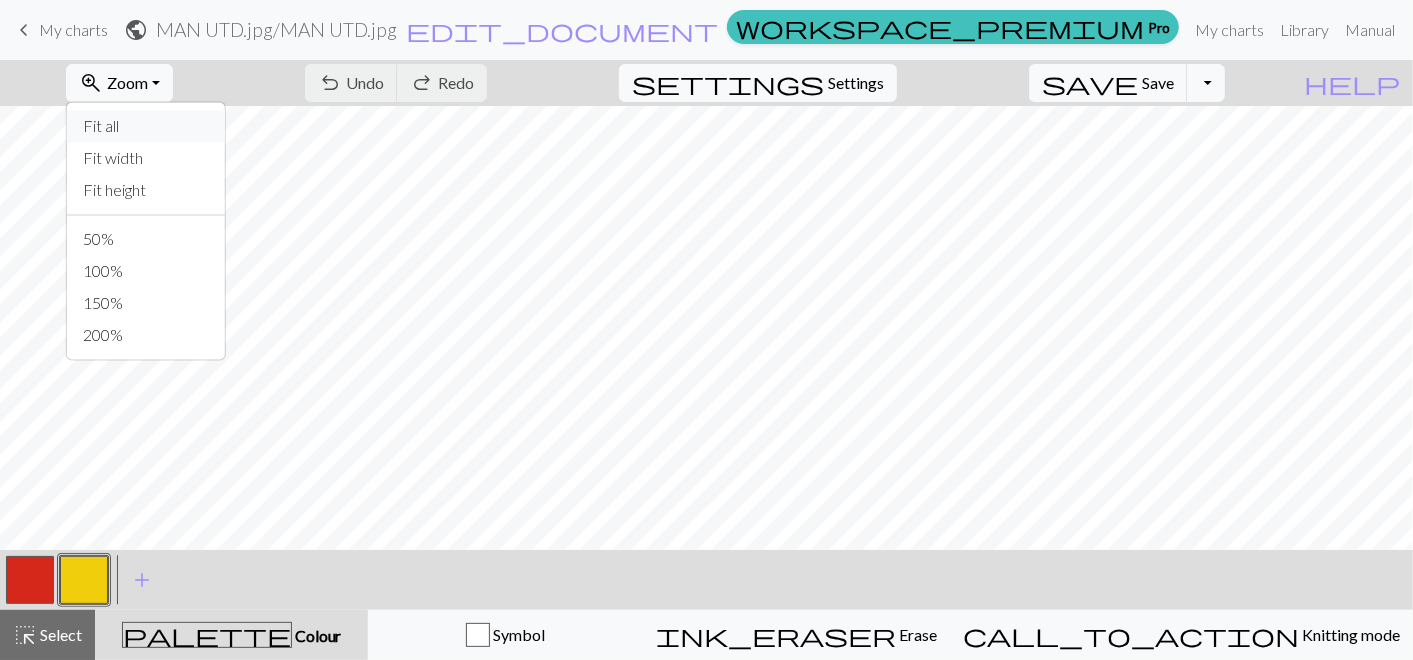 click on "Fit all" at bounding box center (146, 126) 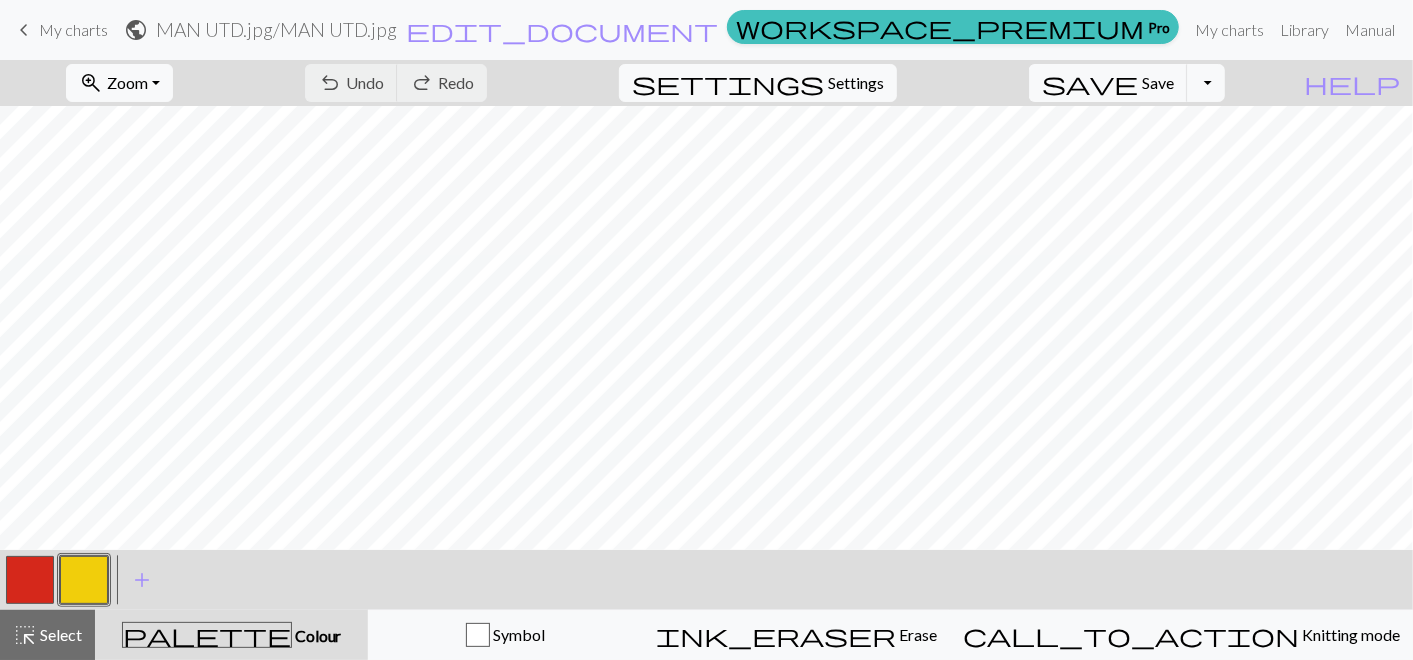 click at bounding box center [30, 580] 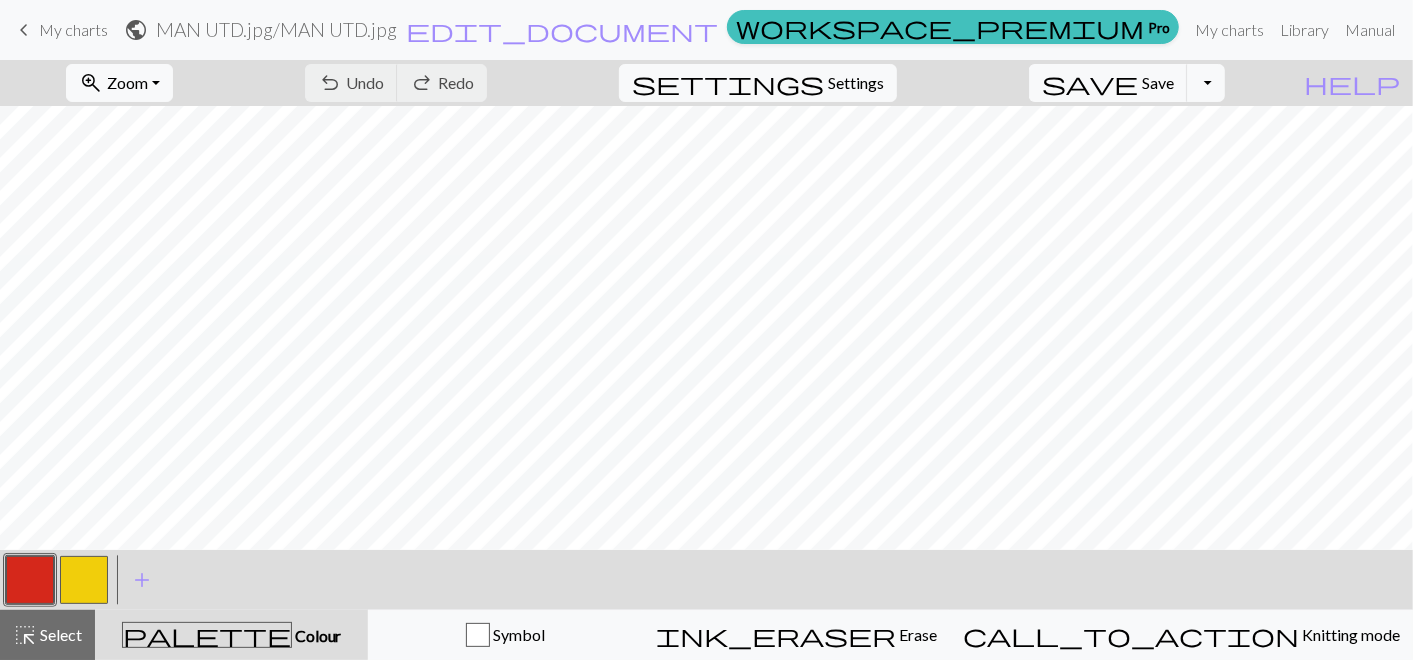 click at bounding box center (30, 580) 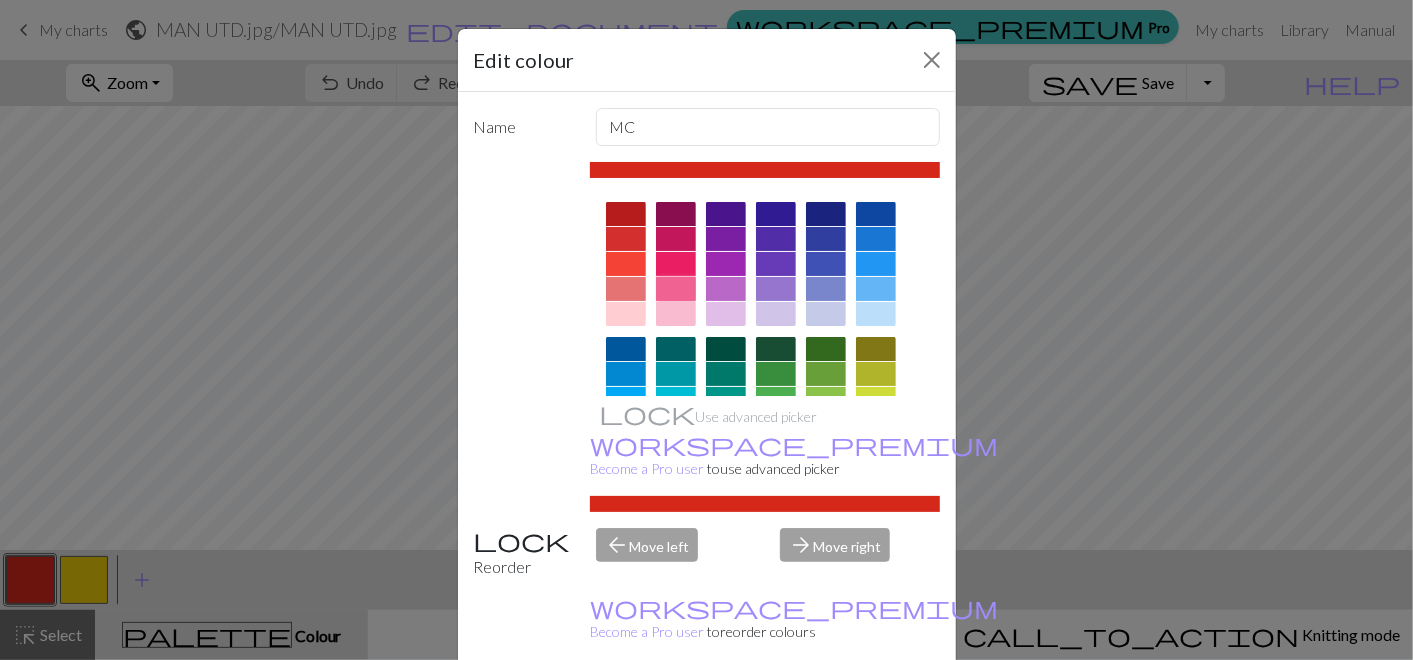 click at bounding box center [676, 289] 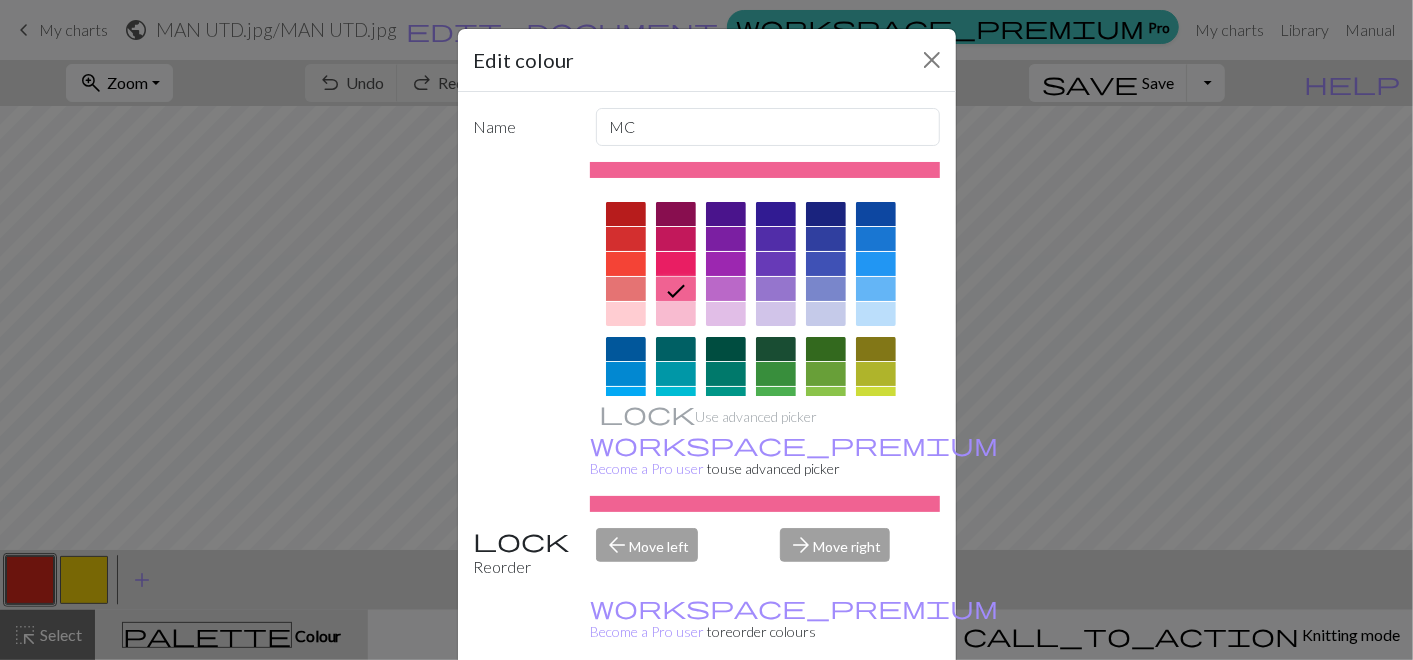 click on "Done" at bounding box center [827, 711] 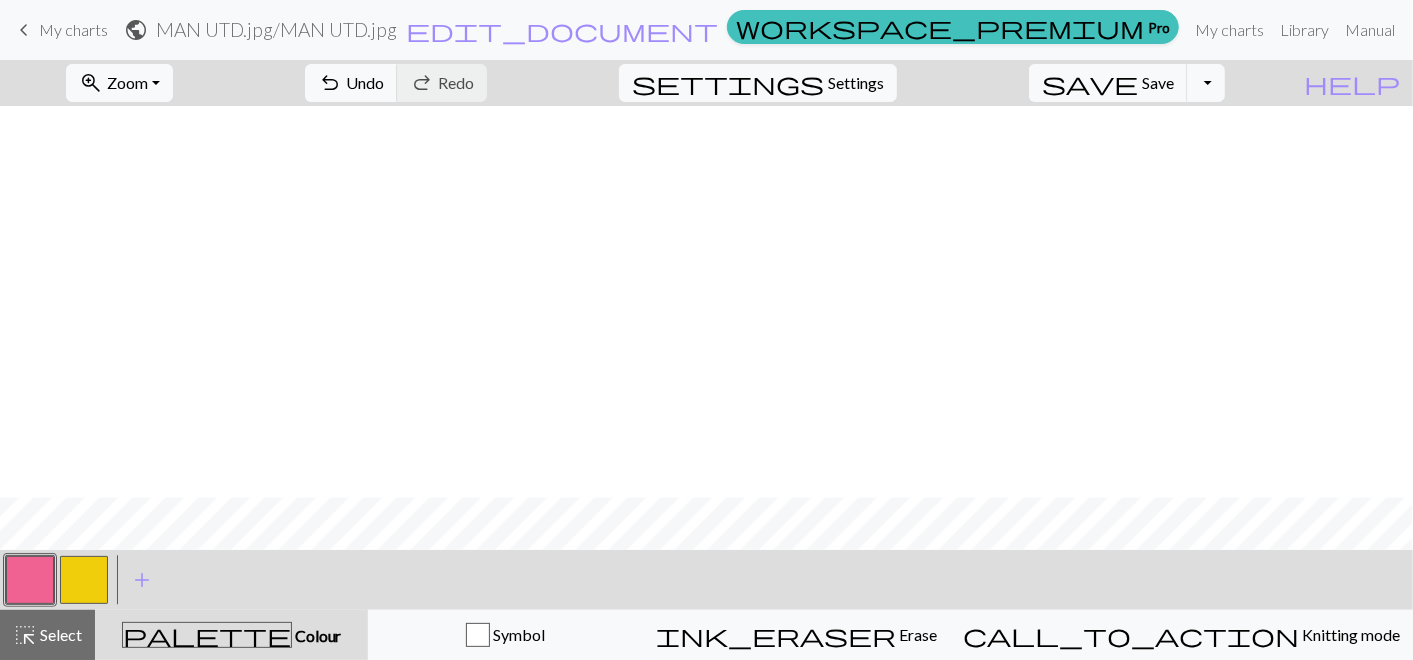scroll, scrollTop: 391, scrollLeft: 0, axis: vertical 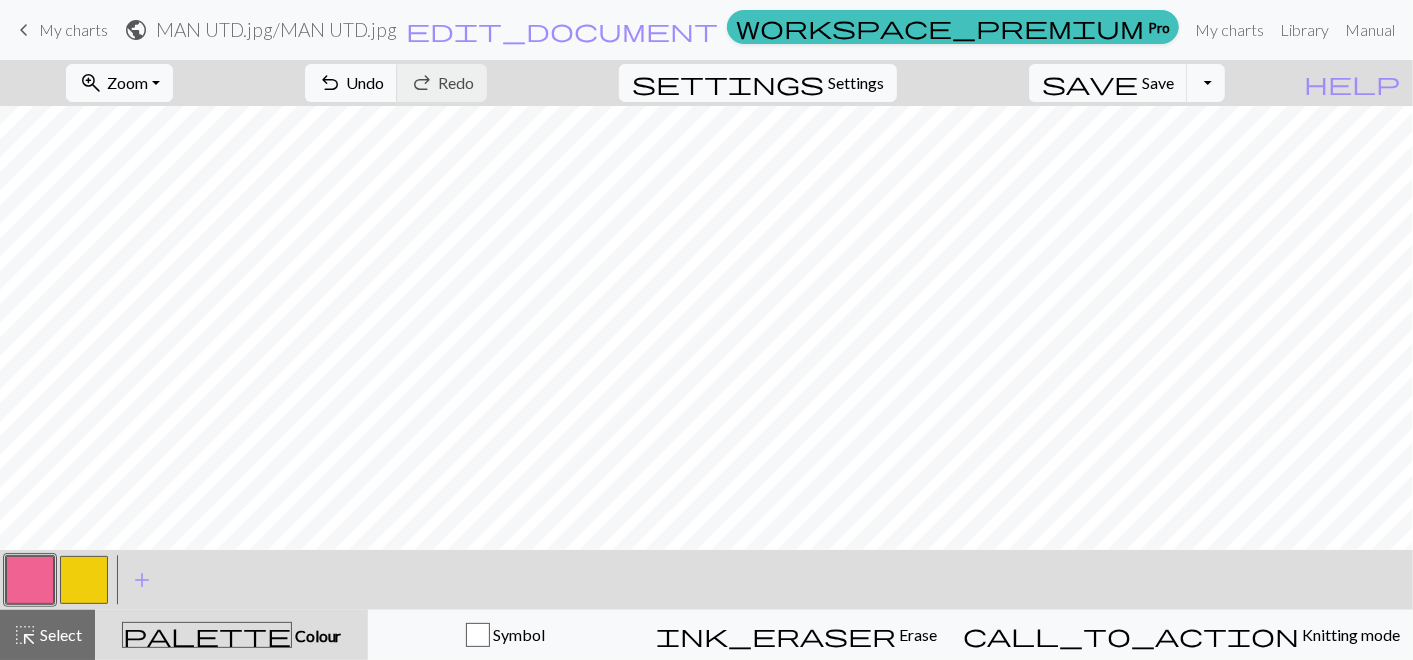 click at bounding box center [84, 580] 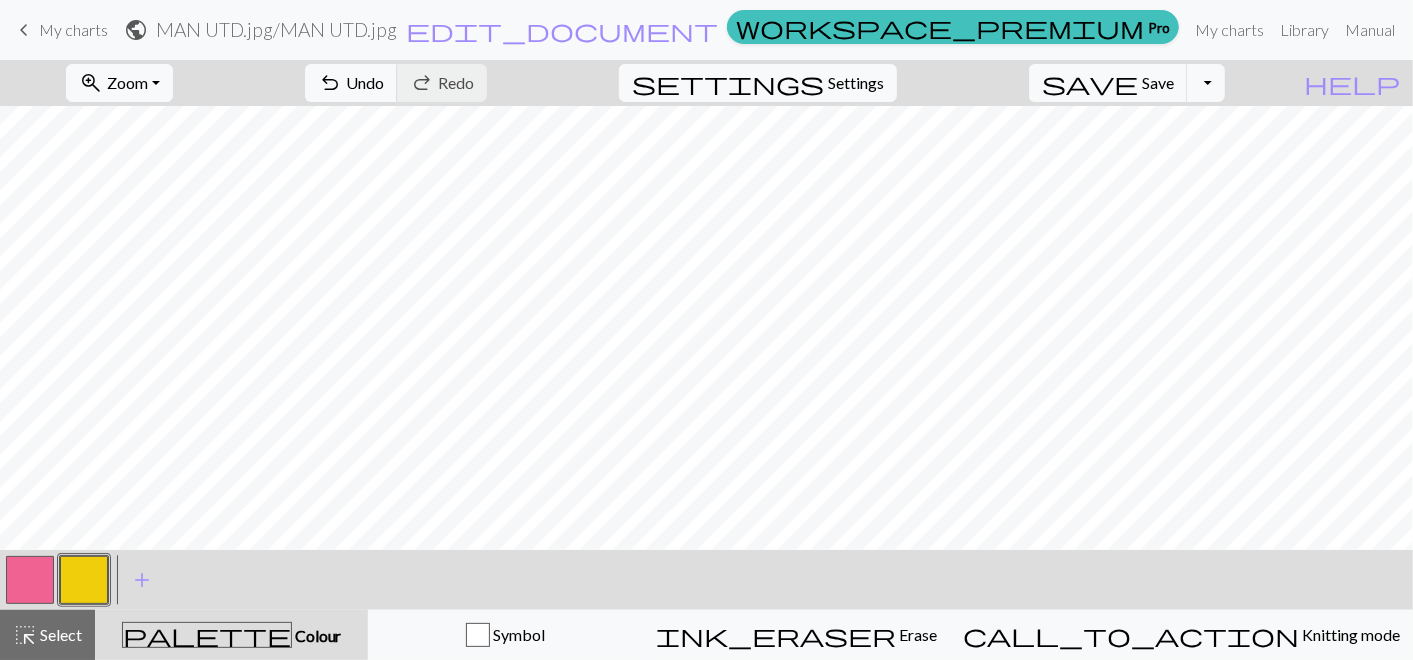 click at bounding box center (84, 580) 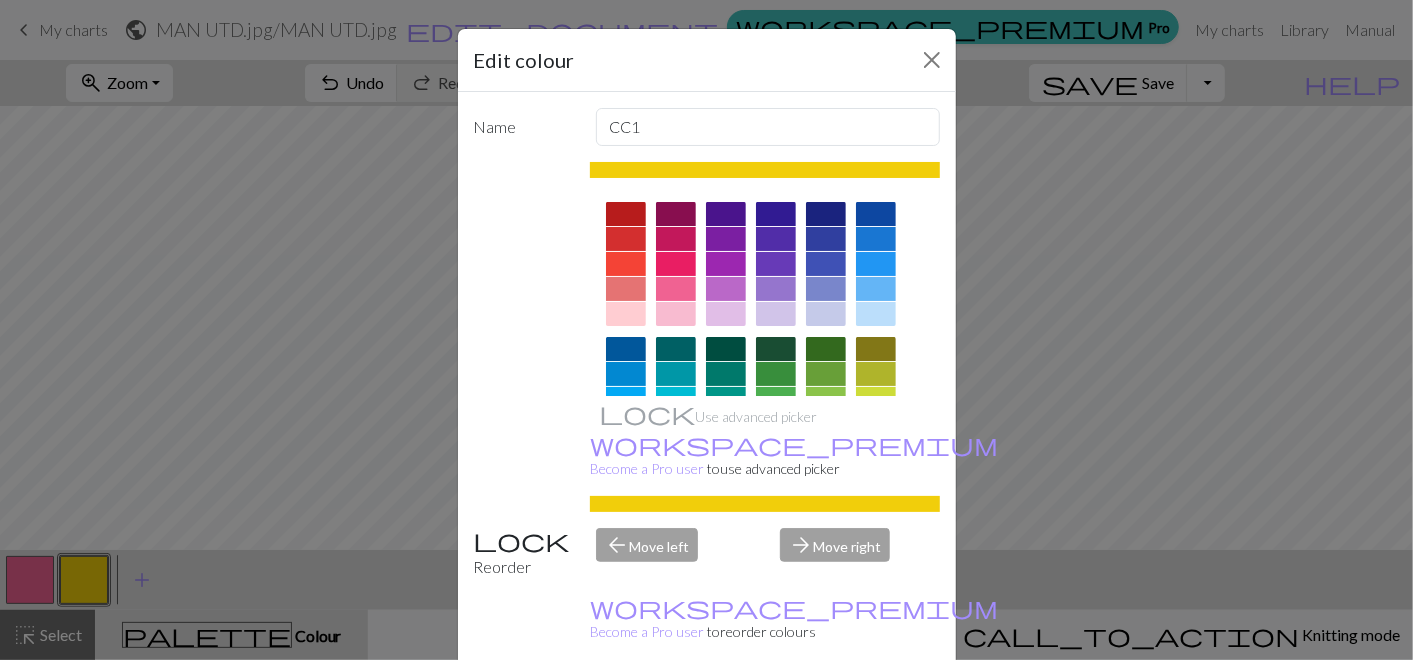 scroll, scrollTop: 357, scrollLeft: 0, axis: vertical 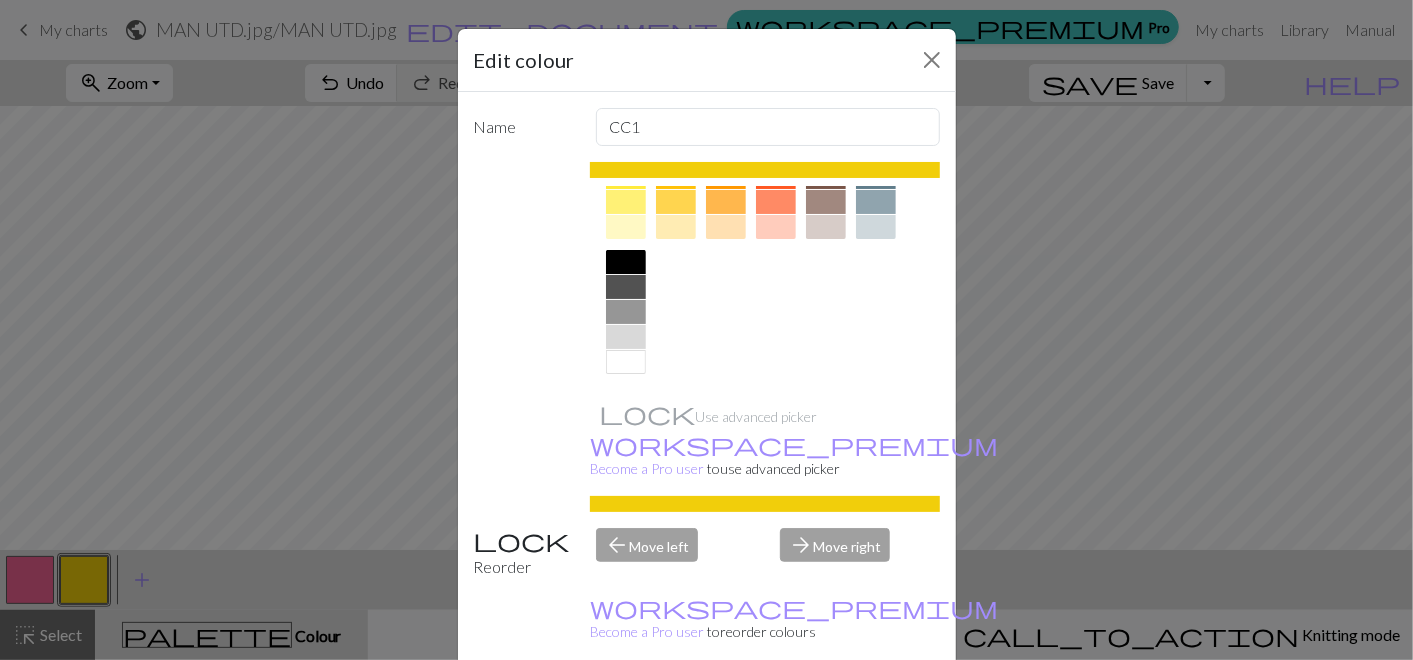 click at bounding box center [626, 262] 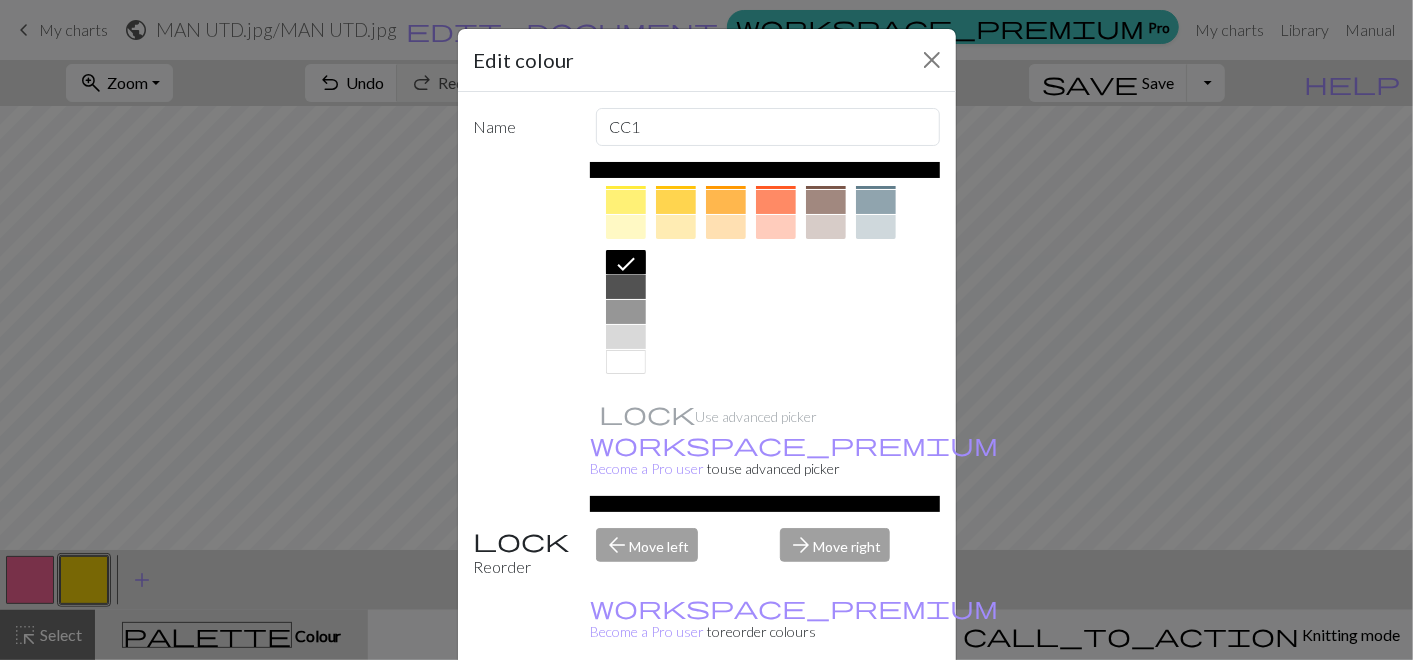click on "Done" at bounding box center [827, 711] 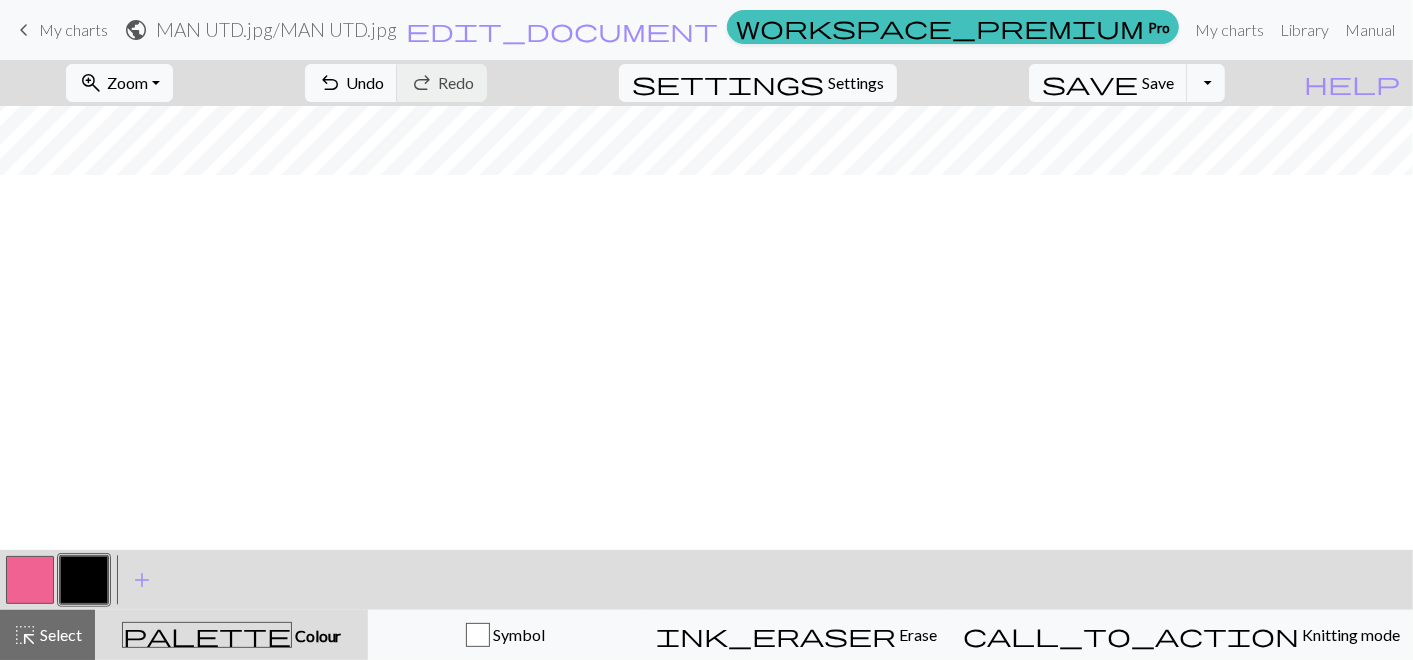 scroll, scrollTop: 0, scrollLeft: 0, axis: both 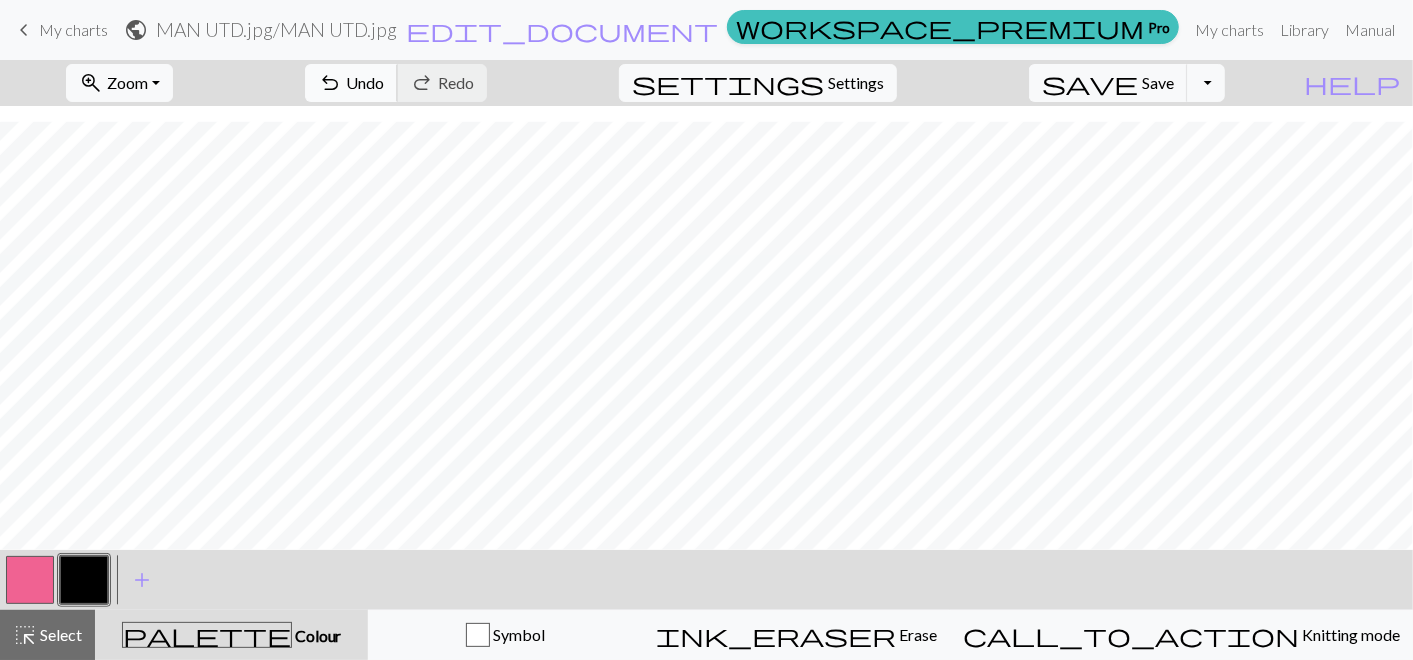 click on "Undo" at bounding box center [365, 82] 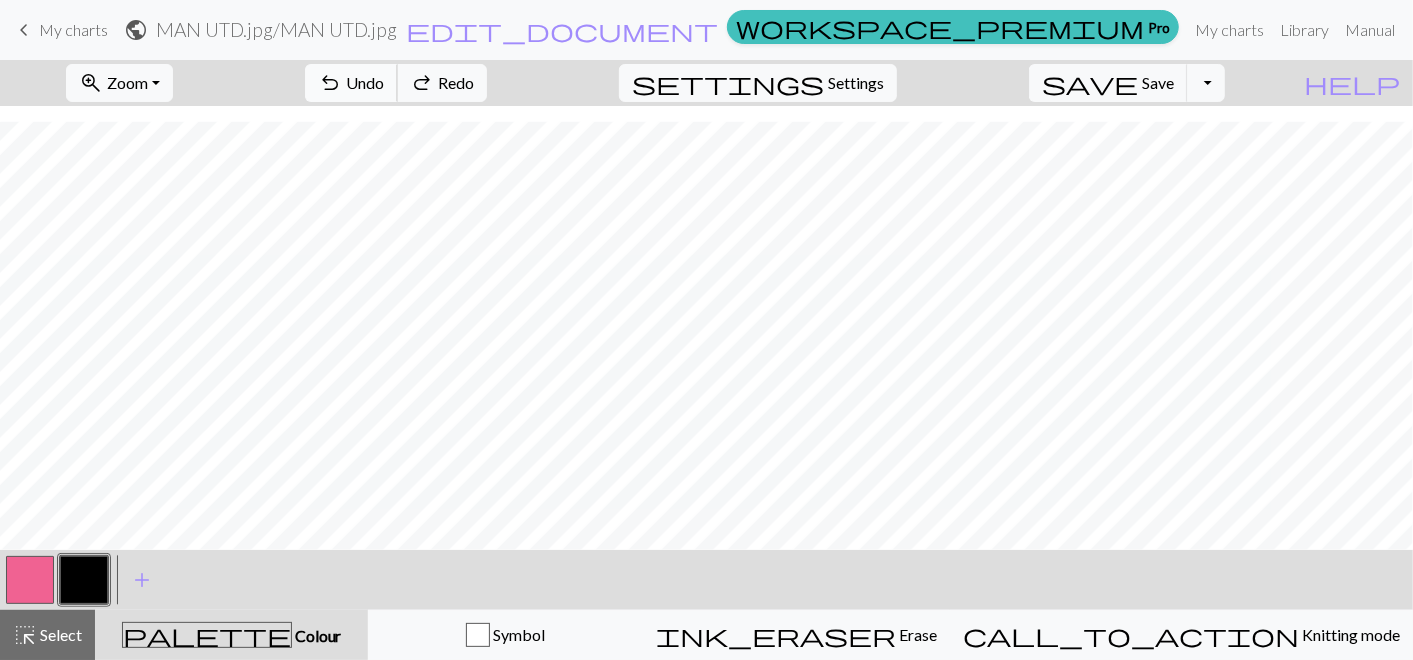 click on "Undo" at bounding box center (365, 82) 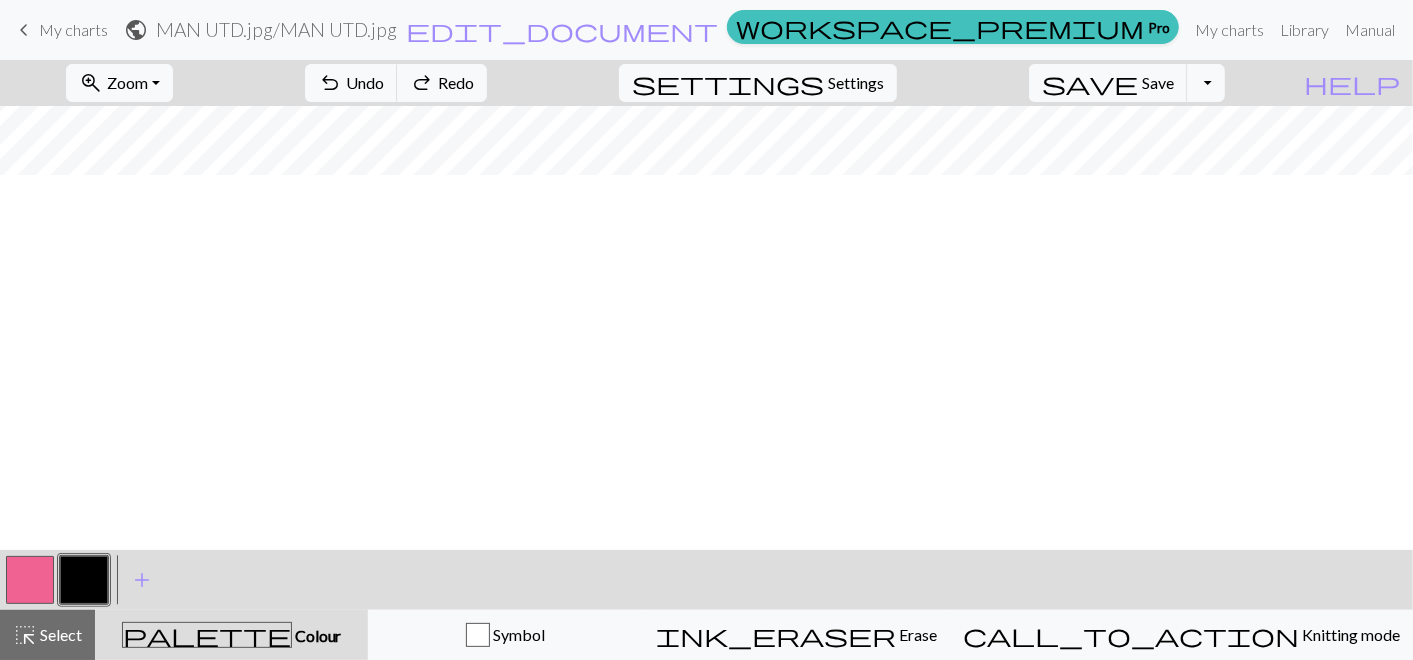 scroll, scrollTop: 0, scrollLeft: 0, axis: both 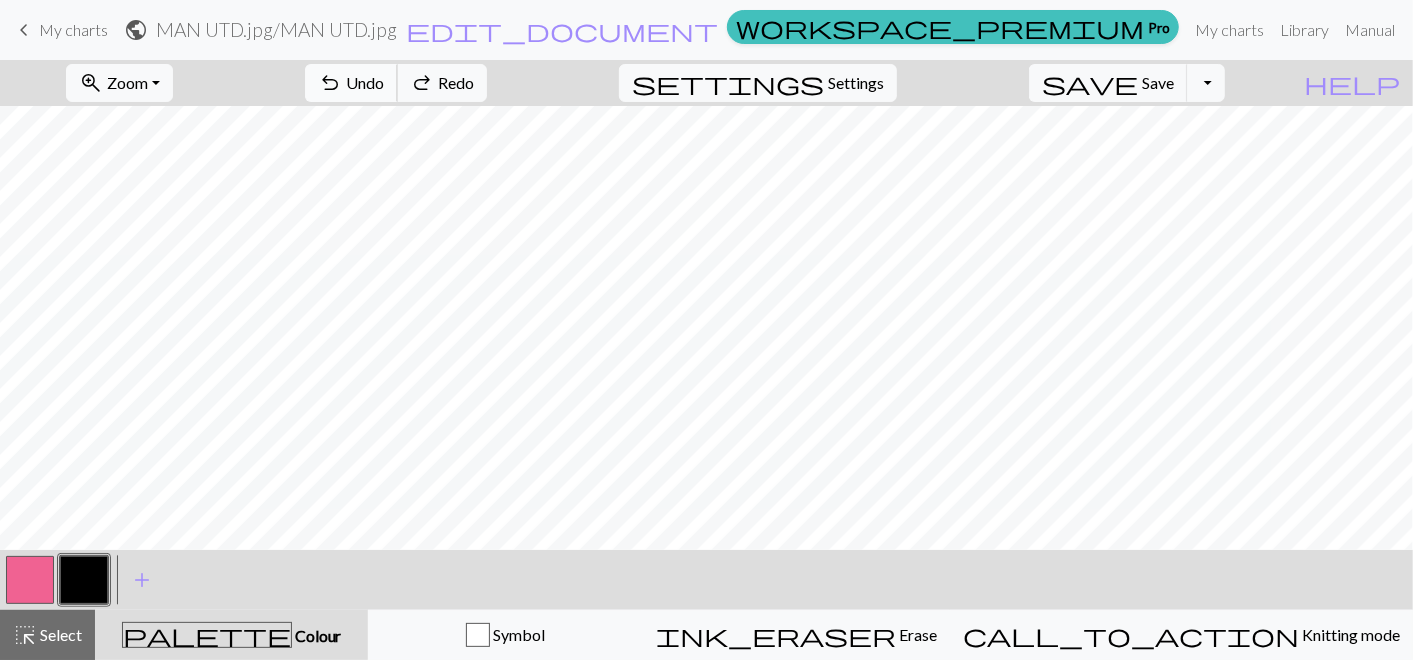 click on "Undo" at bounding box center (365, 82) 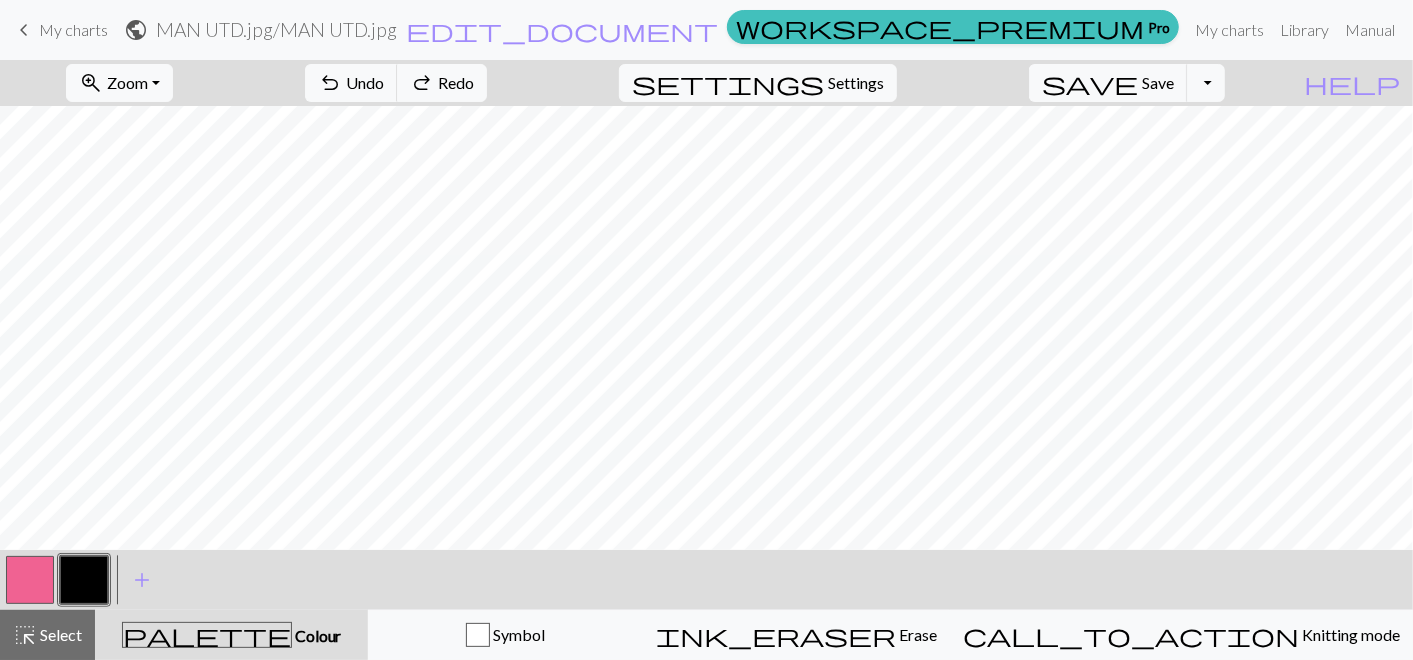 click at bounding box center (30, 580) 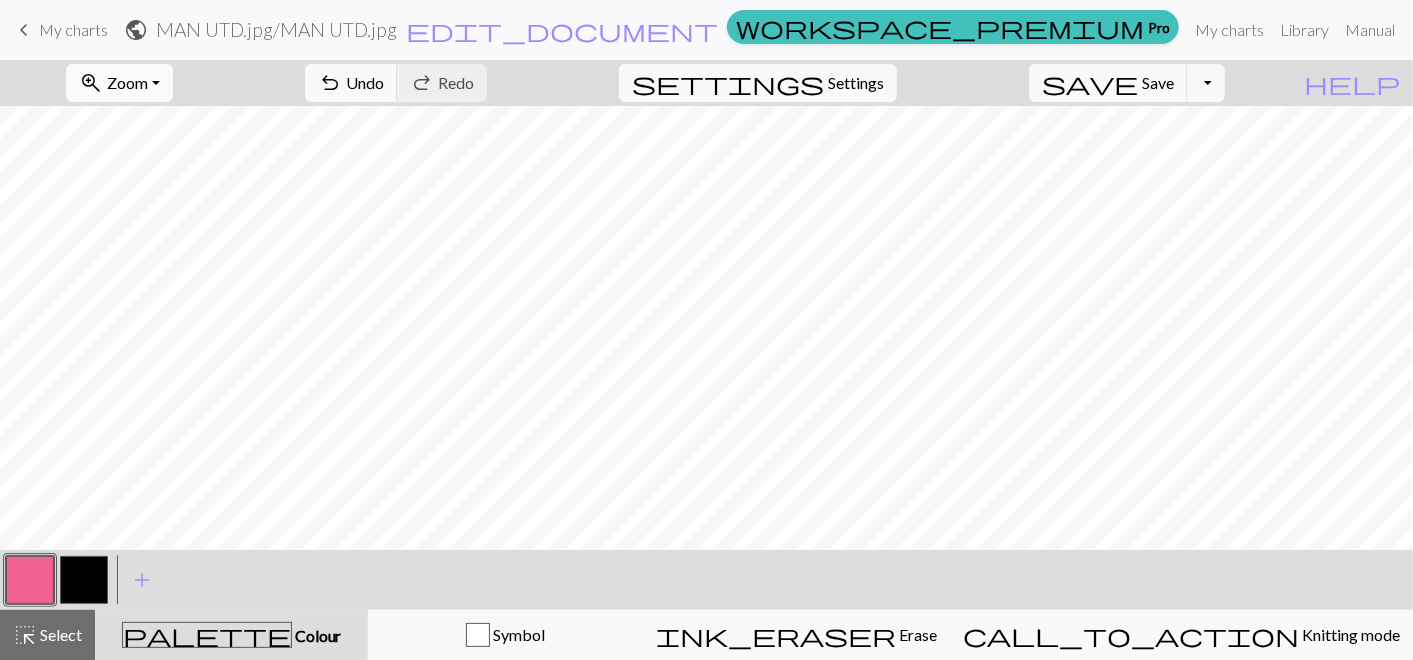 click on "zoom_in" at bounding box center [91, 83] 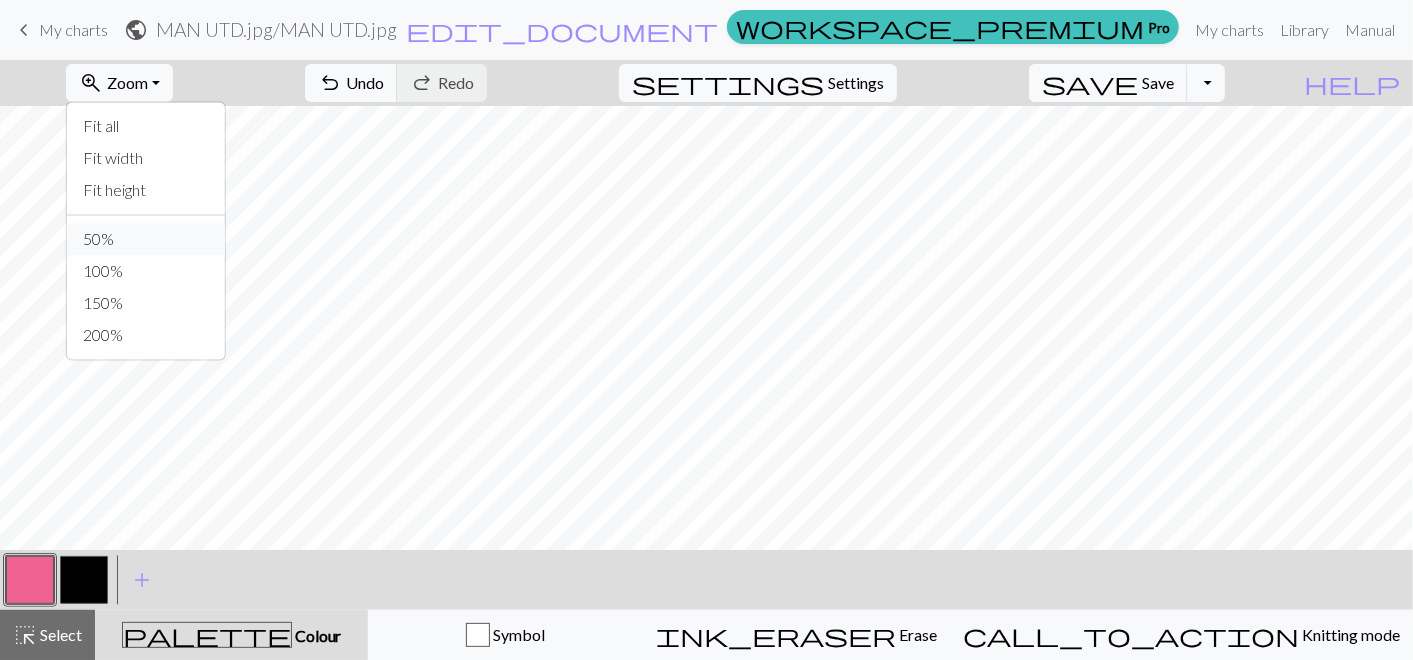 click on "50%" at bounding box center (146, 239) 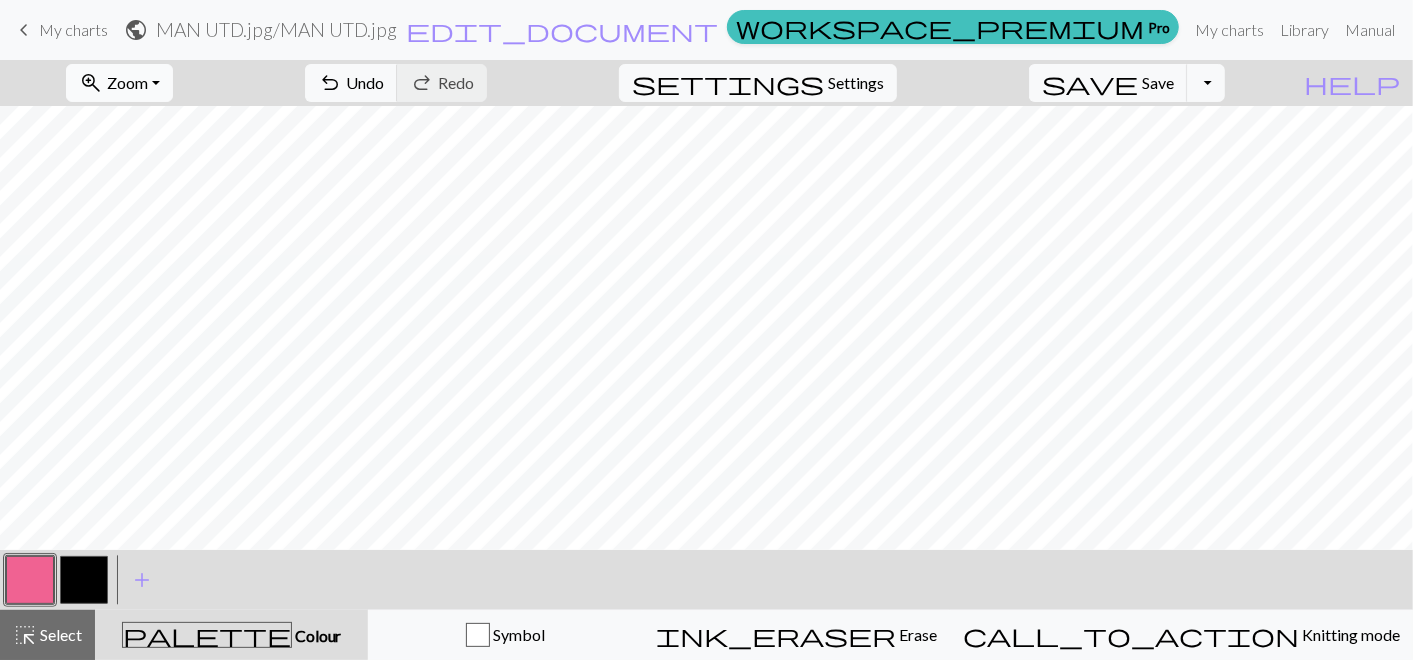 click on "zoom_in Zoom Zoom" at bounding box center [119, 83] 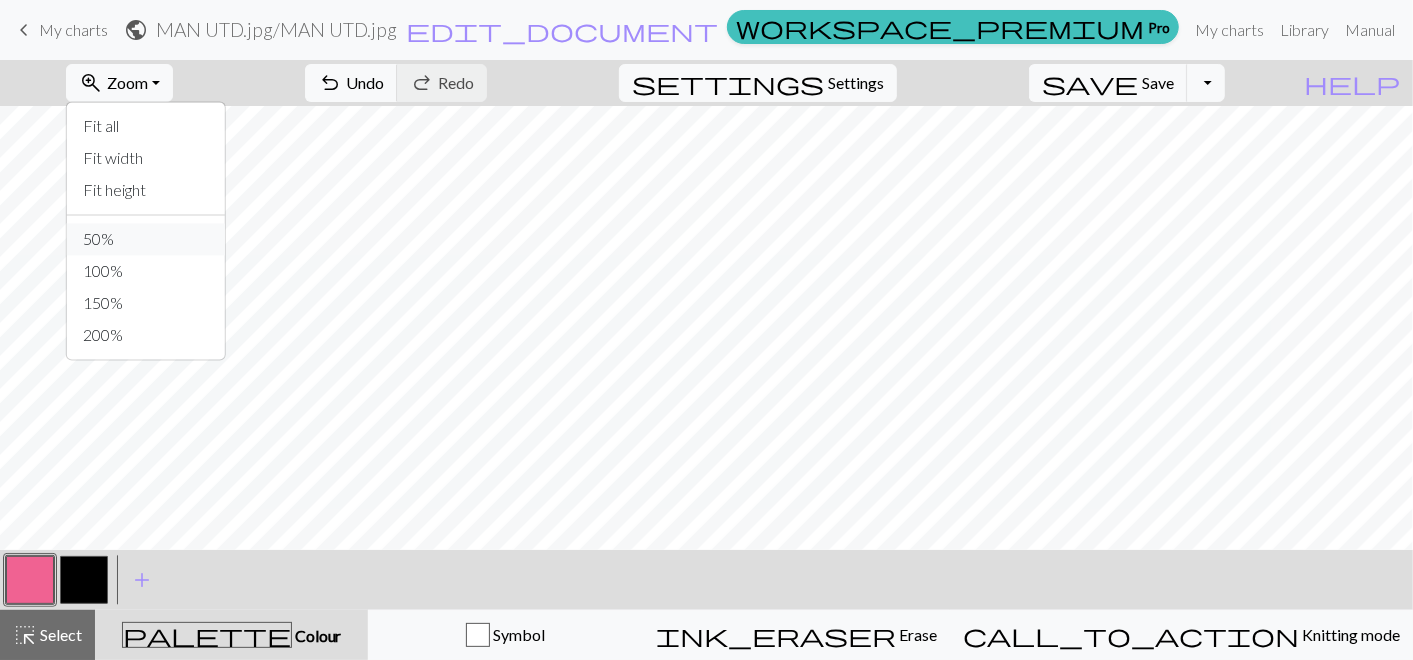 click on "50%" at bounding box center (146, 239) 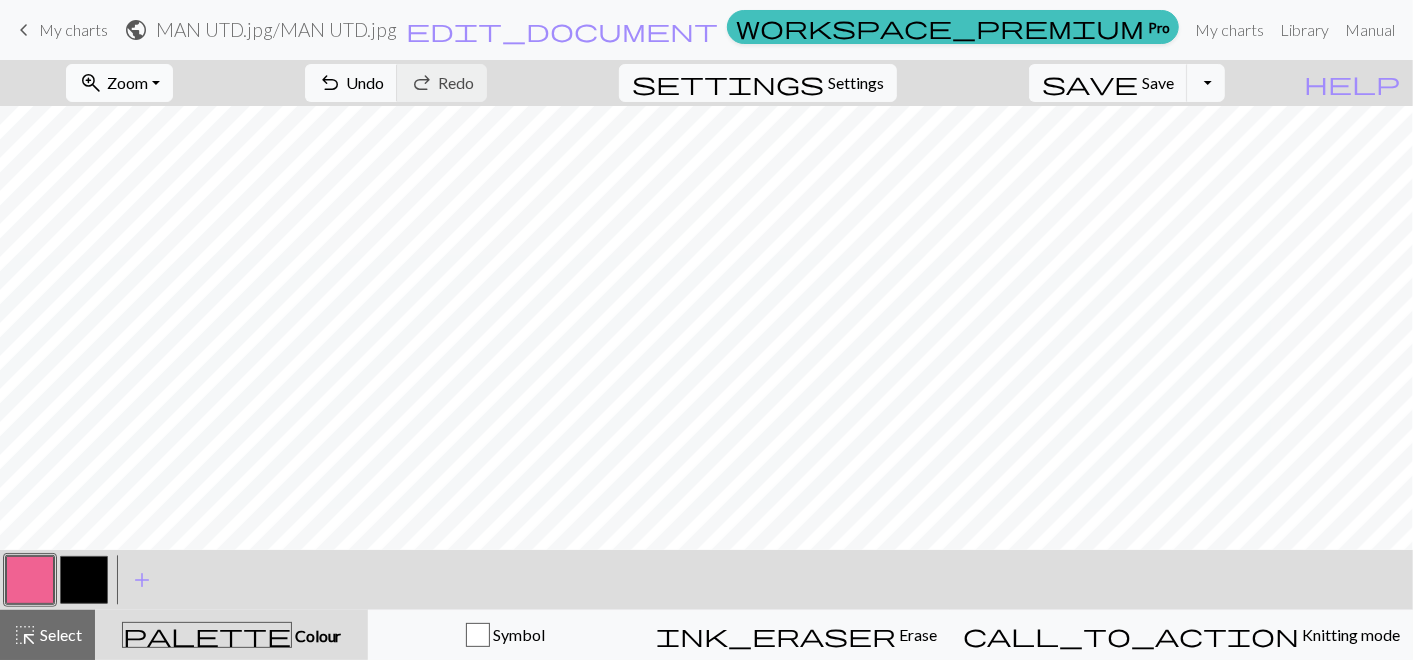 click on "zoom_in Zoom Zoom" at bounding box center [119, 83] 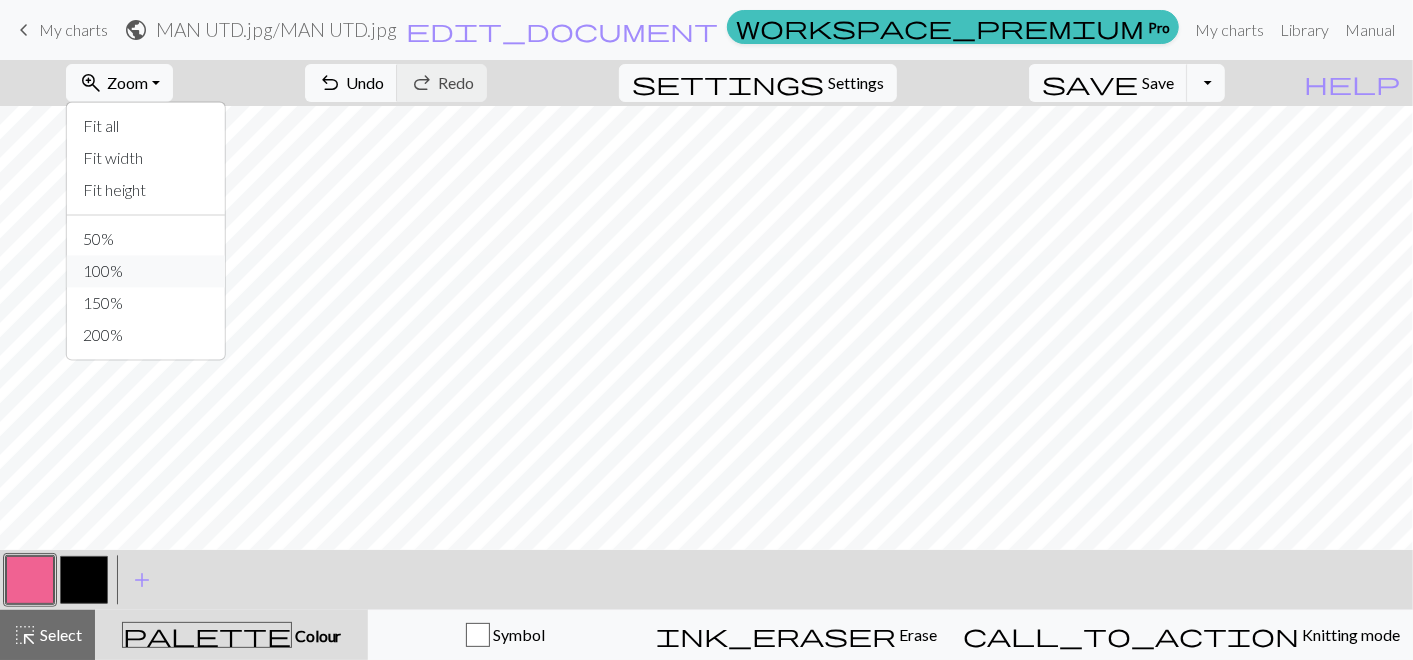 click on "100%" at bounding box center [146, 271] 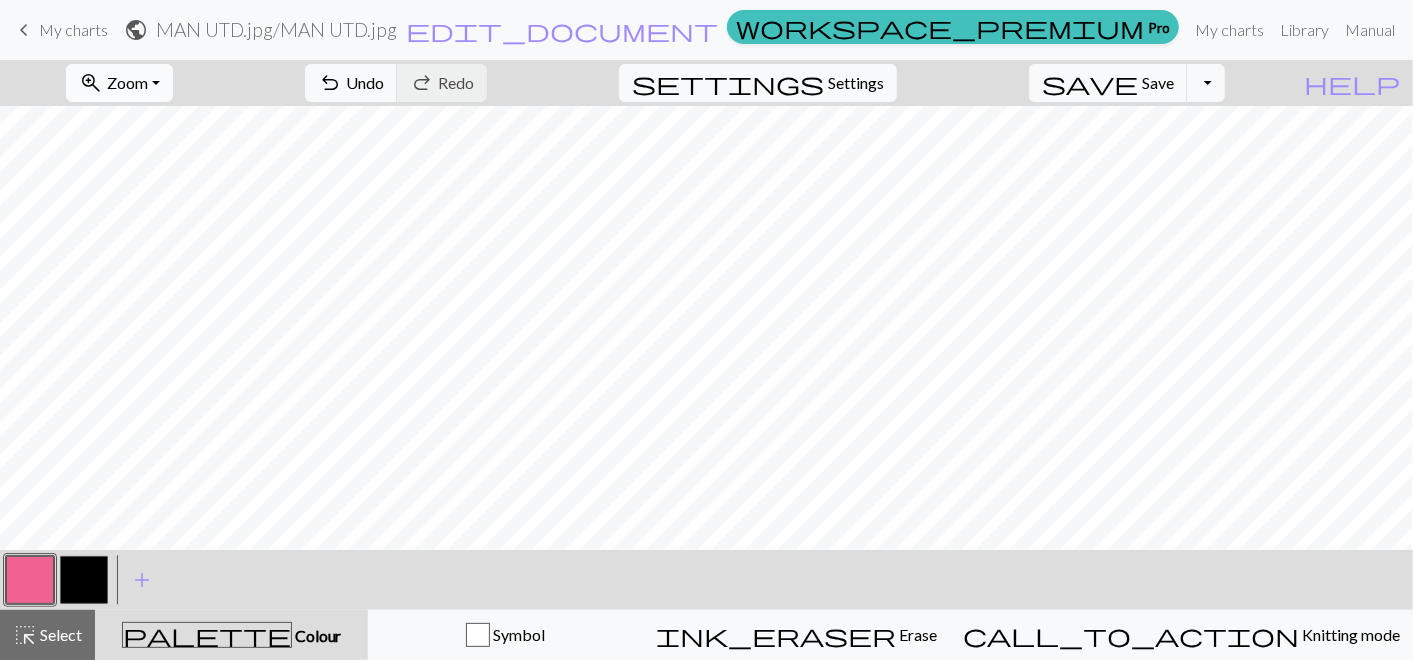 click on "zoom_in Zoom Zoom" at bounding box center [119, 83] 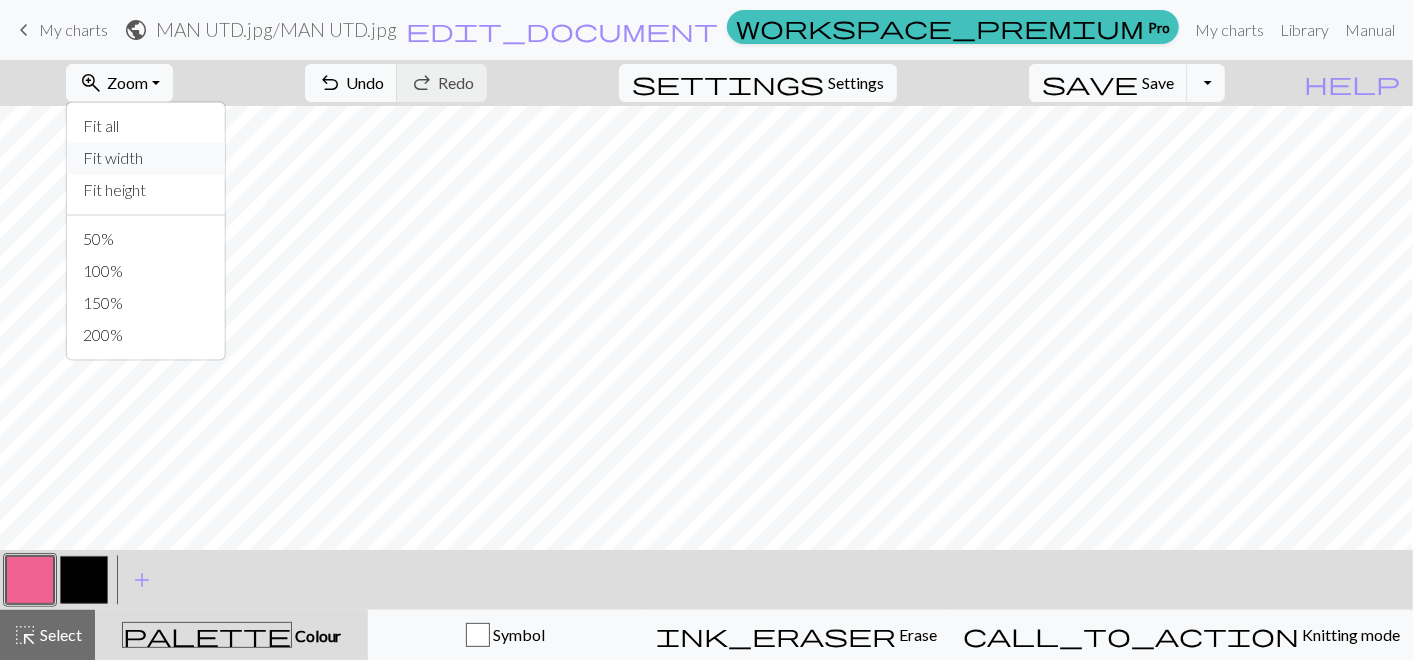 click on "Fit width" at bounding box center (146, 158) 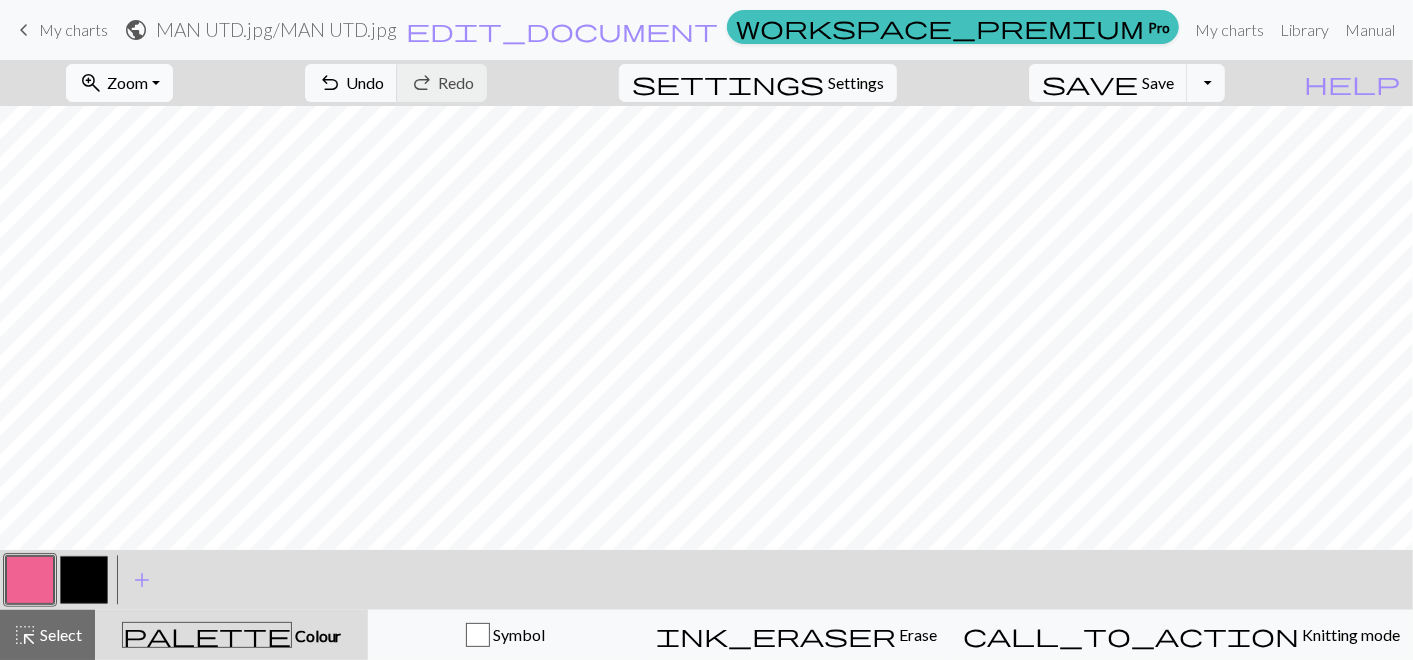 click on "zoom_in Zoom Zoom" at bounding box center [119, 83] 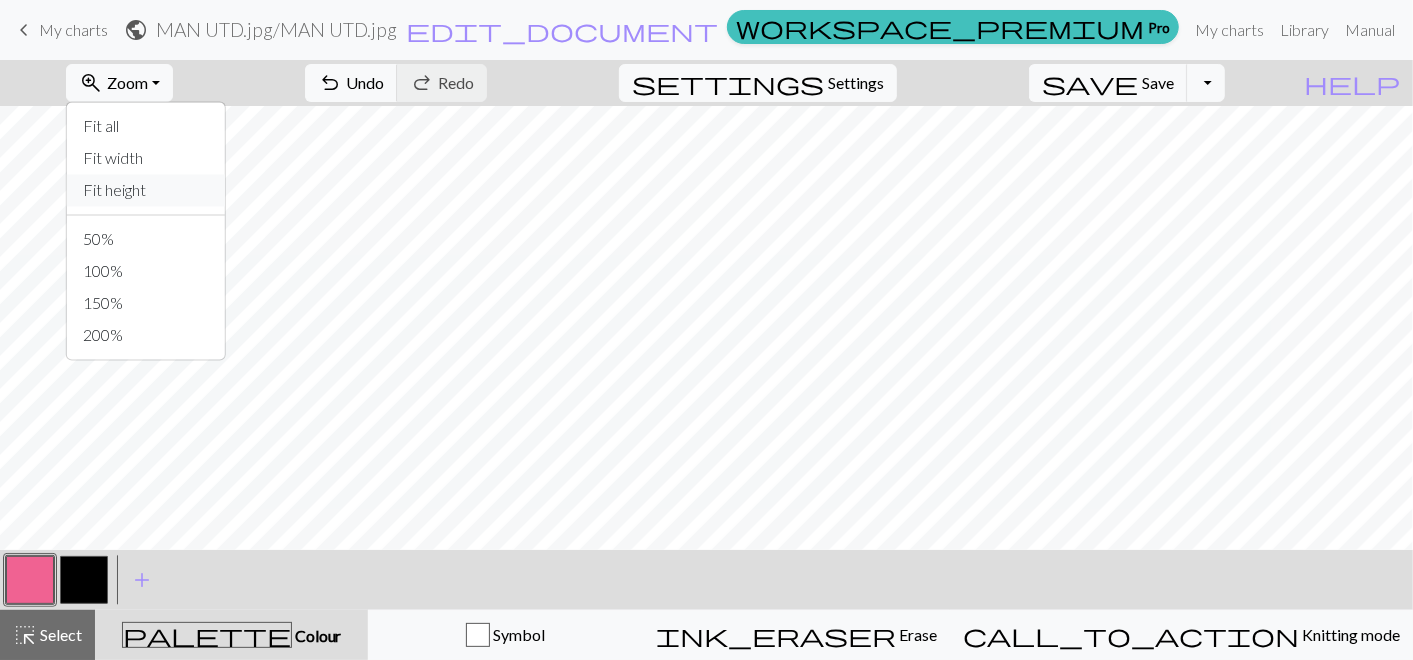 click on "Fit height" at bounding box center (146, 190) 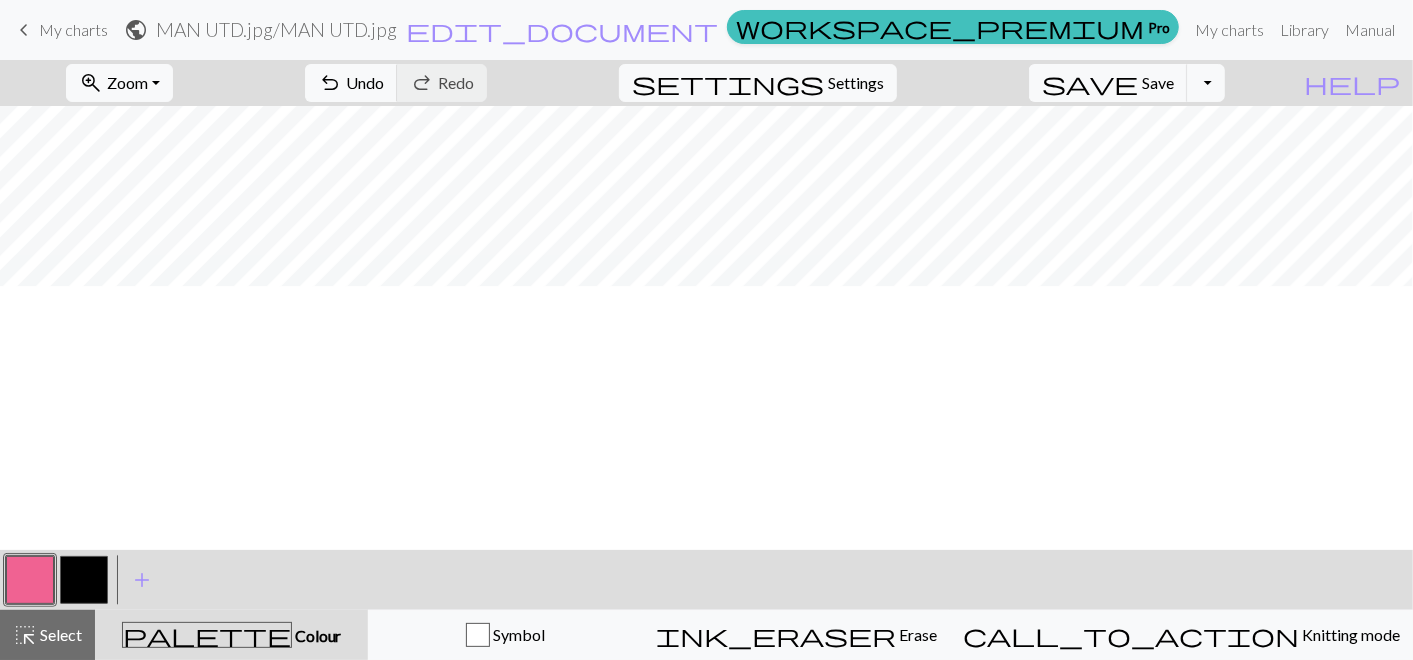 scroll, scrollTop: 35, scrollLeft: 0, axis: vertical 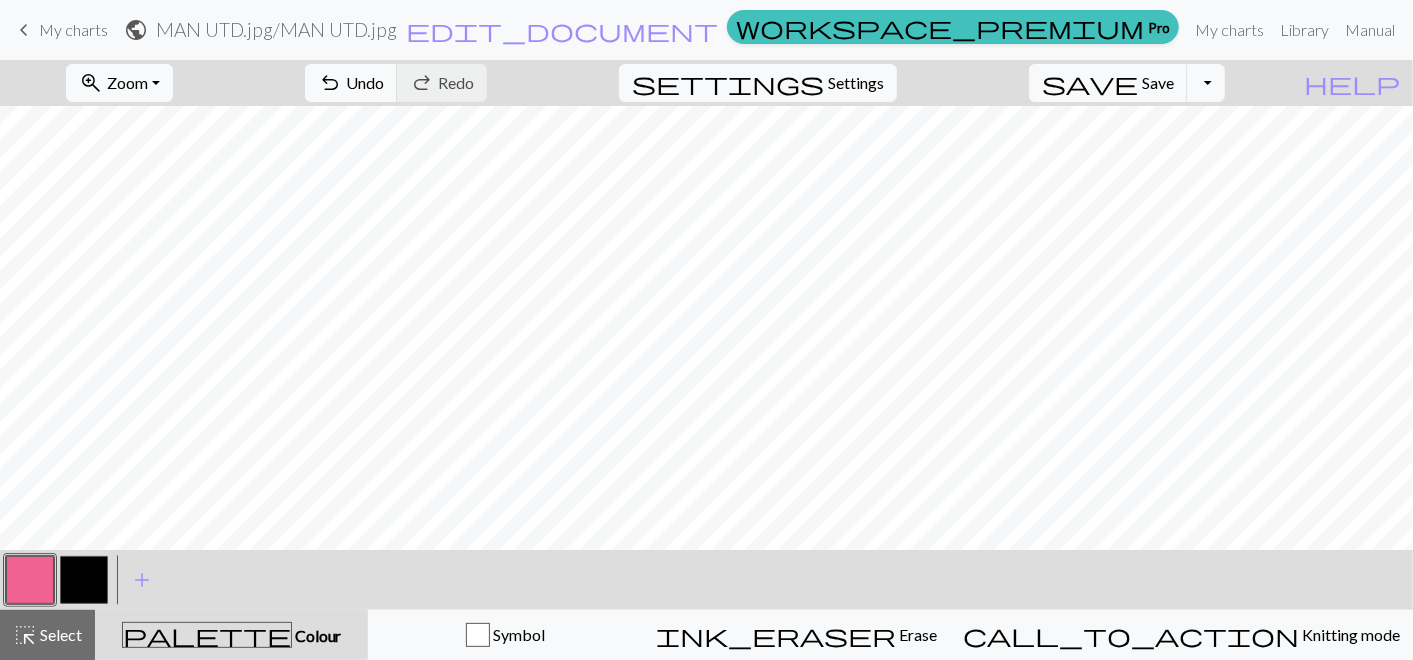 click on "keyboard_arrow_left   My charts public MAN UTD.jpg  /  MAN UTD.jpg edit_document Edit settings workspace_premium  Pro My charts Library Manual Hi  [FIRST] [LAST]   Account settings Logout" at bounding box center (706, 30) 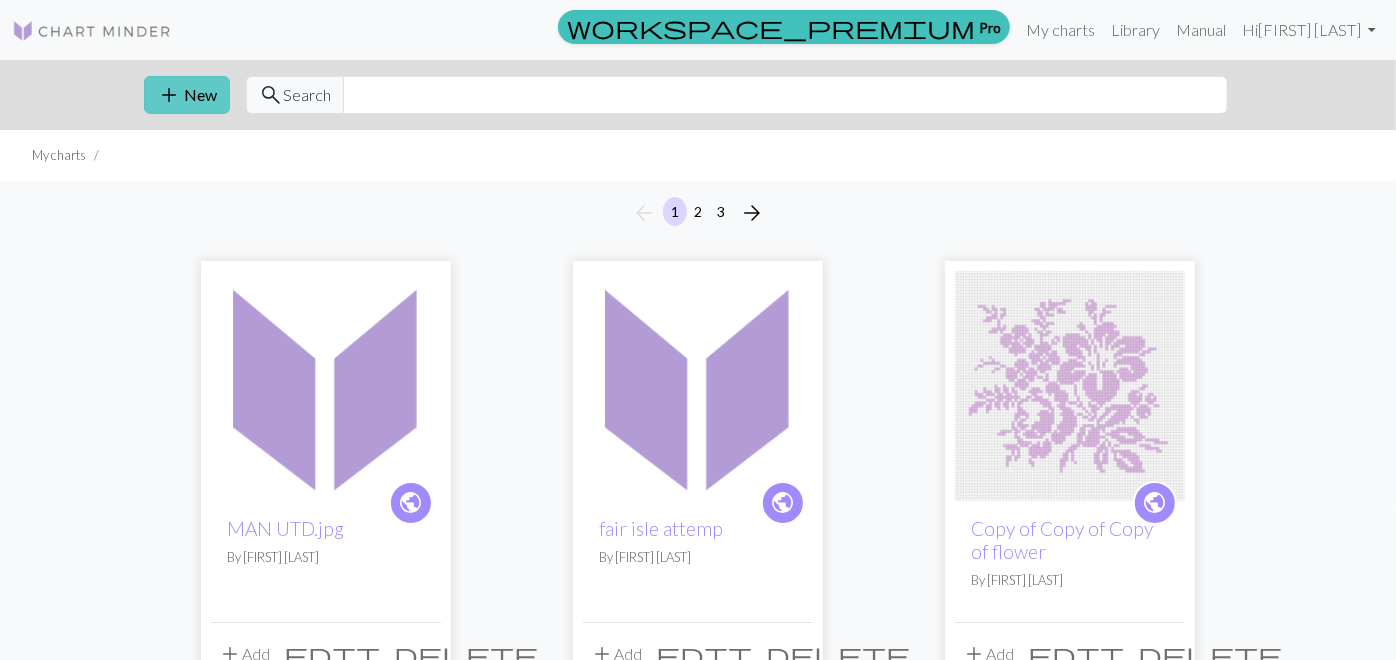 click on "add   New" at bounding box center (187, 95) 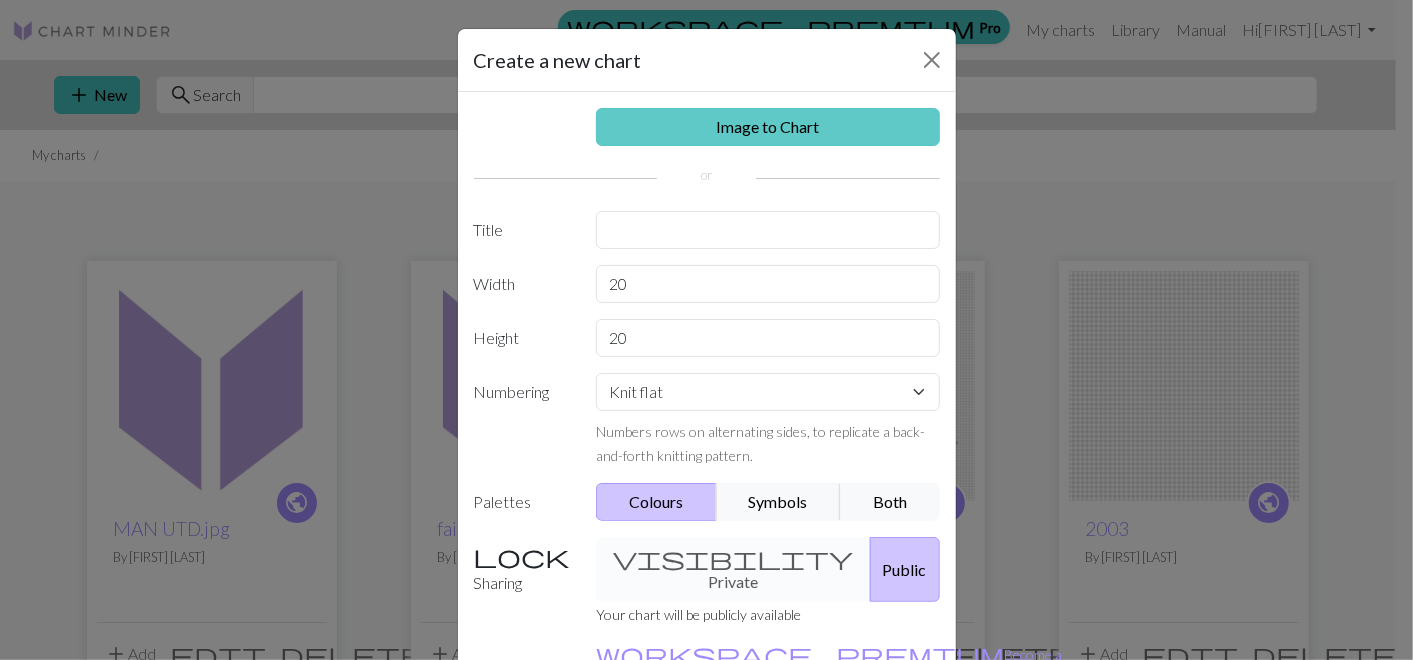 click on "Image to Chart" at bounding box center (768, 127) 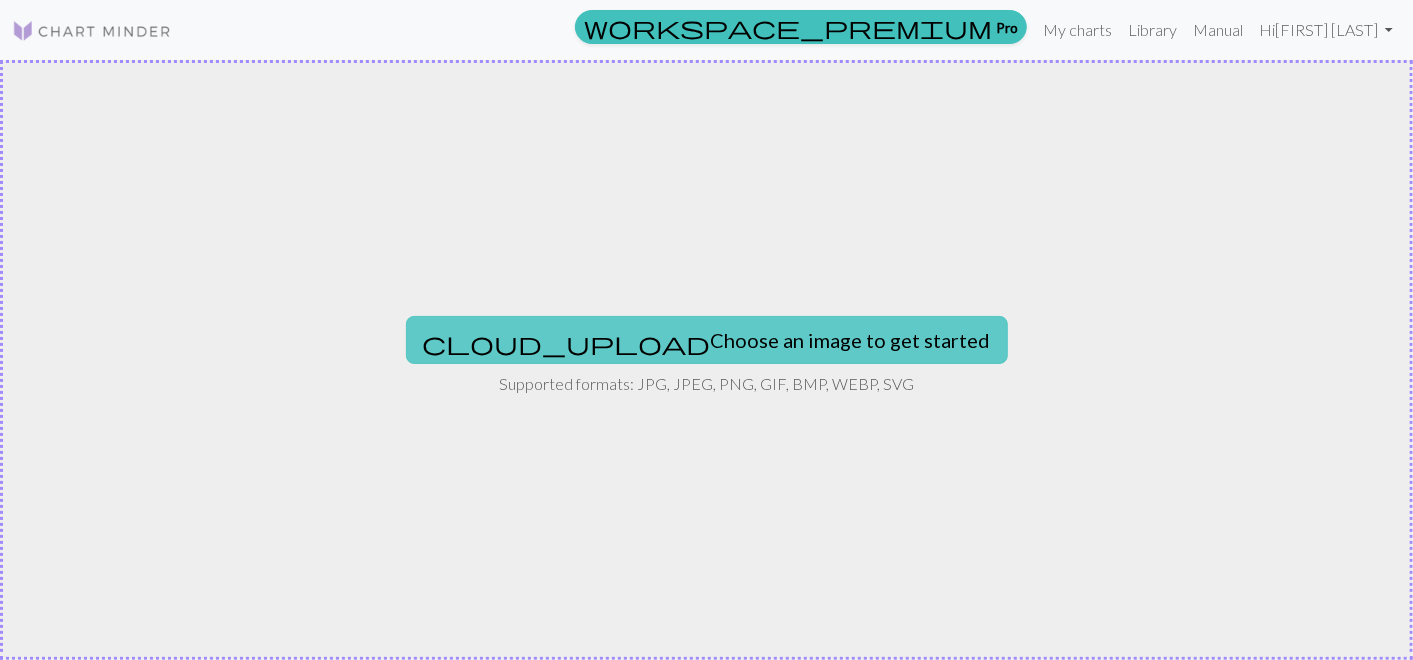 click on "cloud_upload  Choose an image to get started" at bounding box center [707, 340] 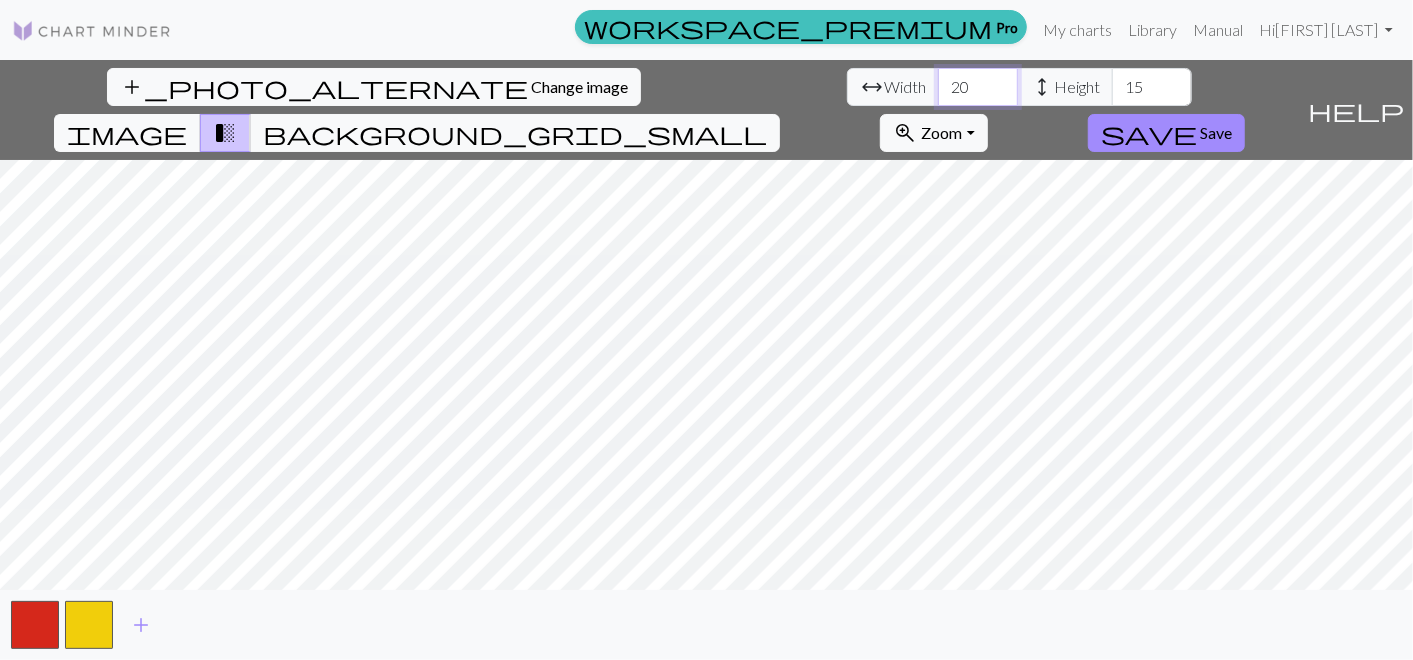 drag, startPoint x: 454, startPoint y: 77, endPoint x: 406, endPoint y: 87, distance: 49.0306 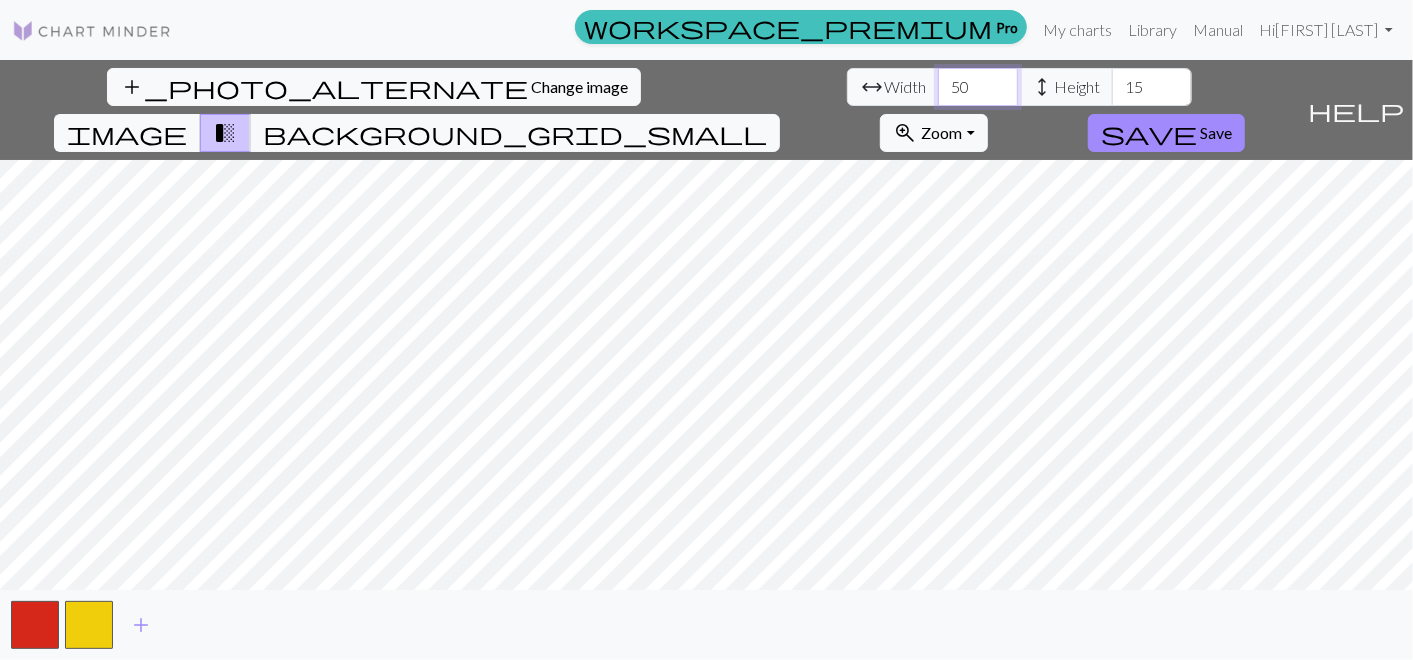 type on "50" 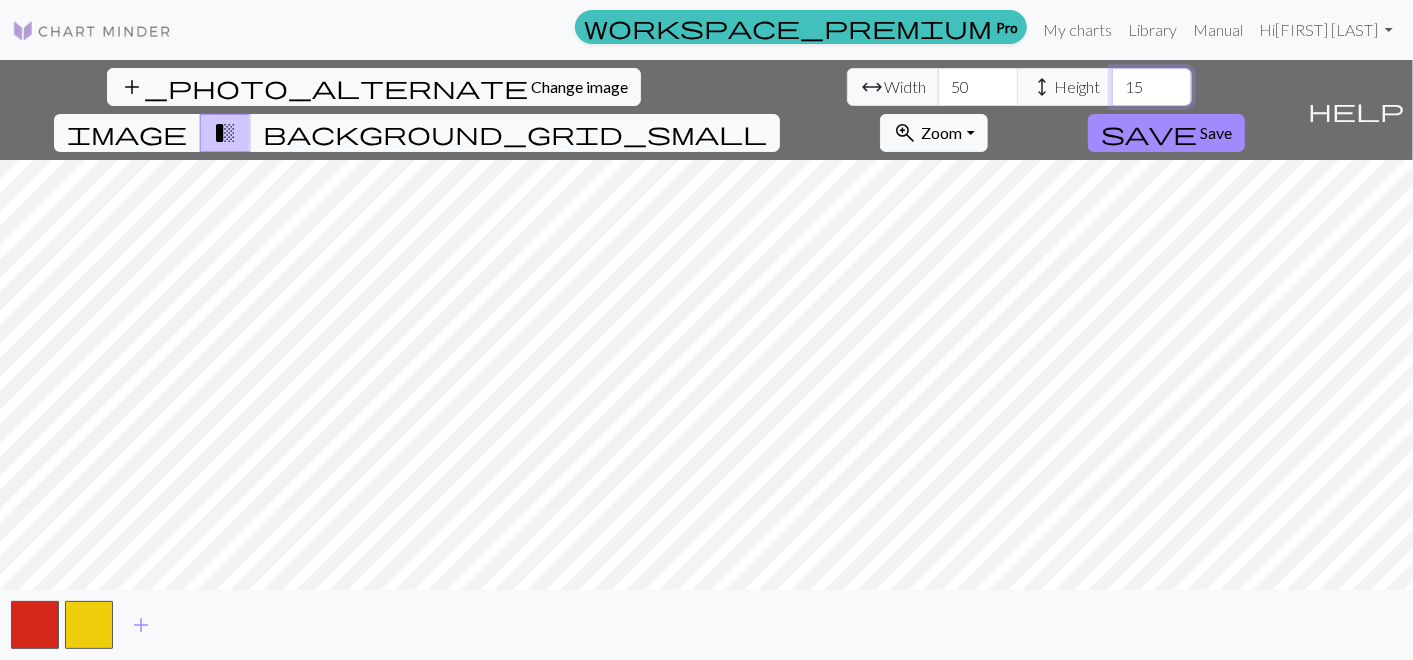 click on "15" at bounding box center (1152, 87) 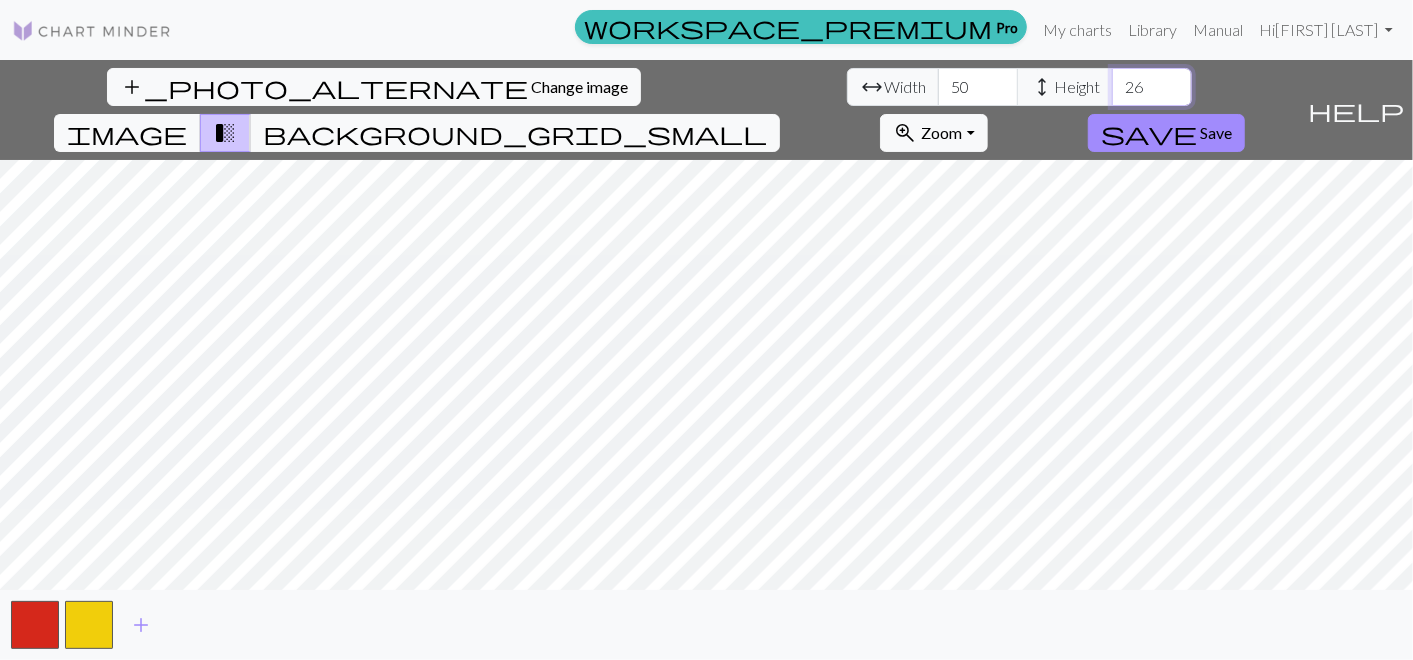 type on "26" 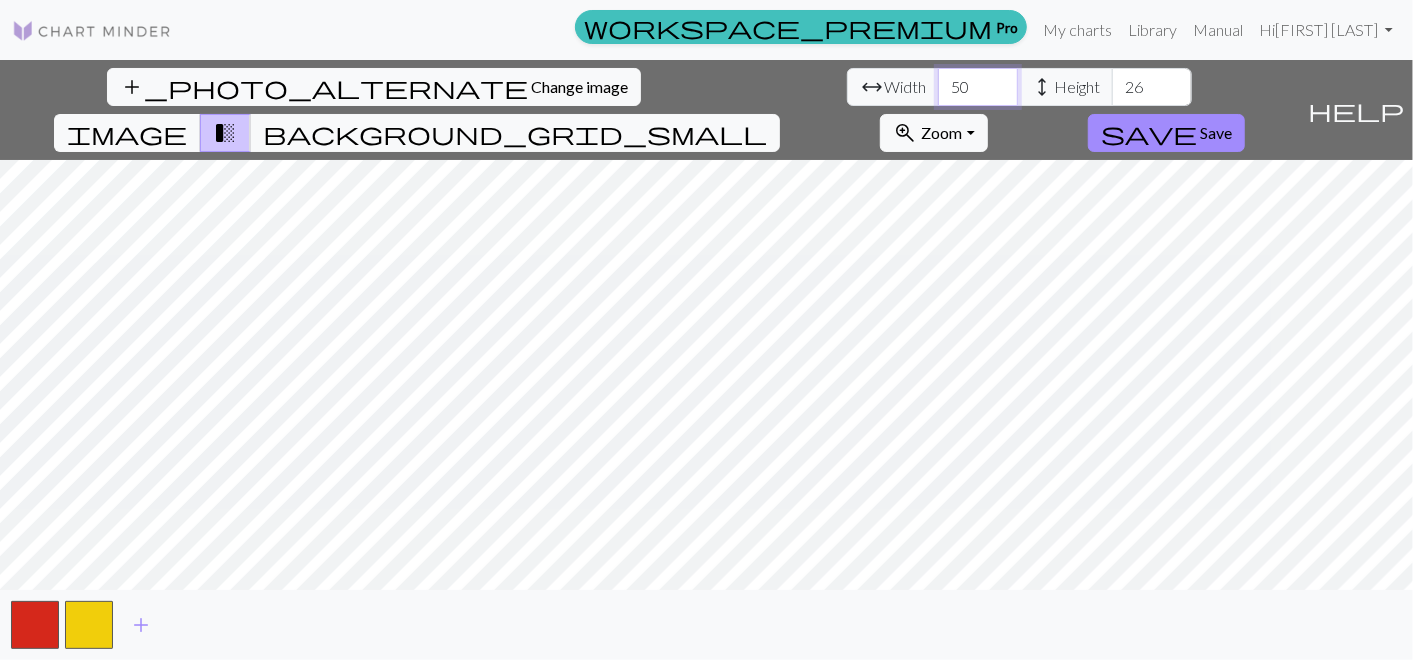click on "50" at bounding box center [978, 87] 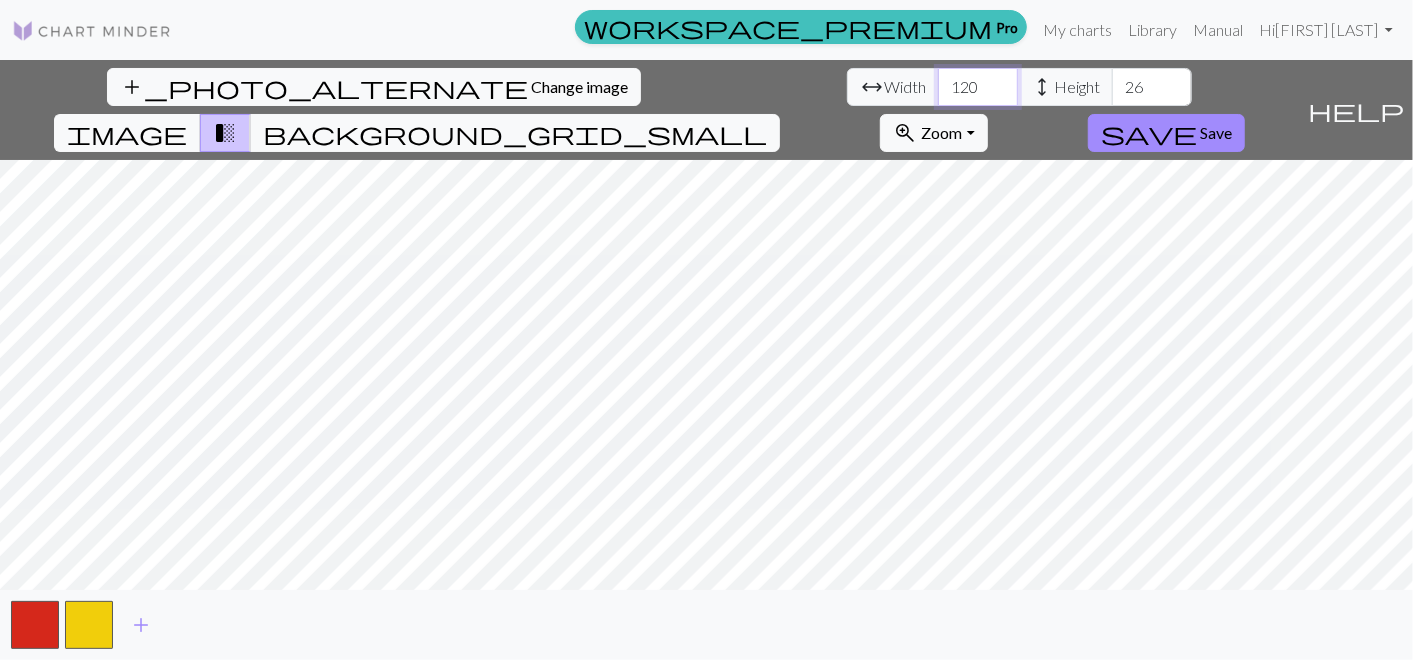 type on "120" 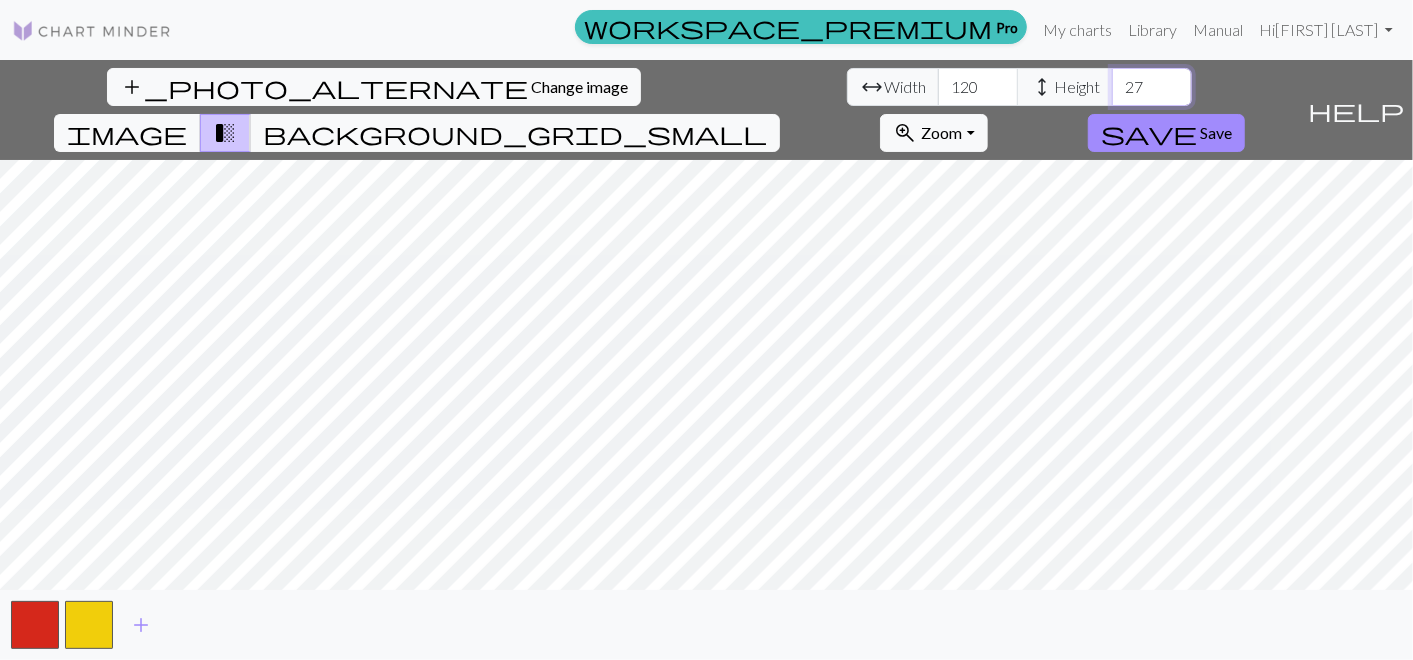 click on "27" at bounding box center [1152, 87] 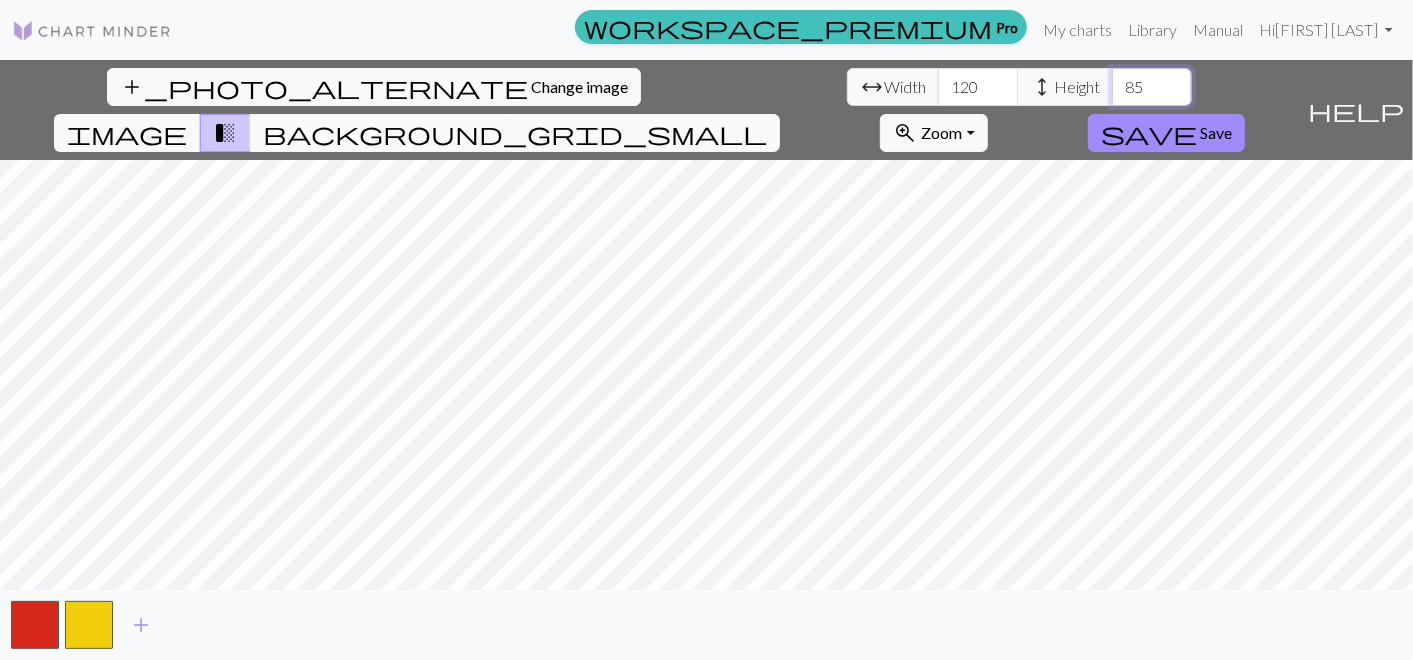 type on "85" 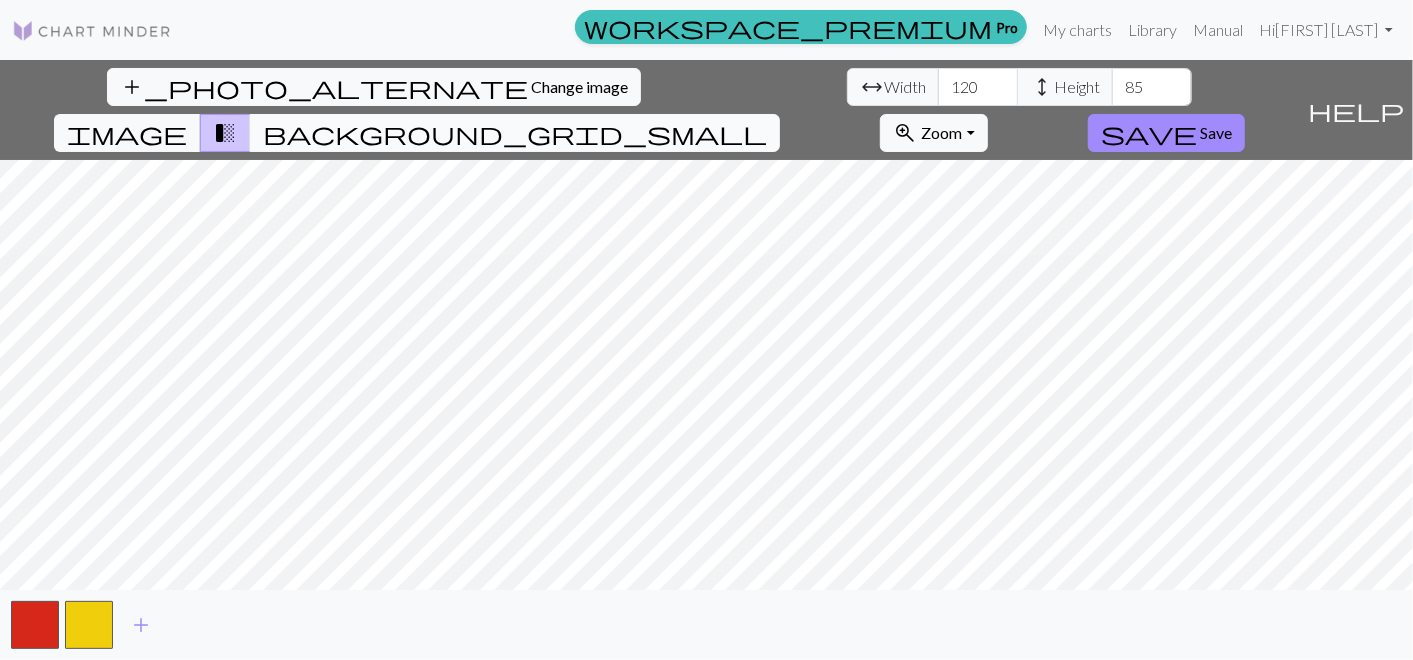 click on "background_grid_small" at bounding box center [515, 133] 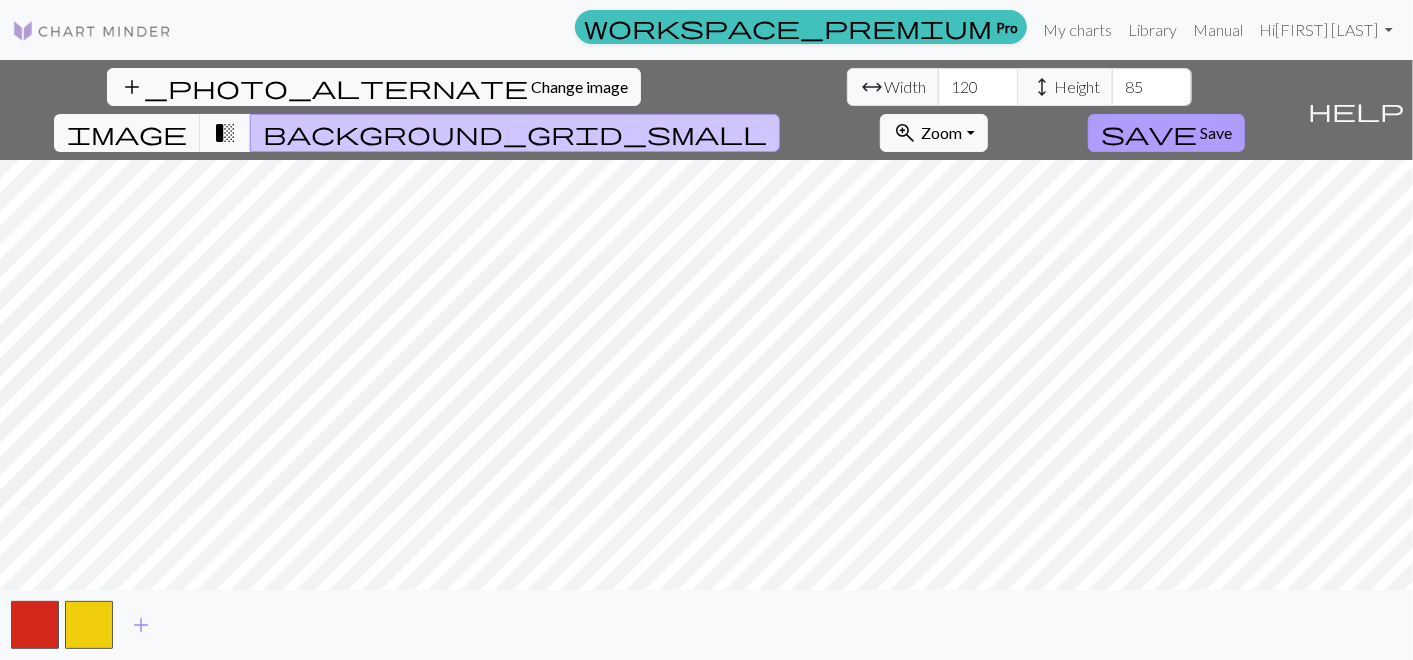 click on "save" at bounding box center (1149, 133) 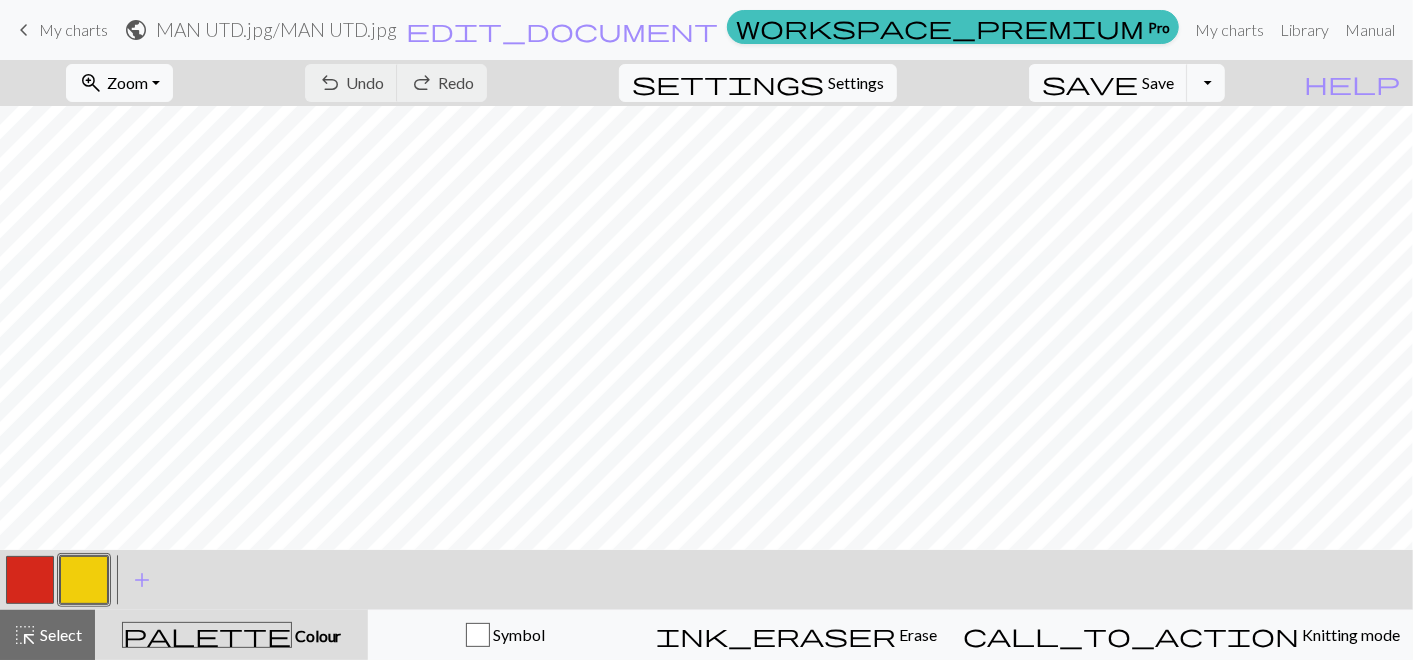 click at bounding box center [30, 580] 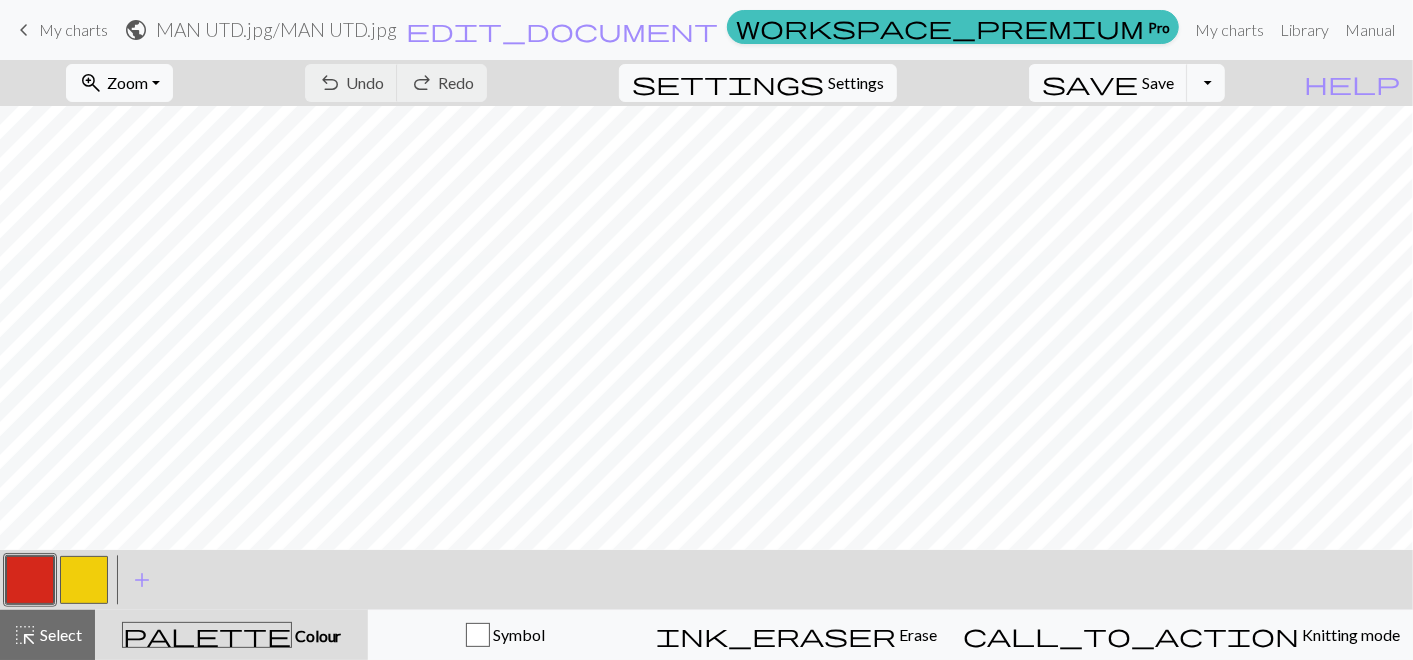 click at bounding box center (30, 580) 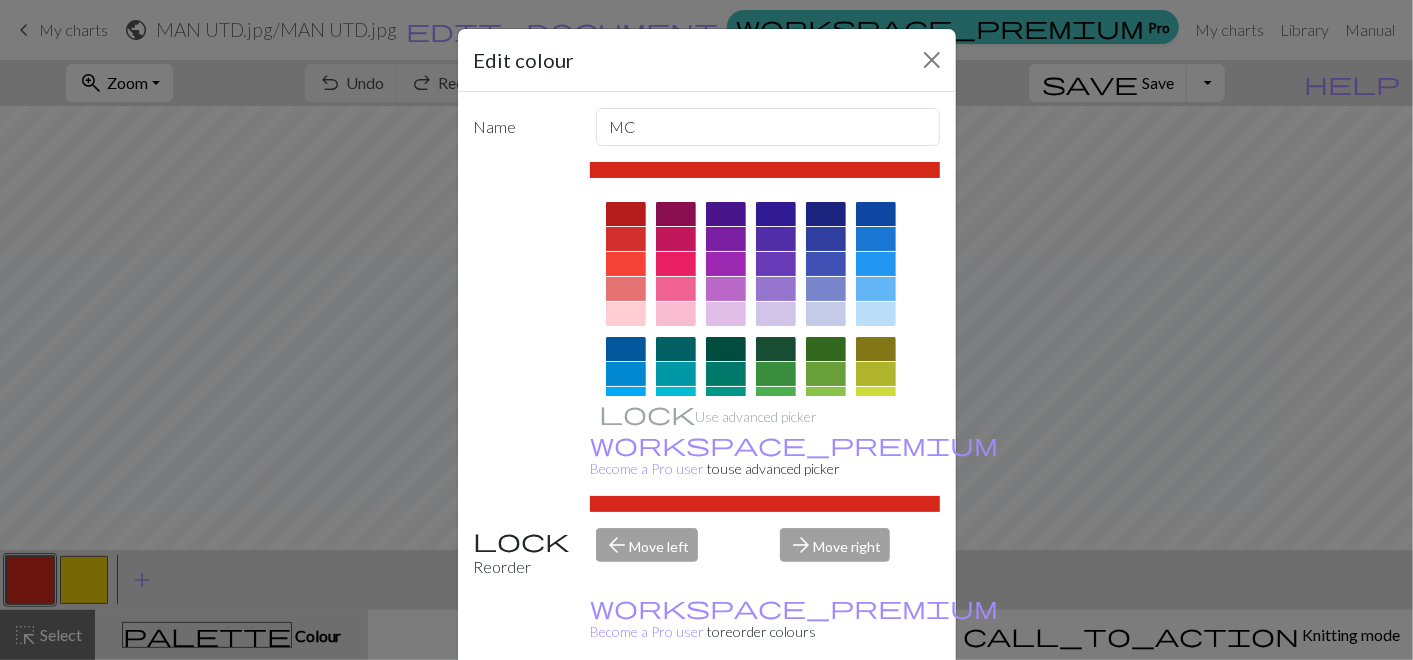 click at bounding box center (676, 264) 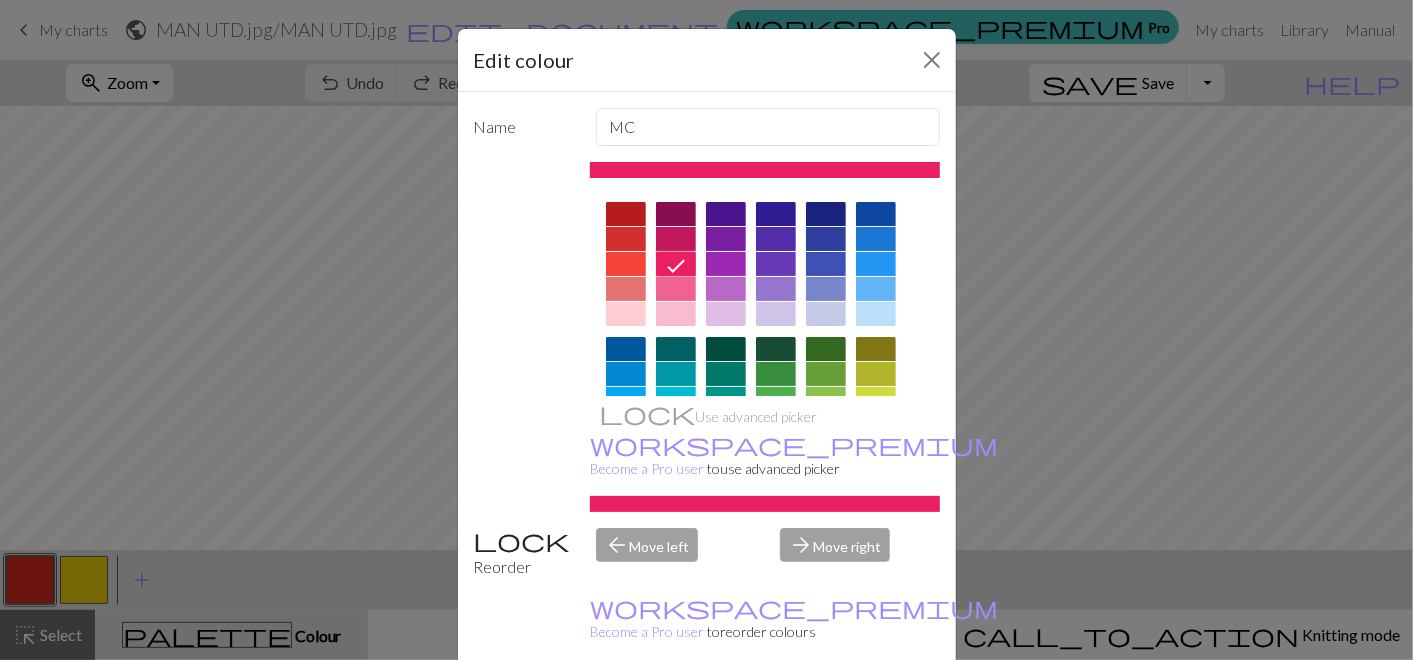 click at bounding box center (676, 289) 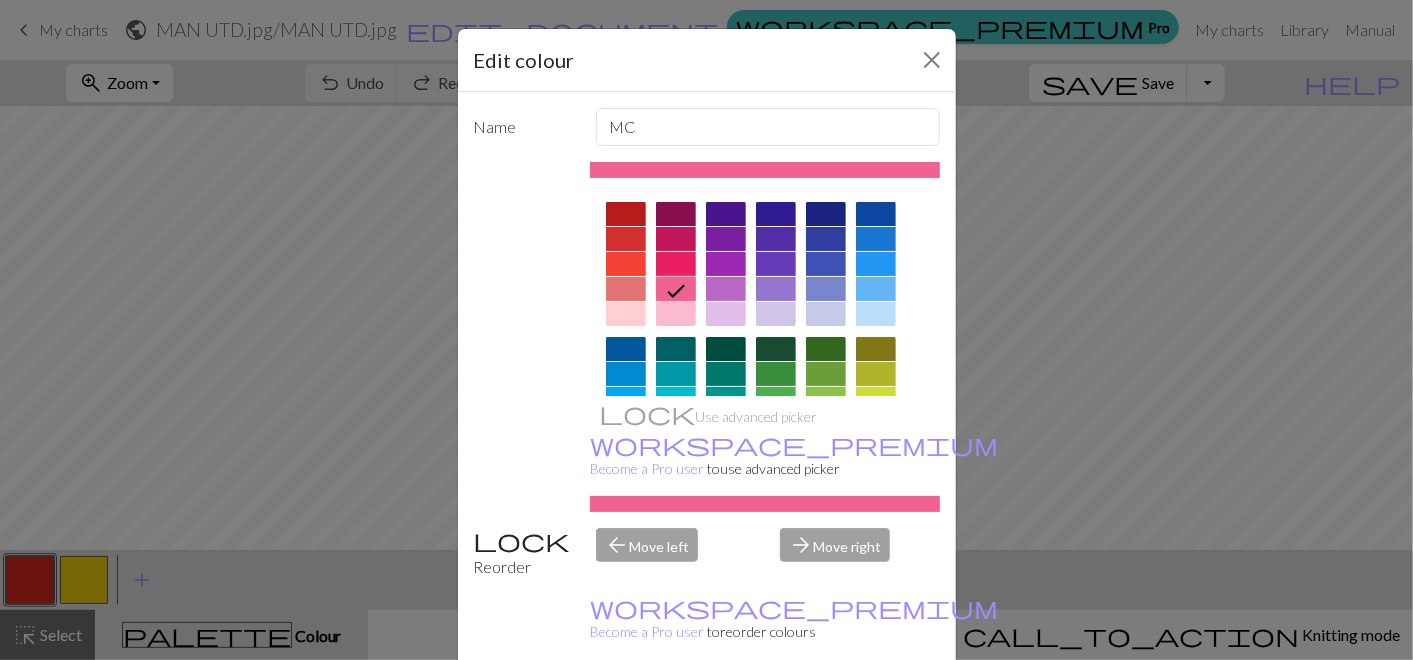 click on "Done" at bounding box center (827, 711) 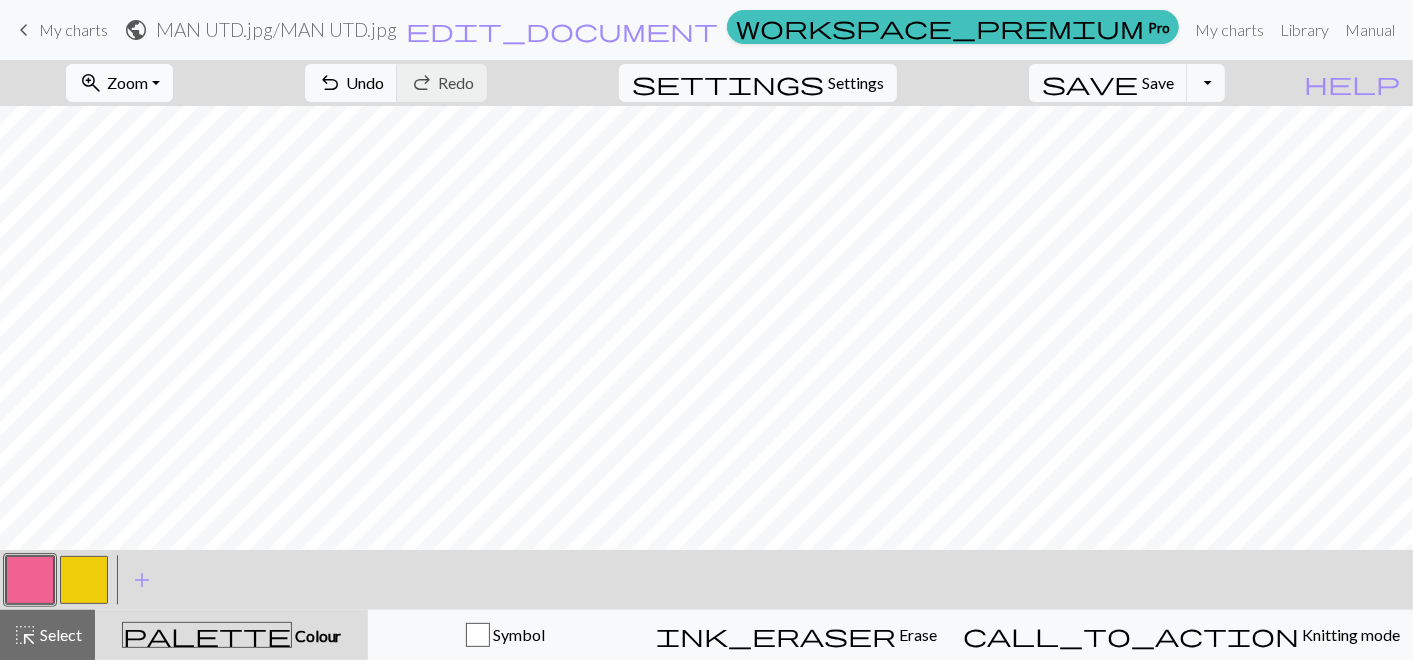 click on "zoom_in Zoom Zoom" at bounding box center (119, 83) 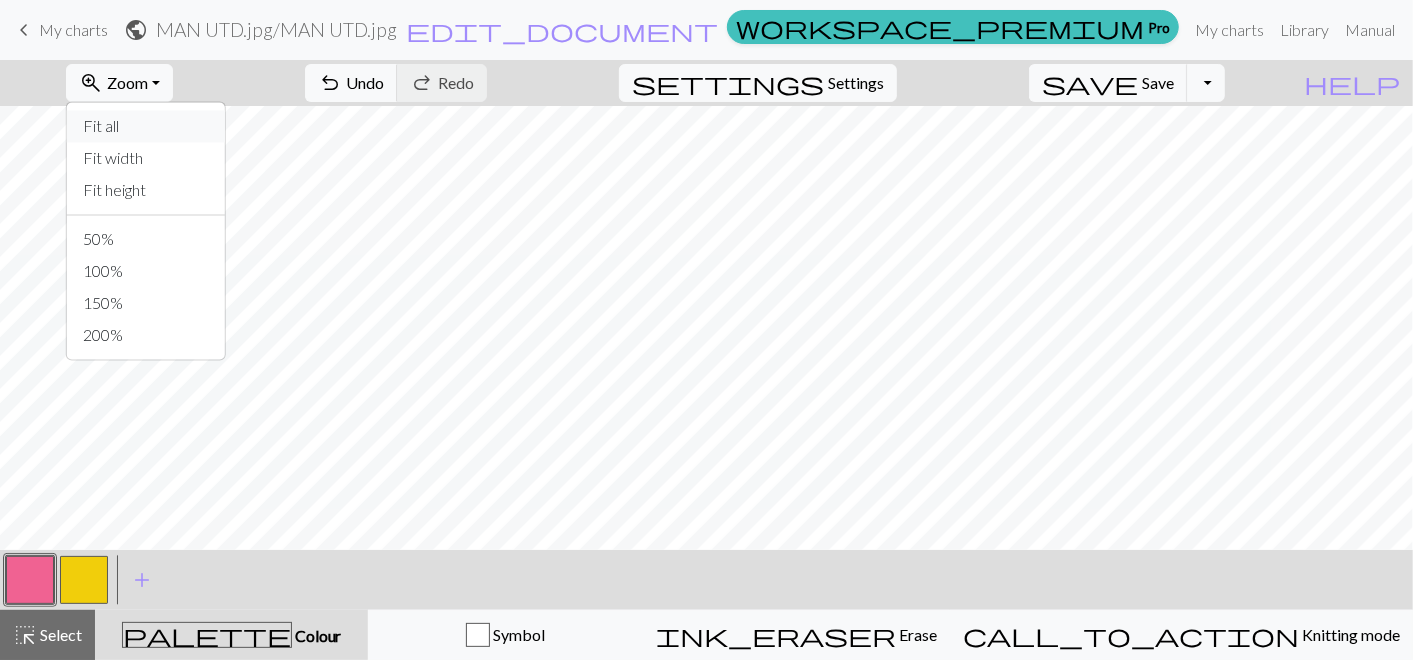 click on "Fit all" at bounding box center (146, 126) 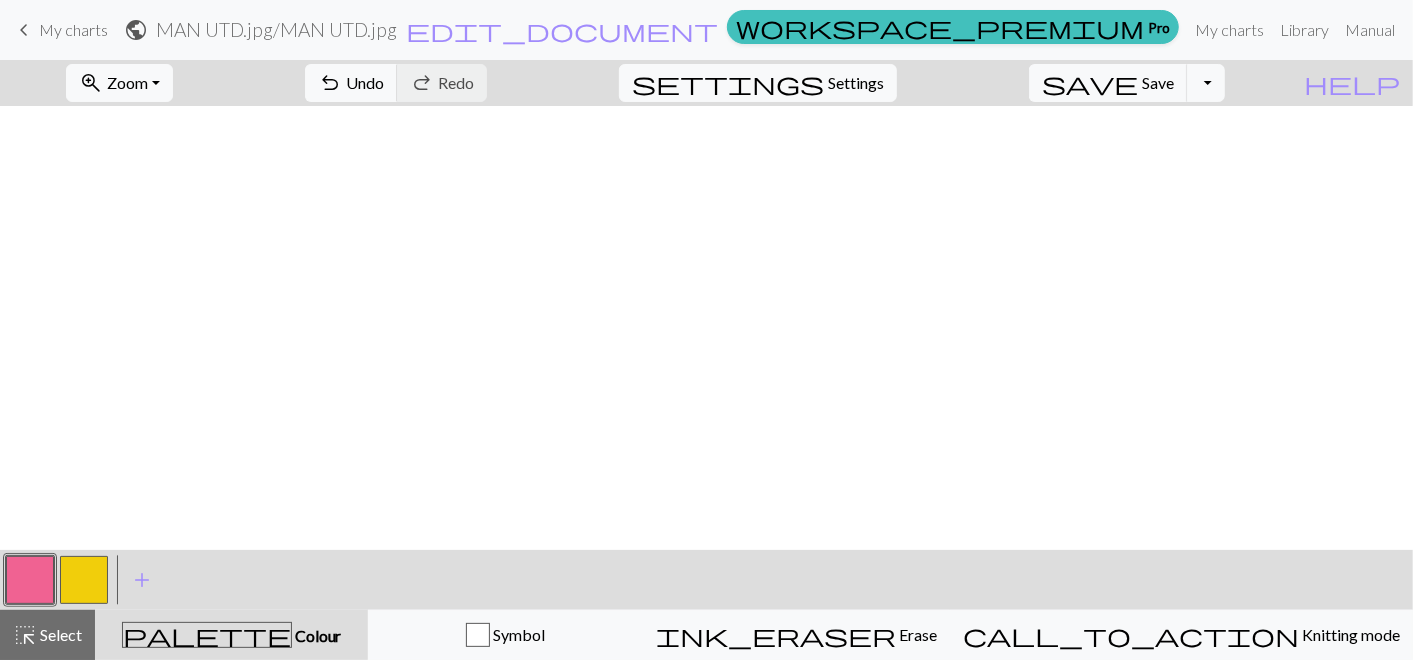 scroll, scrollTop: 540, scrollLeft: 0, axis: vertical 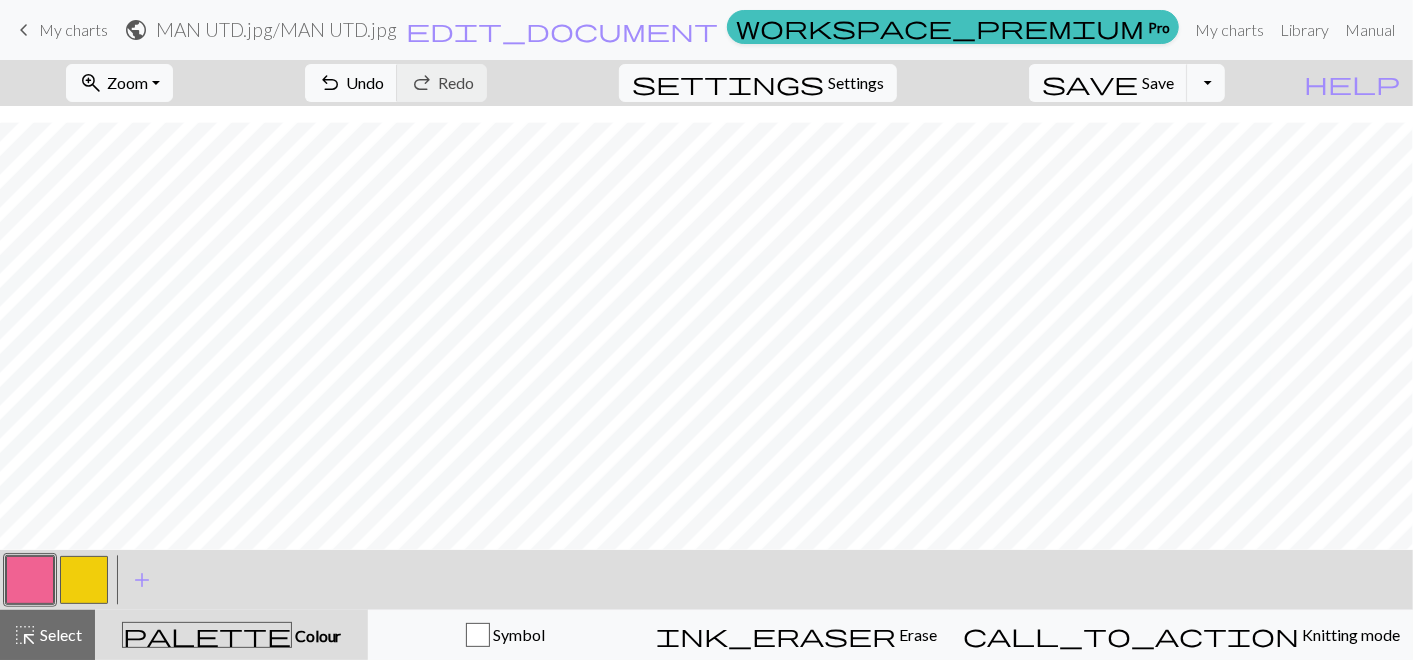 click on "< > add Add a  colour" at bounding box center (706, 580) 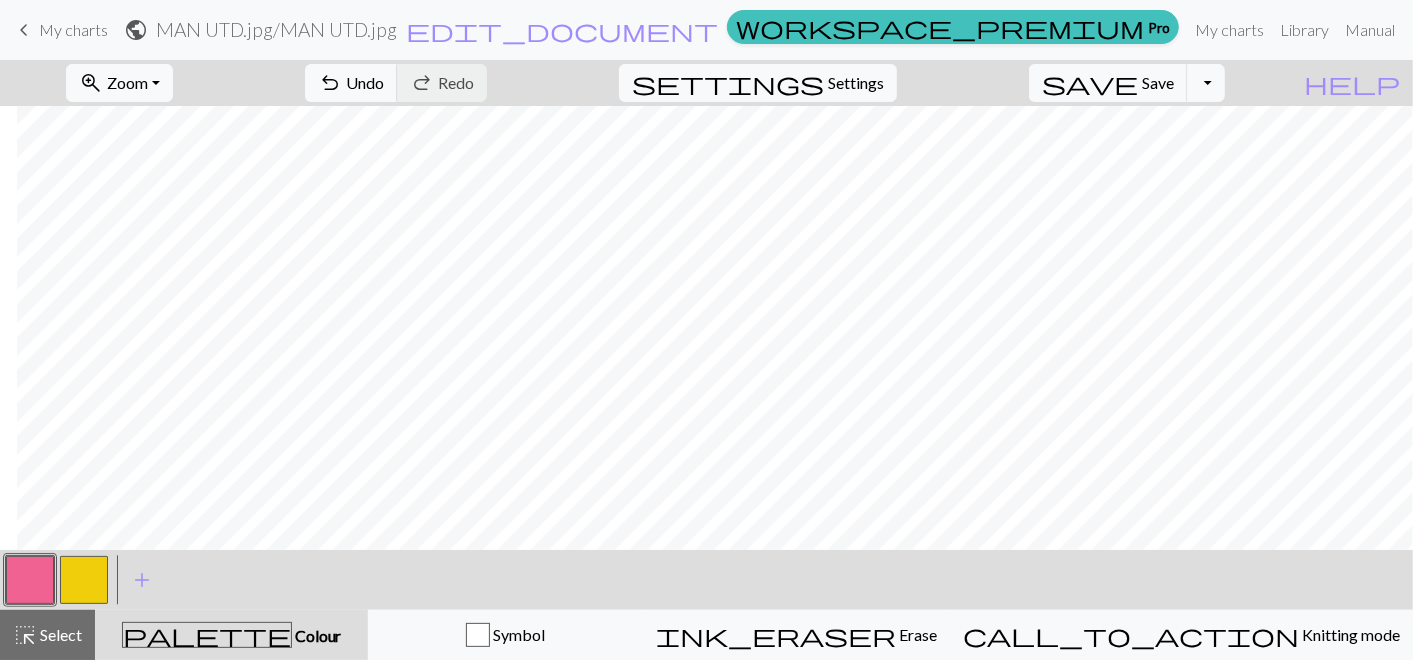 scroll, scrollTop: 0, scrollLeft: 17, axis: horizontal 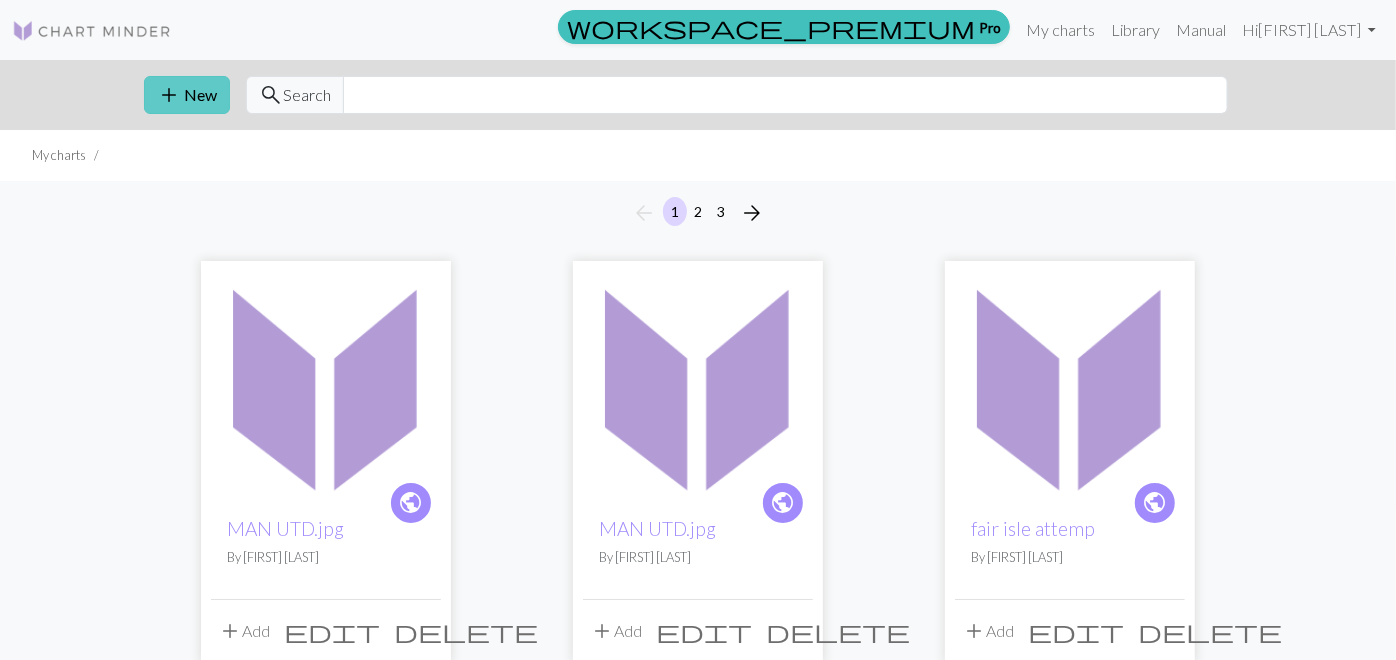 click on "add   New" at bounding box center (187, 95) 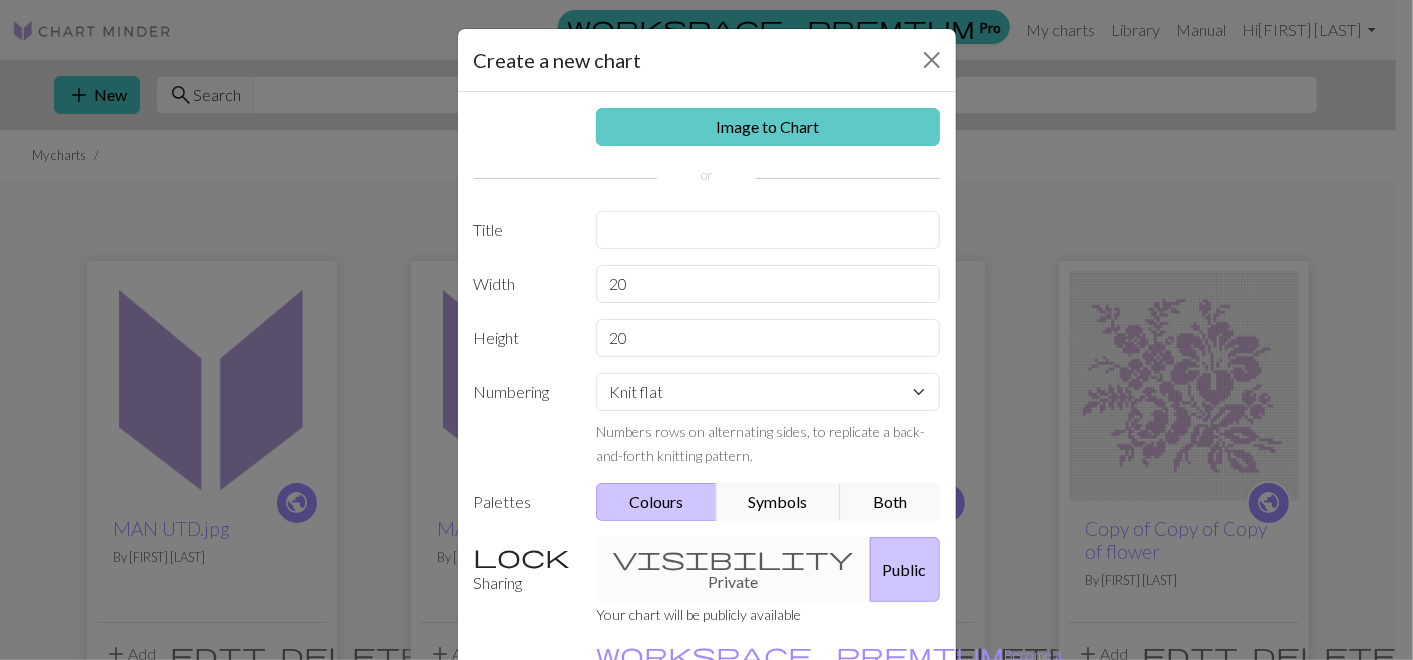 click on "Image to Chart" at bounding box center [768, 127] 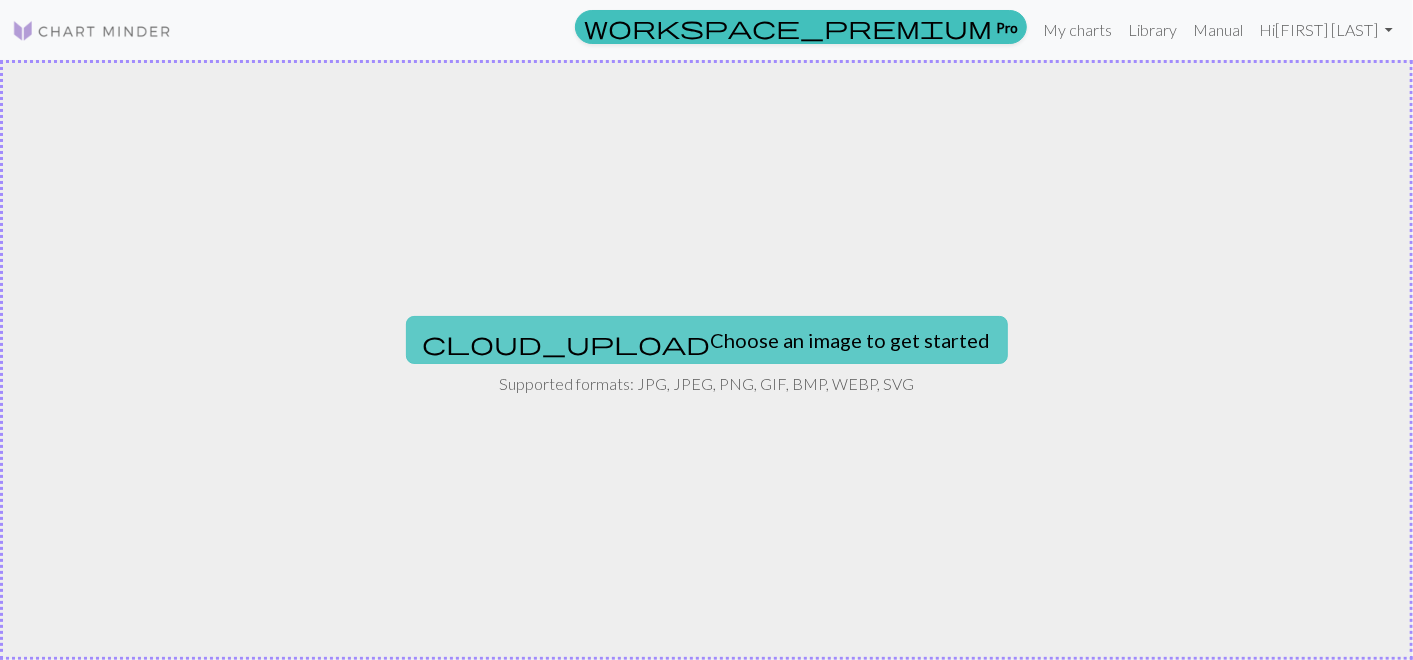 click on "cloud_upload  Choose an image to get started" at bounding box center [707, 340] 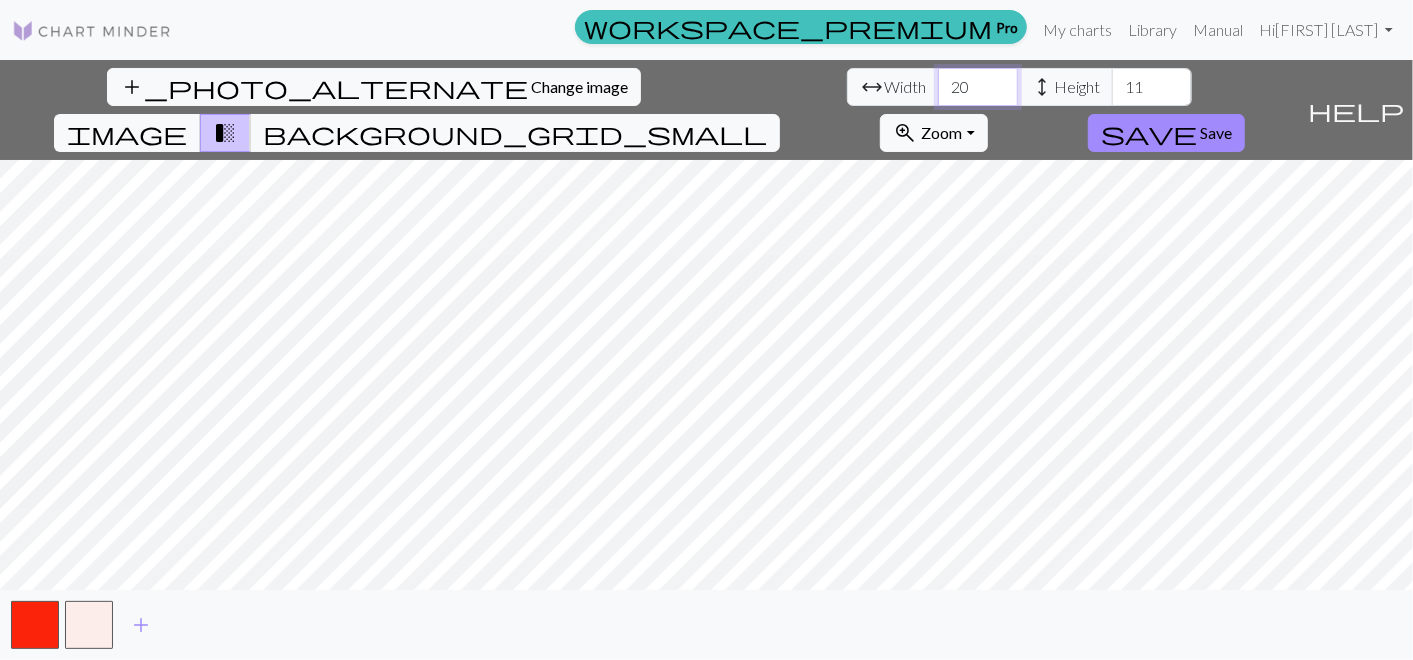 click on "20" at bounding box center (978, 87) 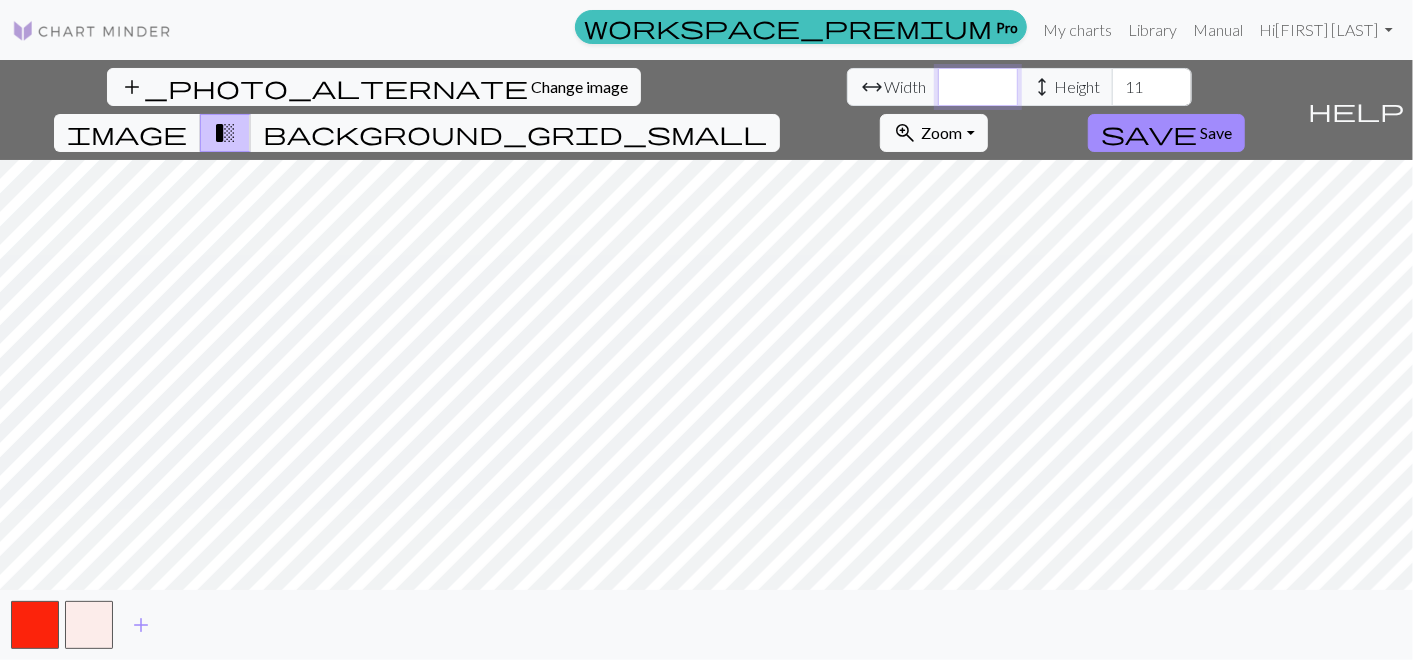 type on "0" 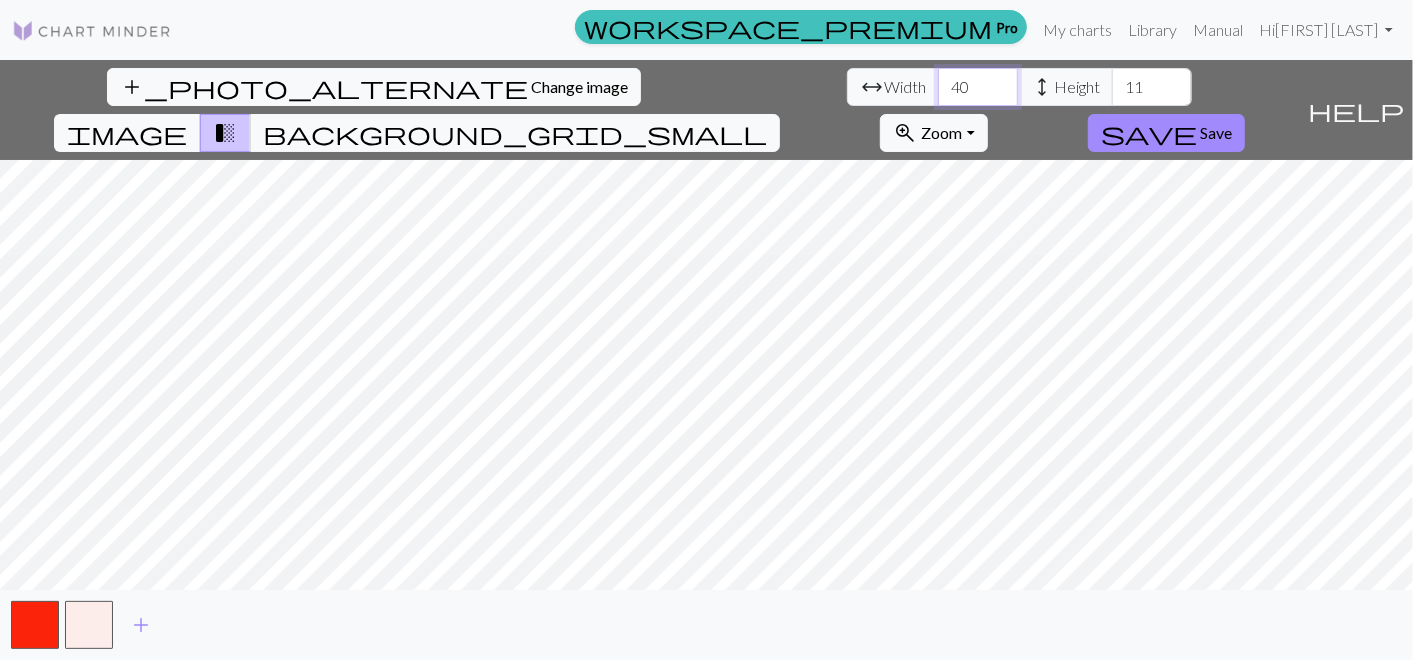 type on "40" 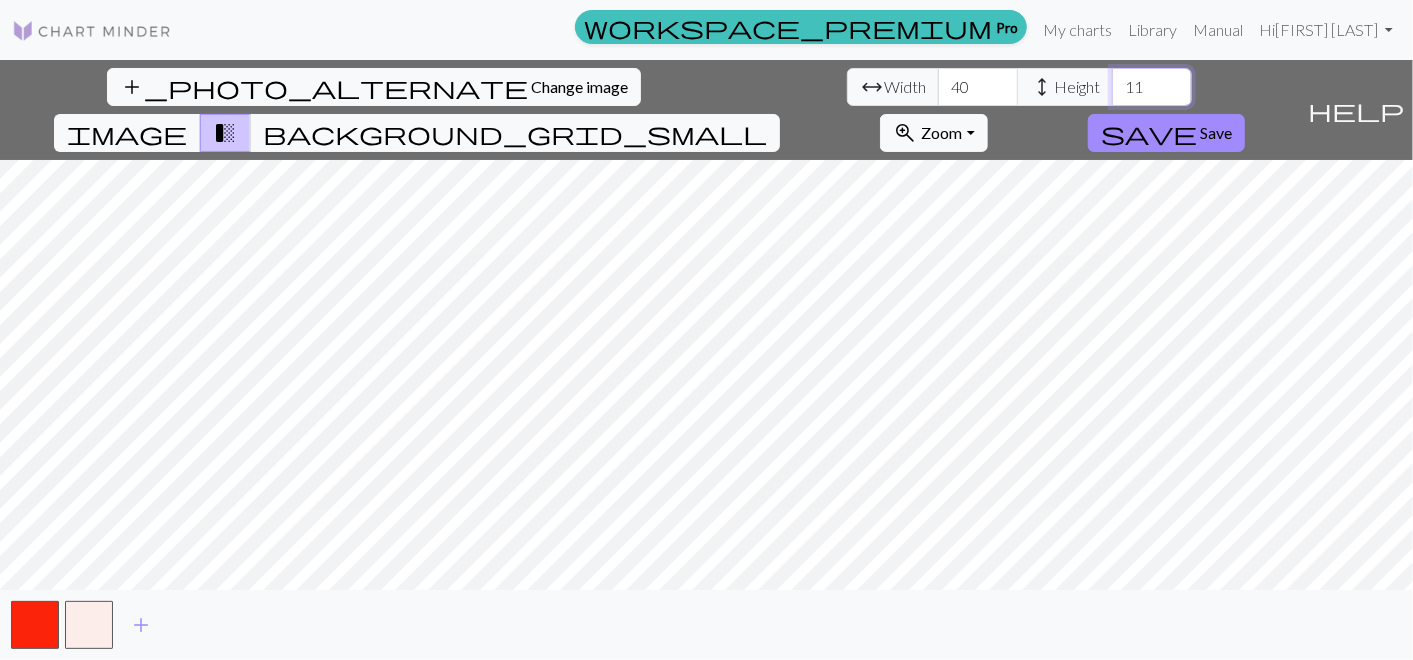 click on "11" at bounding box center [1152, 87] 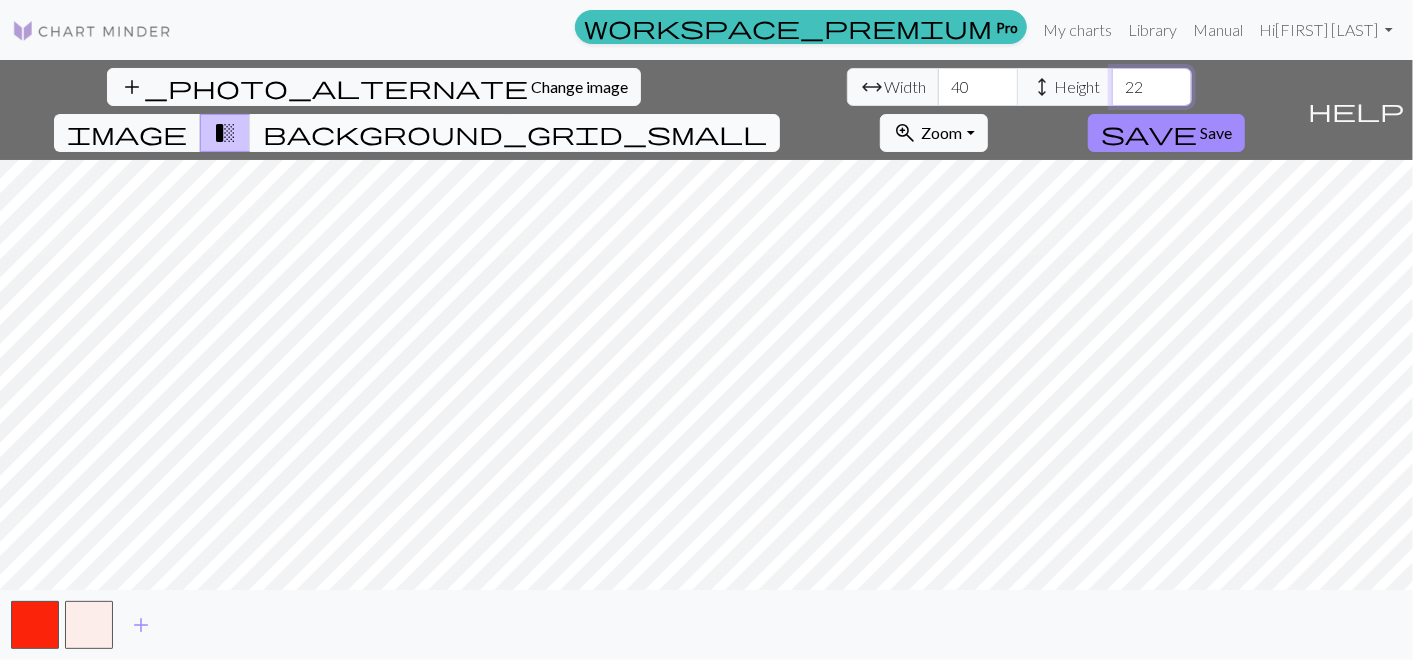type on "22" 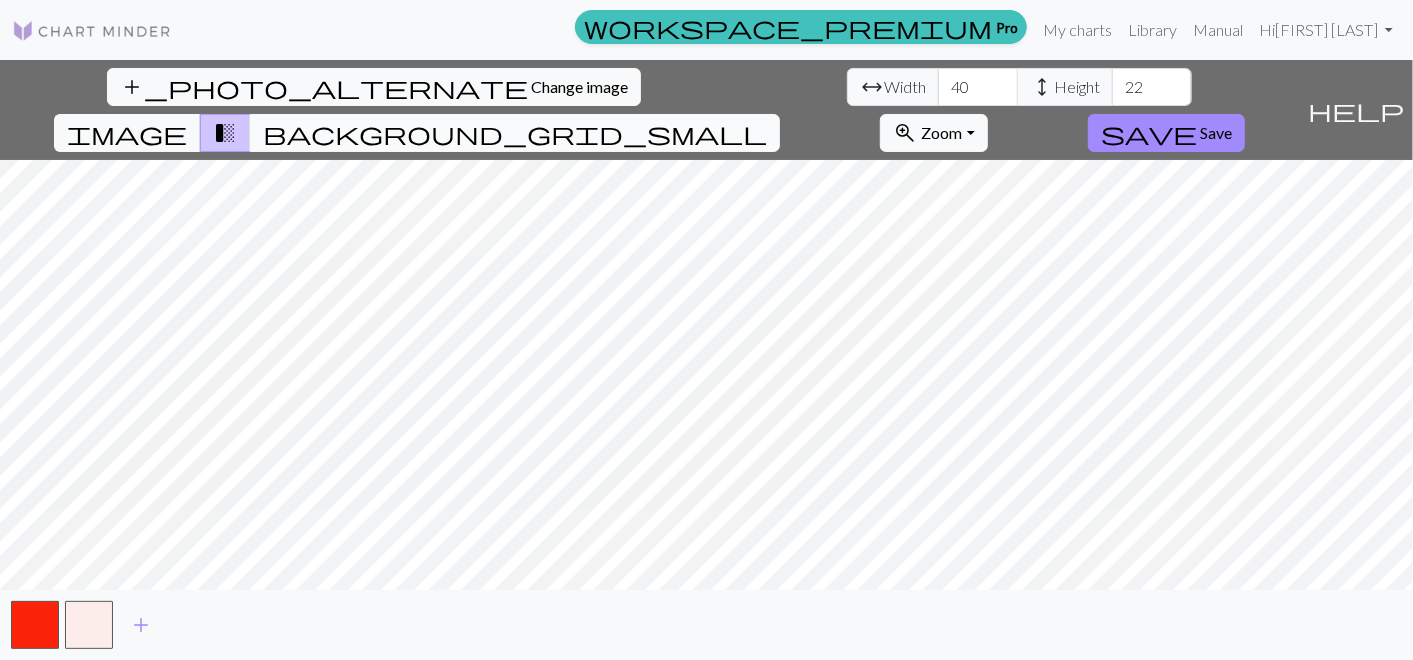 click on "background_grid_small" at bounding box center (515, 133) 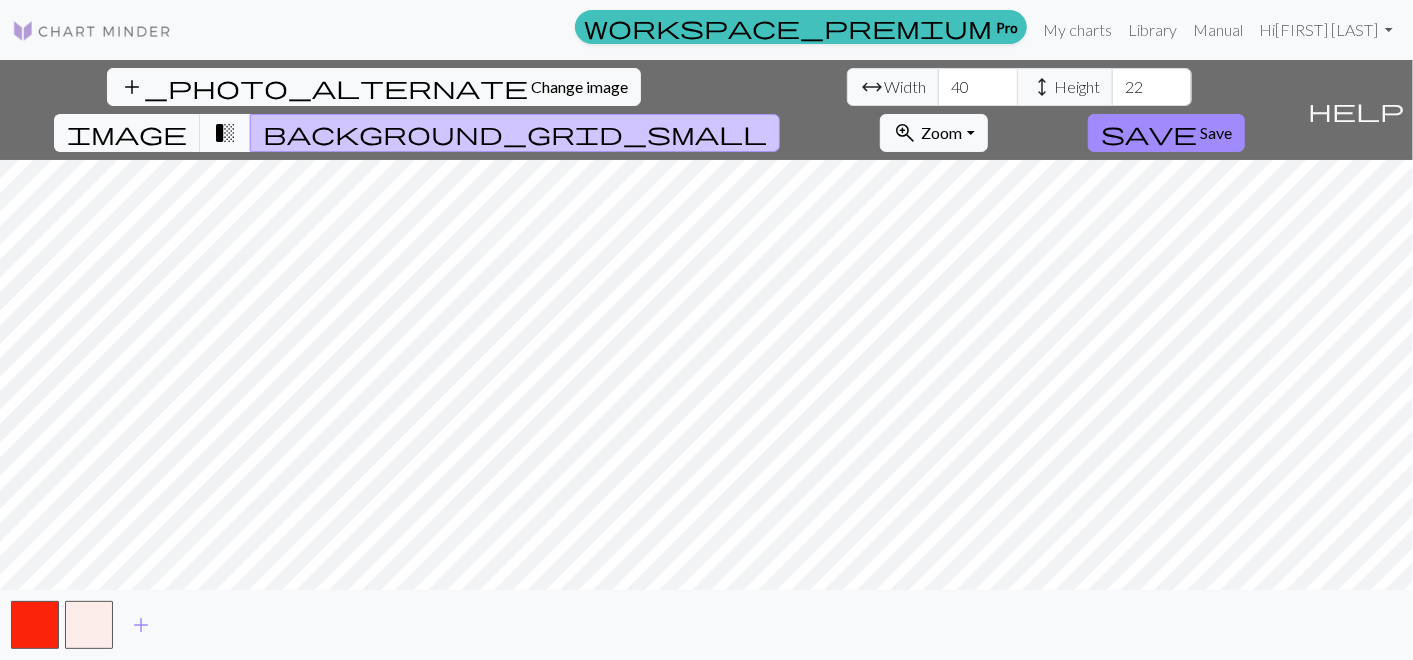 click on "transition_fade" at bounding box center (225, 133) 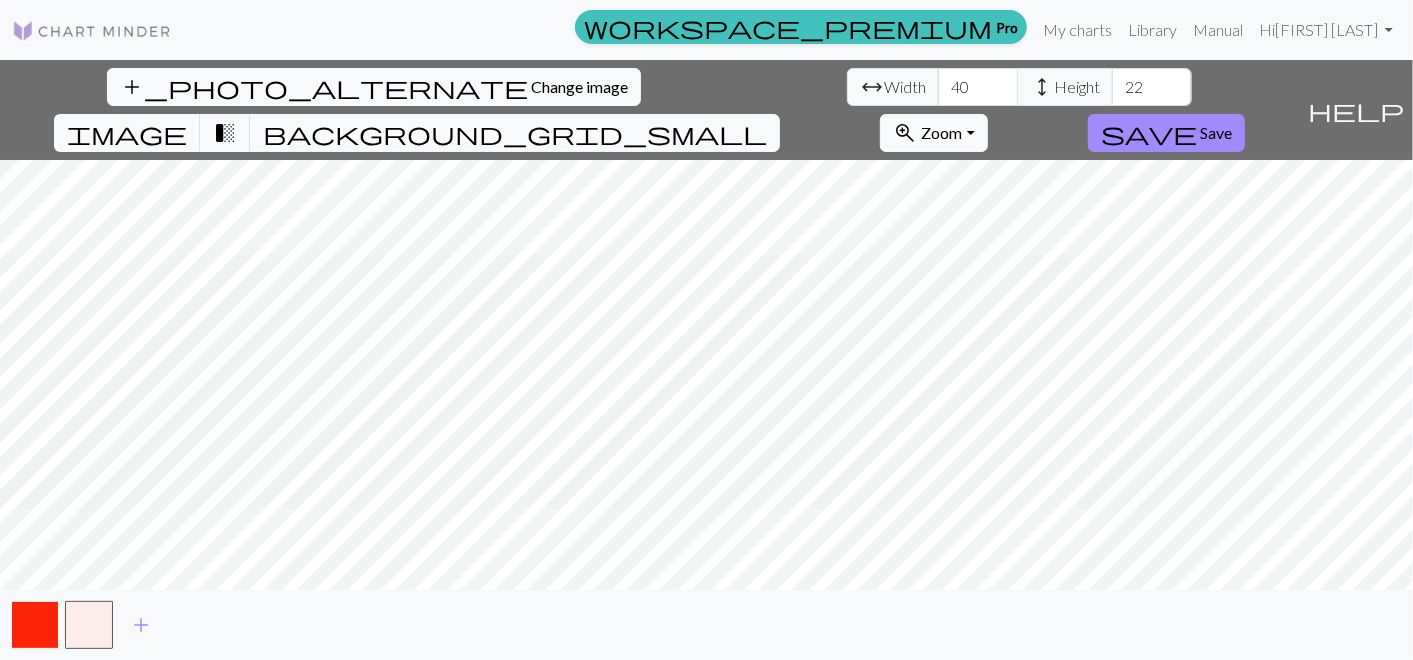 click at bounding box center (35, 625) 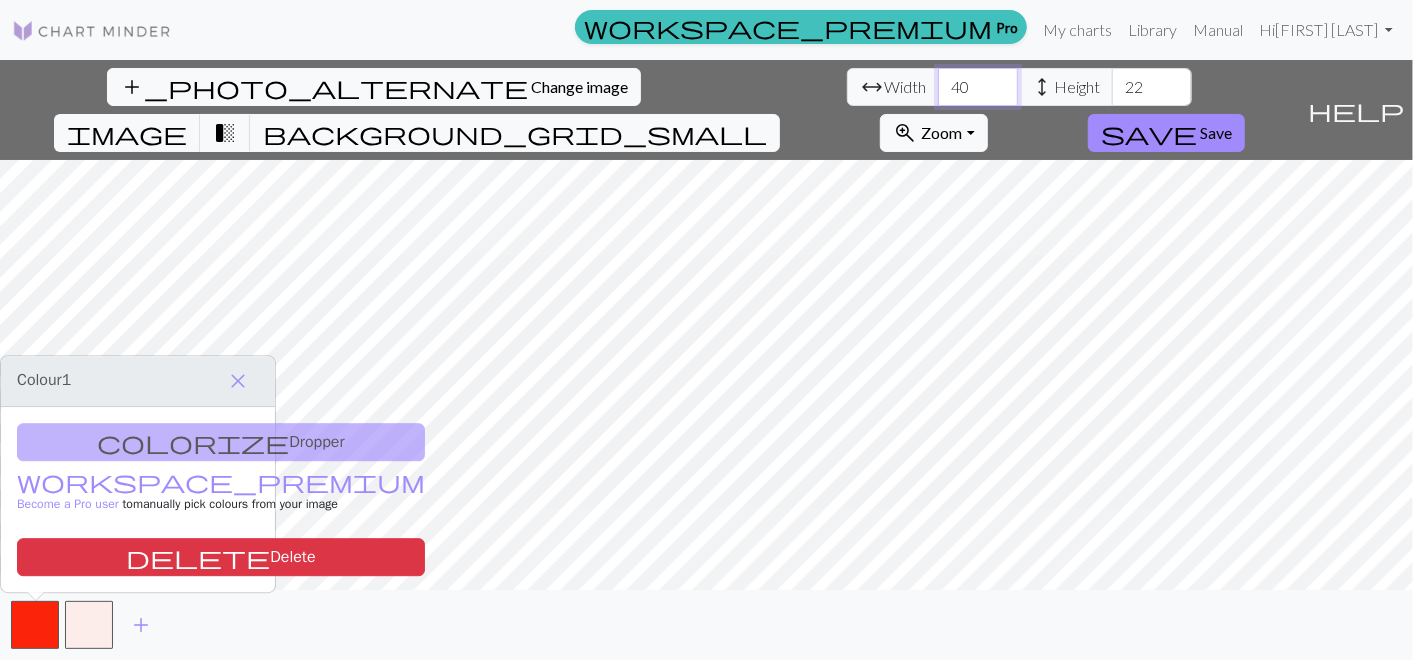 click on "40" at bounding box center (978, 87) 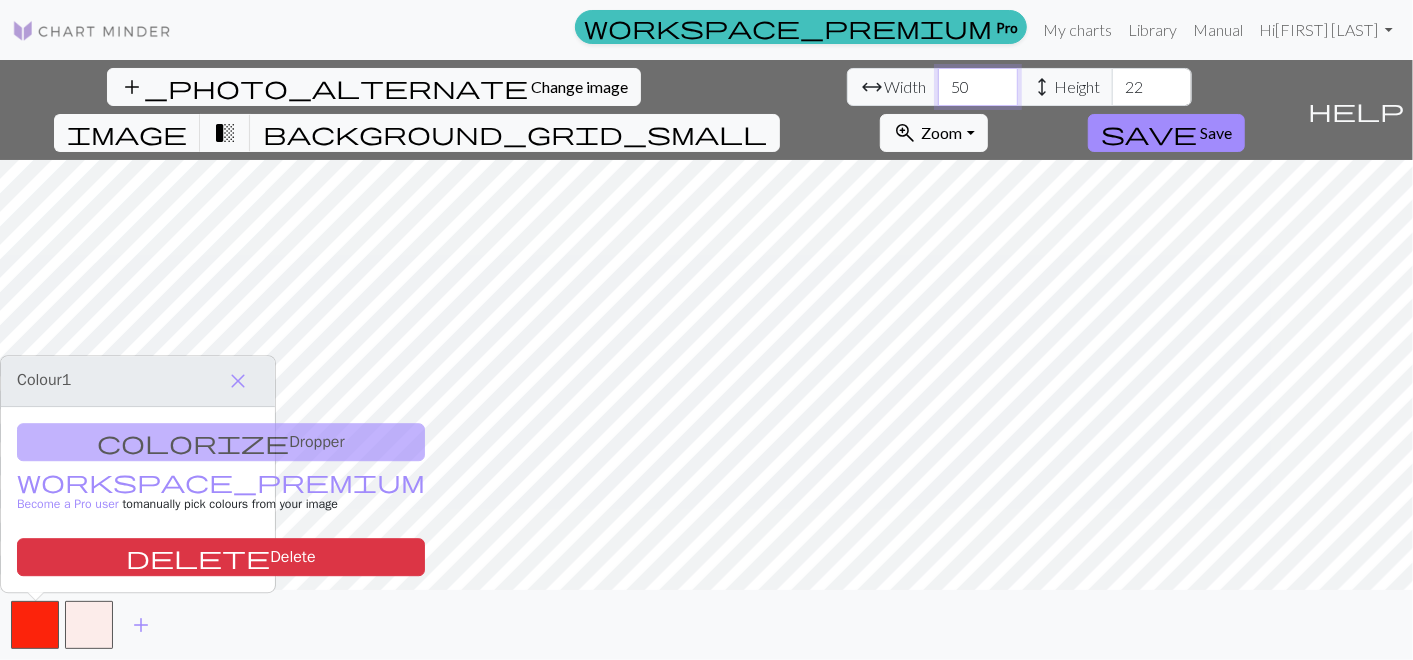 type on "50" 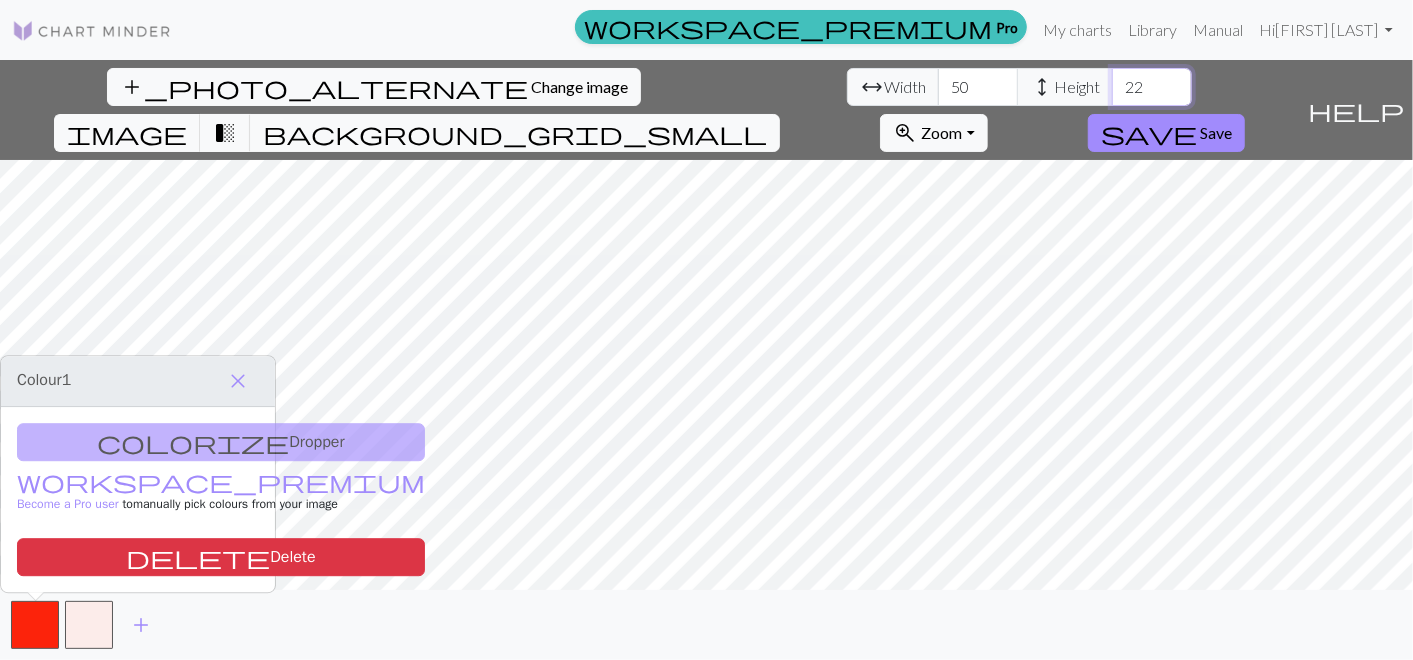 click on "22" at bounding box center (1152, 87) 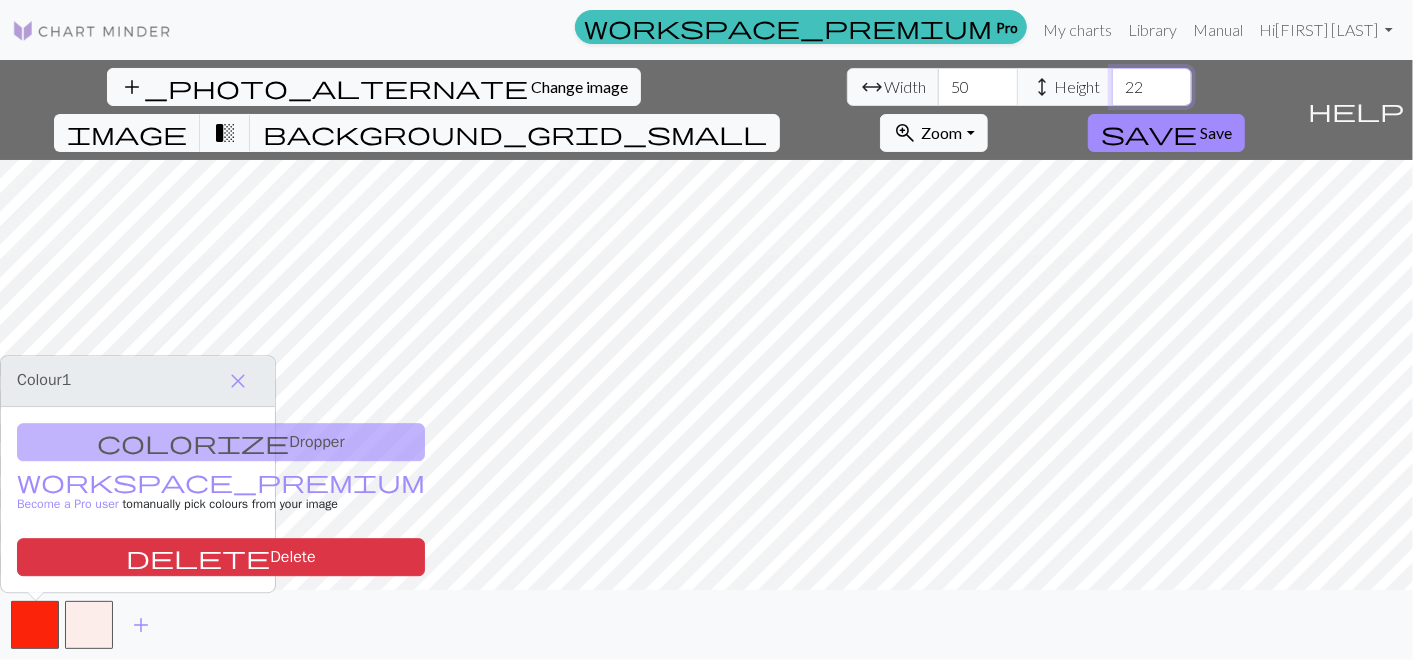 type on "2" 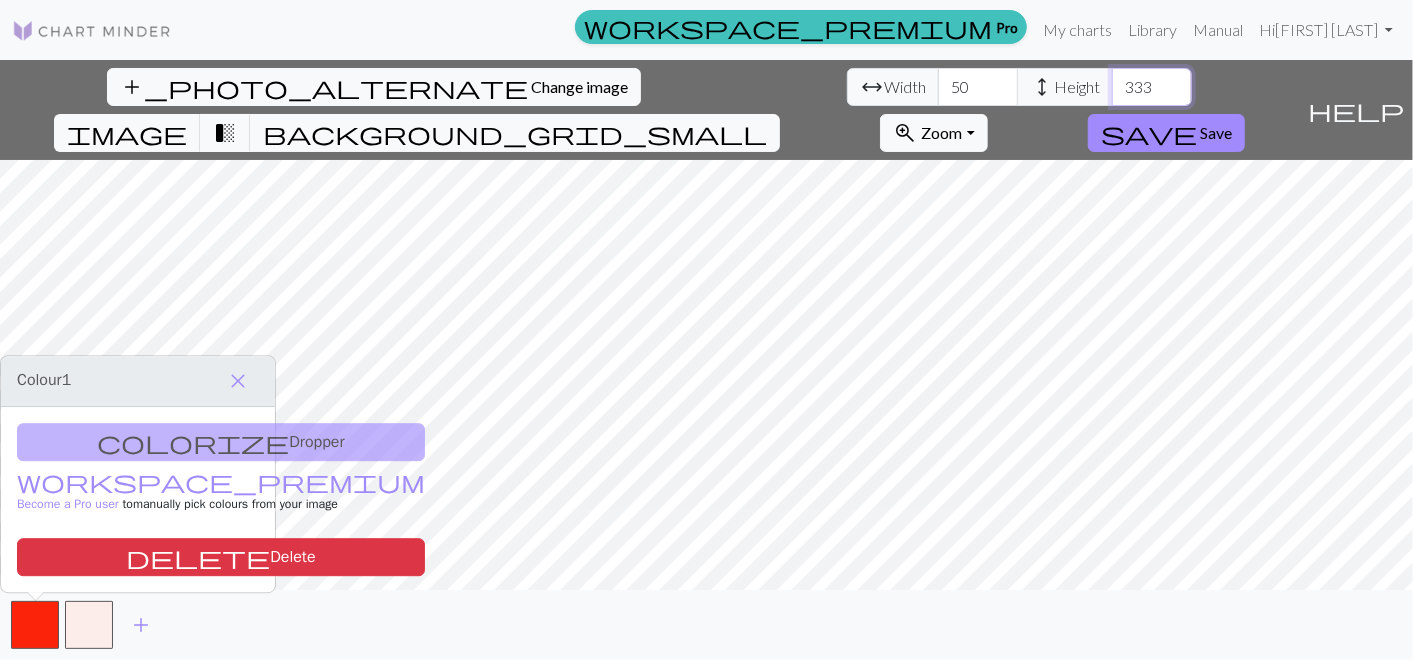 scroll, scrollTop: 0, scrollLeft: 12, axis: horizontal 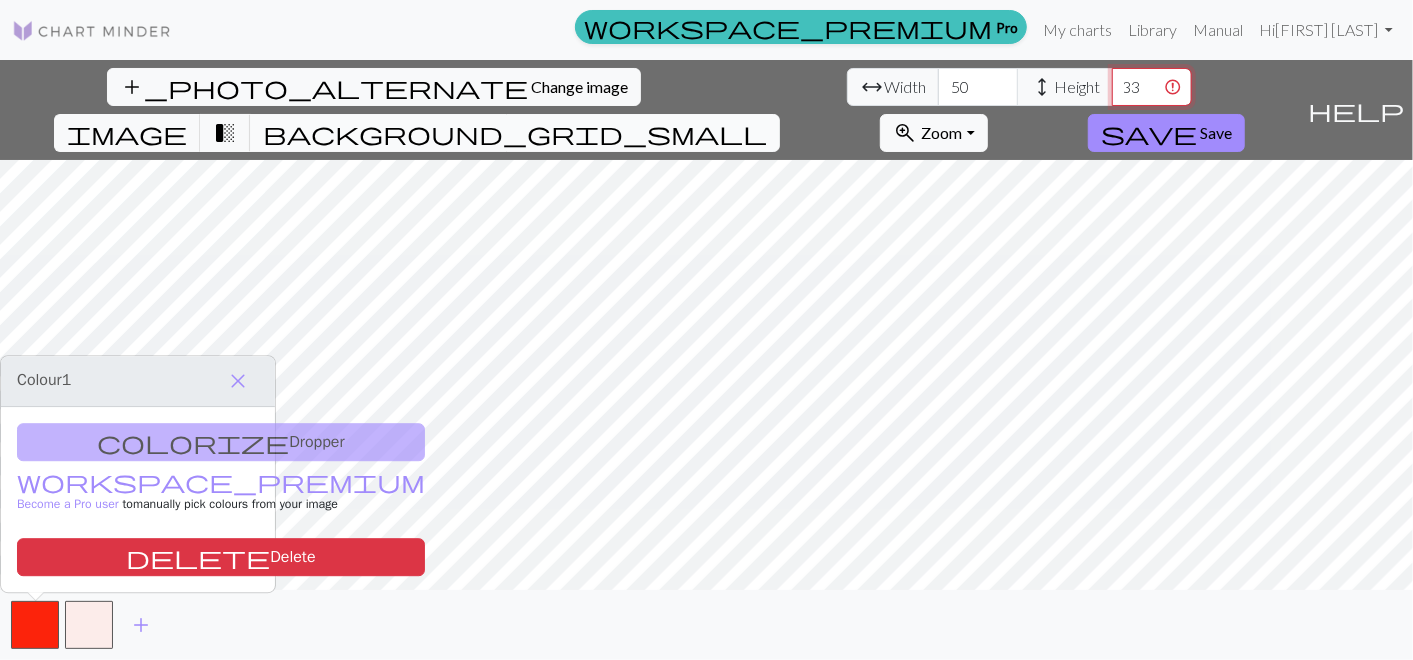 type on "333" 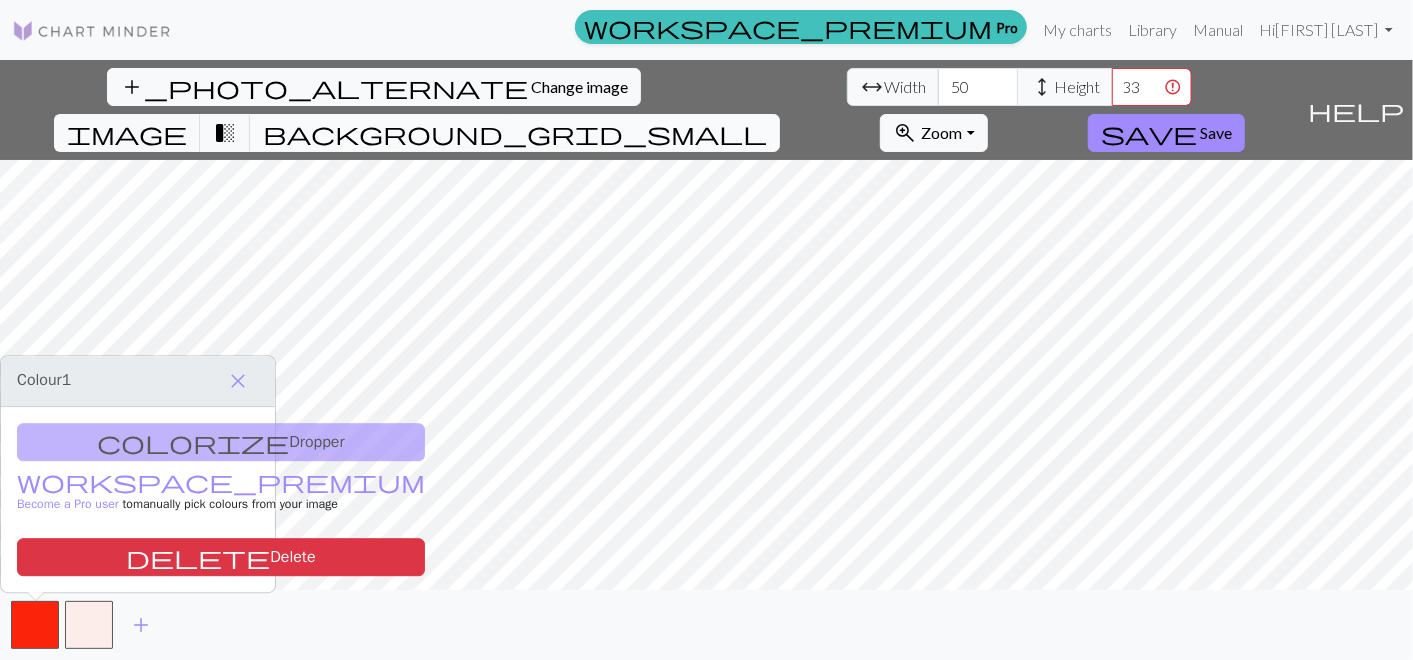 click on "background_grid_small" at bounding box center [515, 133] 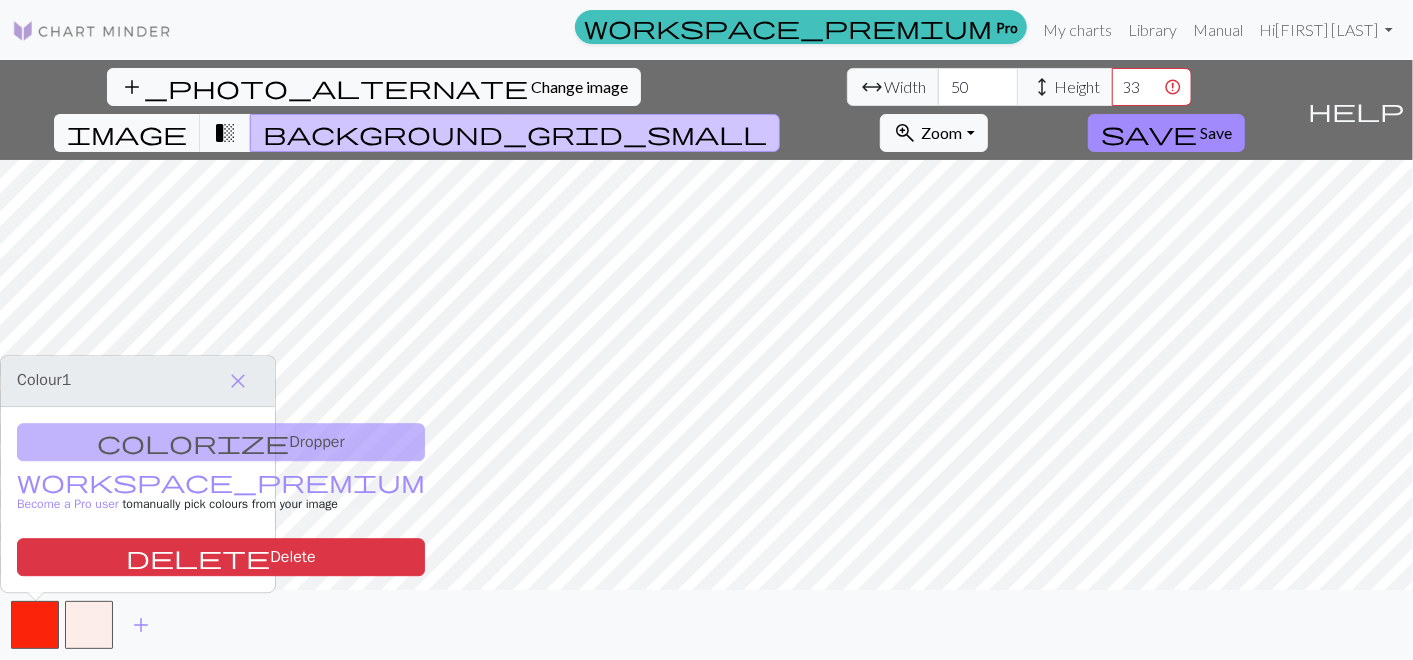 scroll, scrollTop: 0, scrollLeft: 0, axis: both 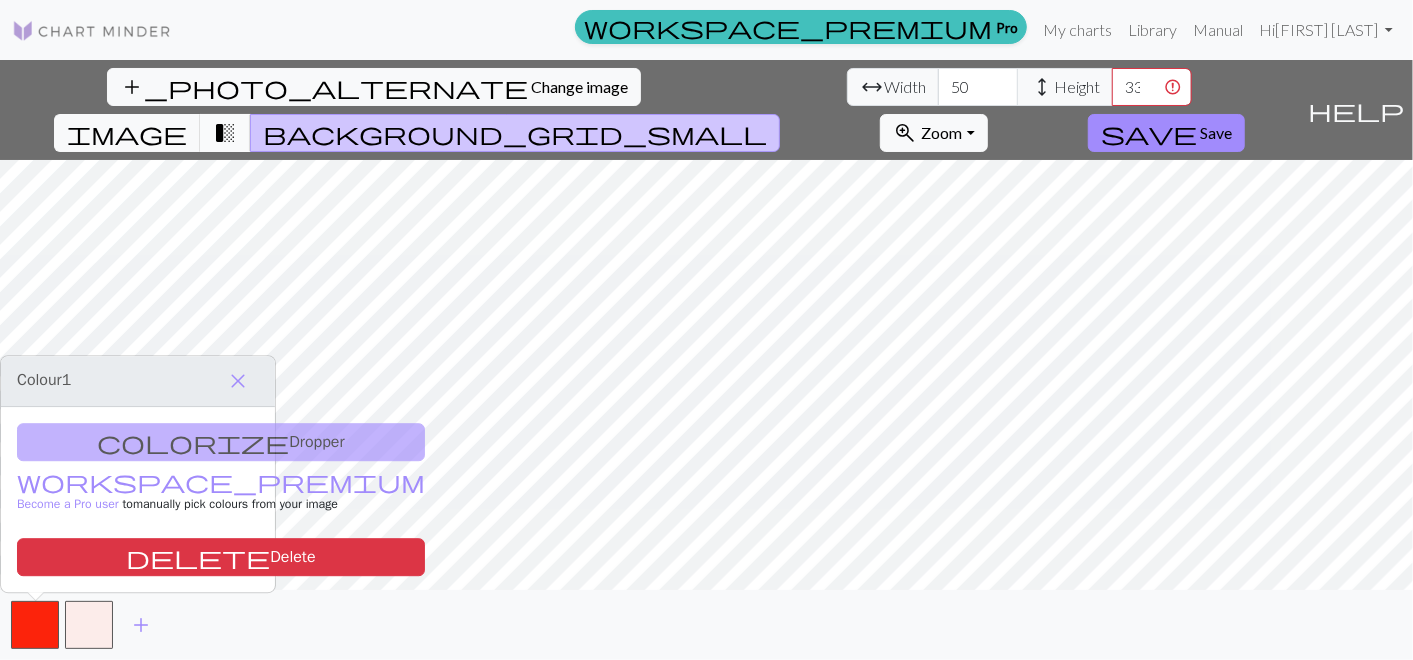 click on "transition_fade" at bounding box center [225, 133] 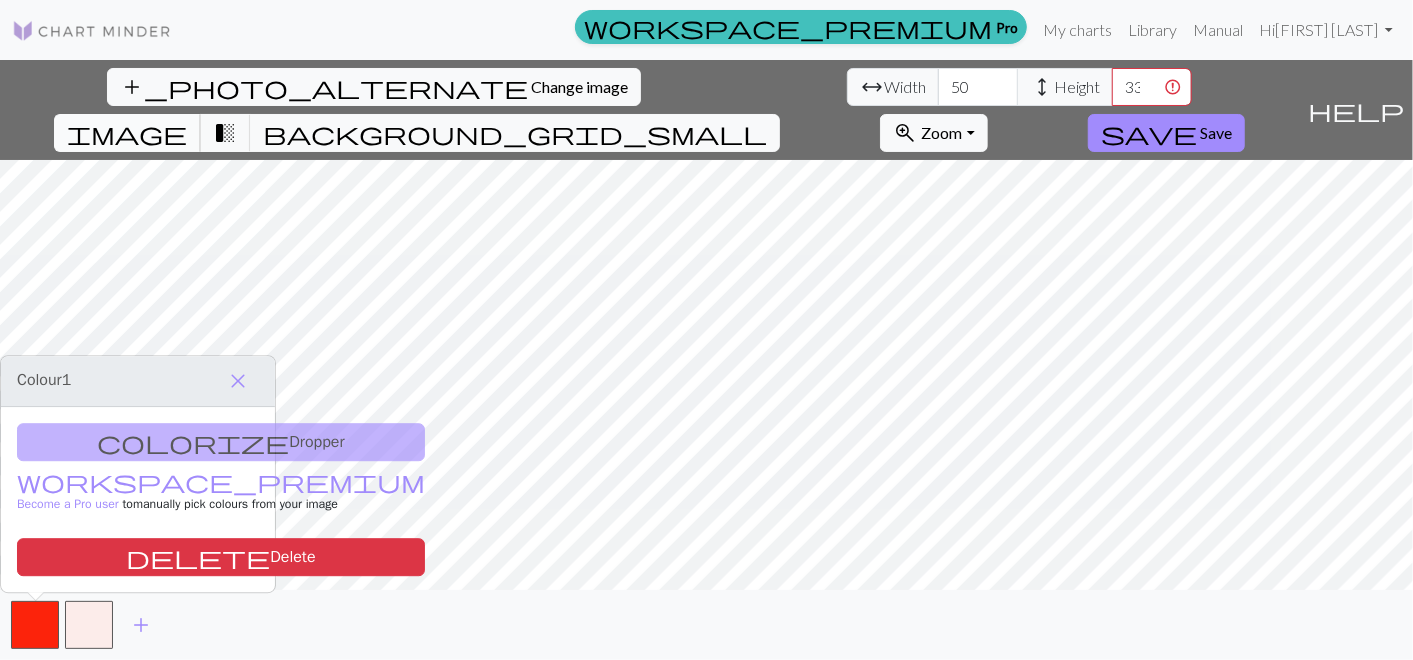 click on "image" at bounding box center (127, 133) 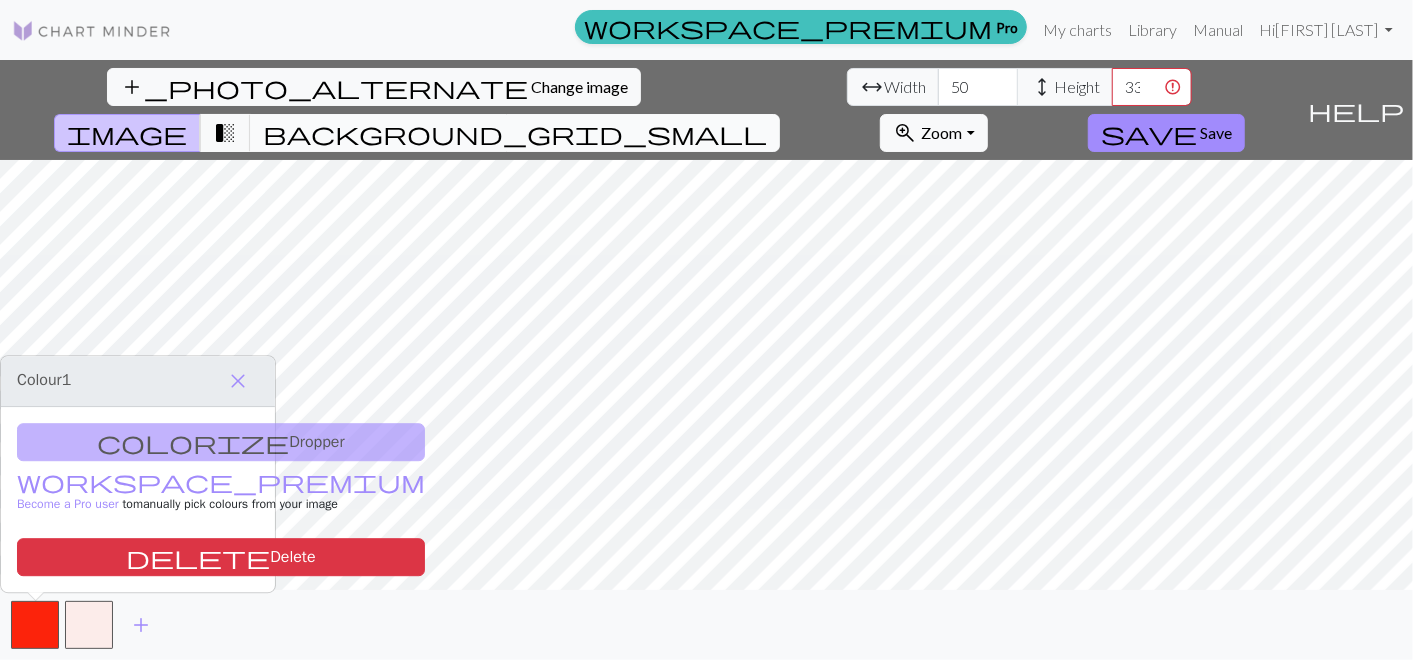click on "background_grid_small" at bounding box center (515, 133) 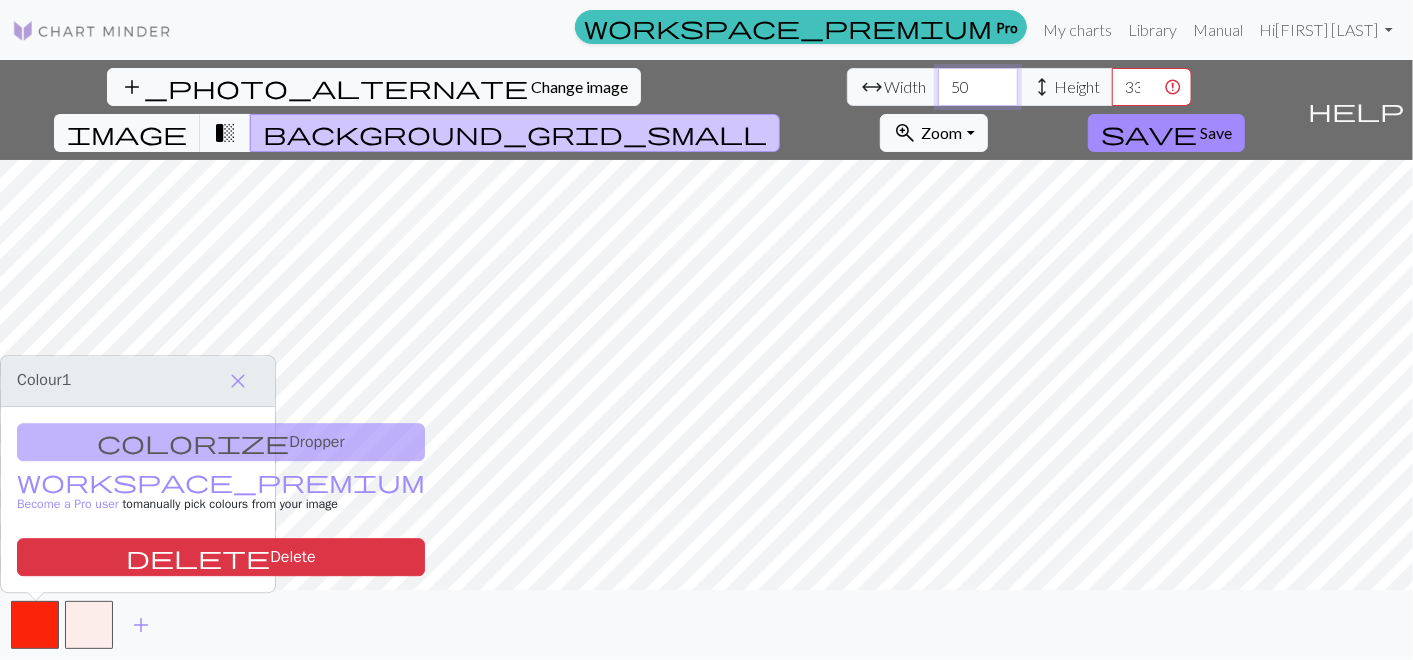 click on "50" at bounding box center (978, 87) 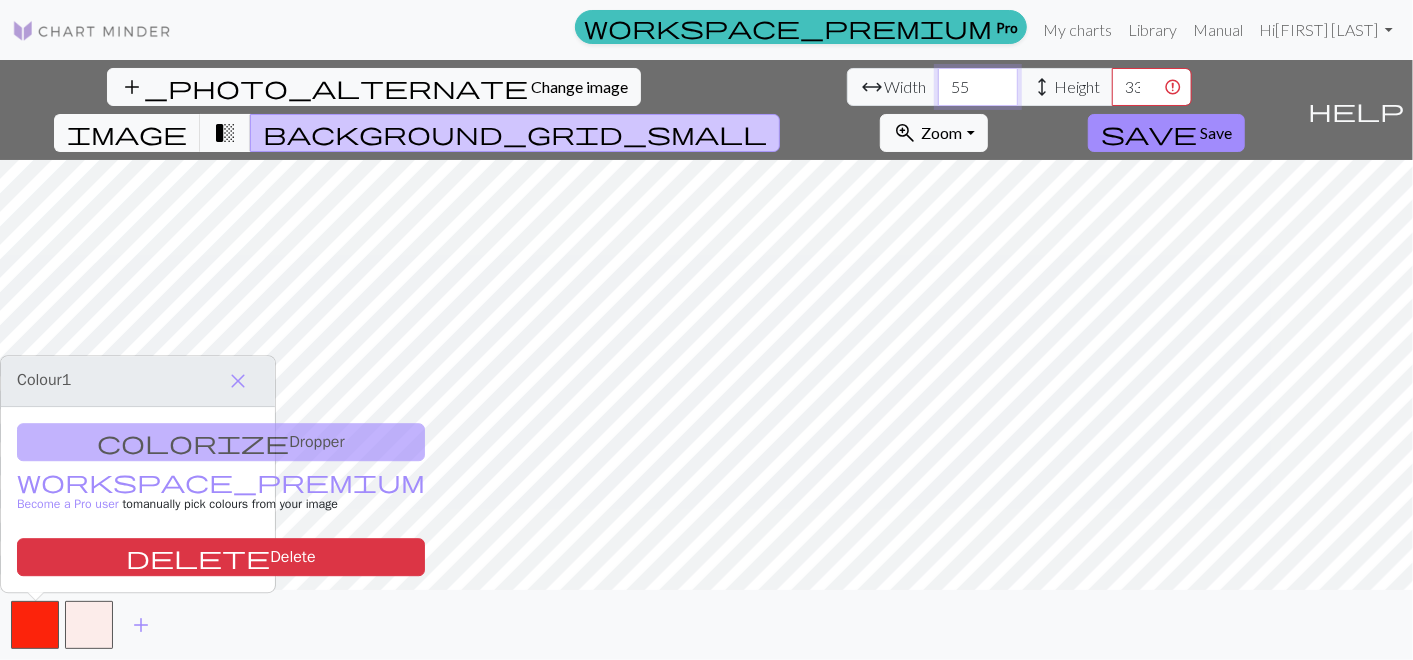 type on "55" 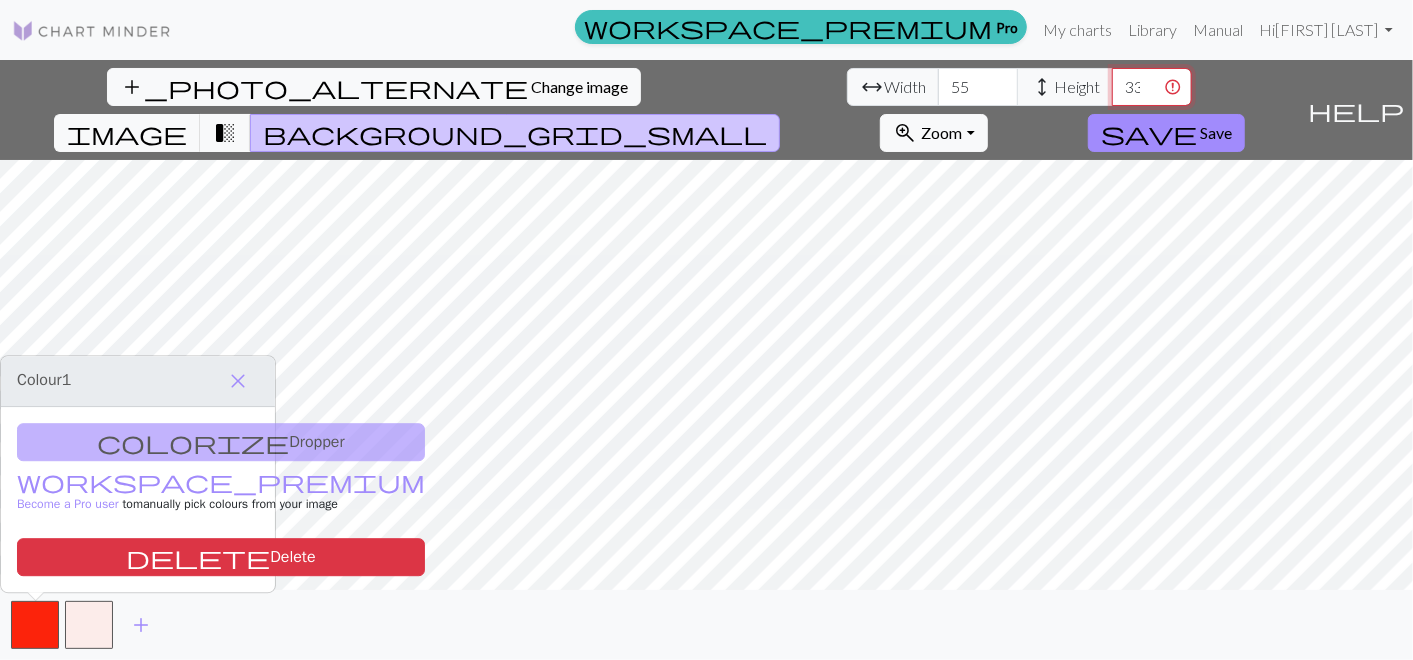 click on "333" at bounding box center [1152, 87] 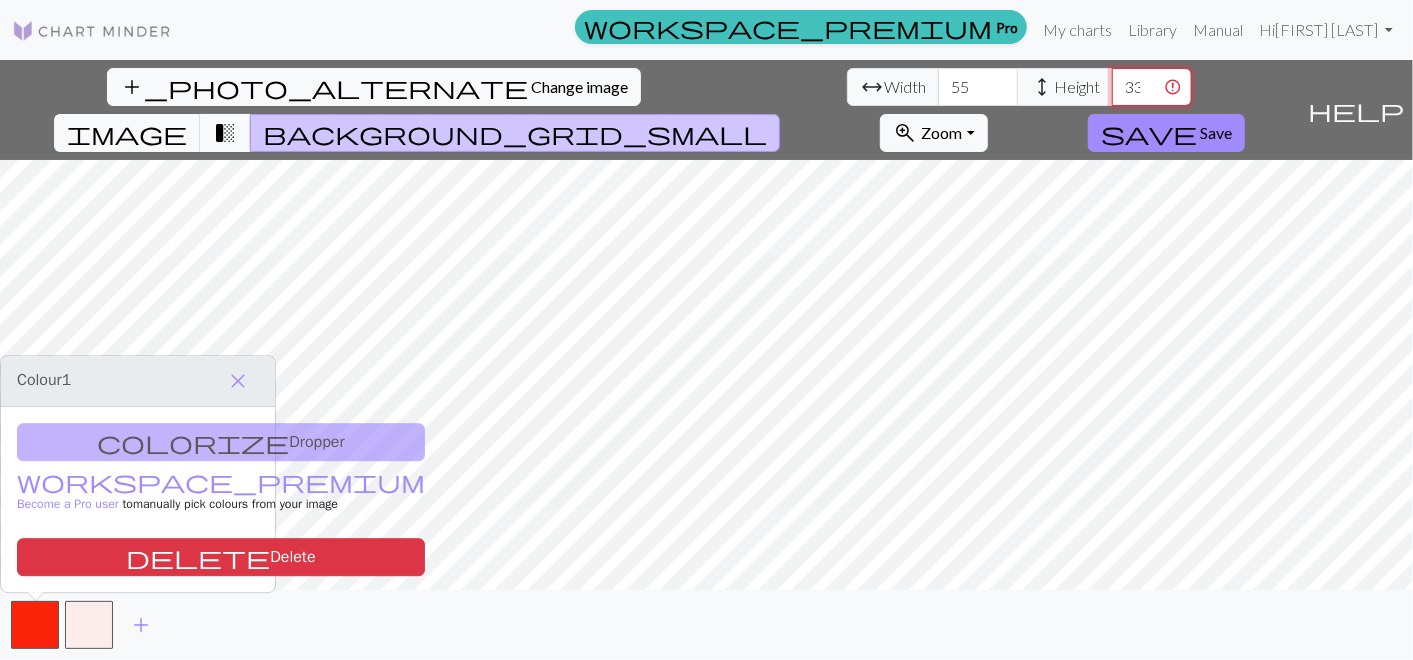 click on "333" at bounding box center [1152, 87] 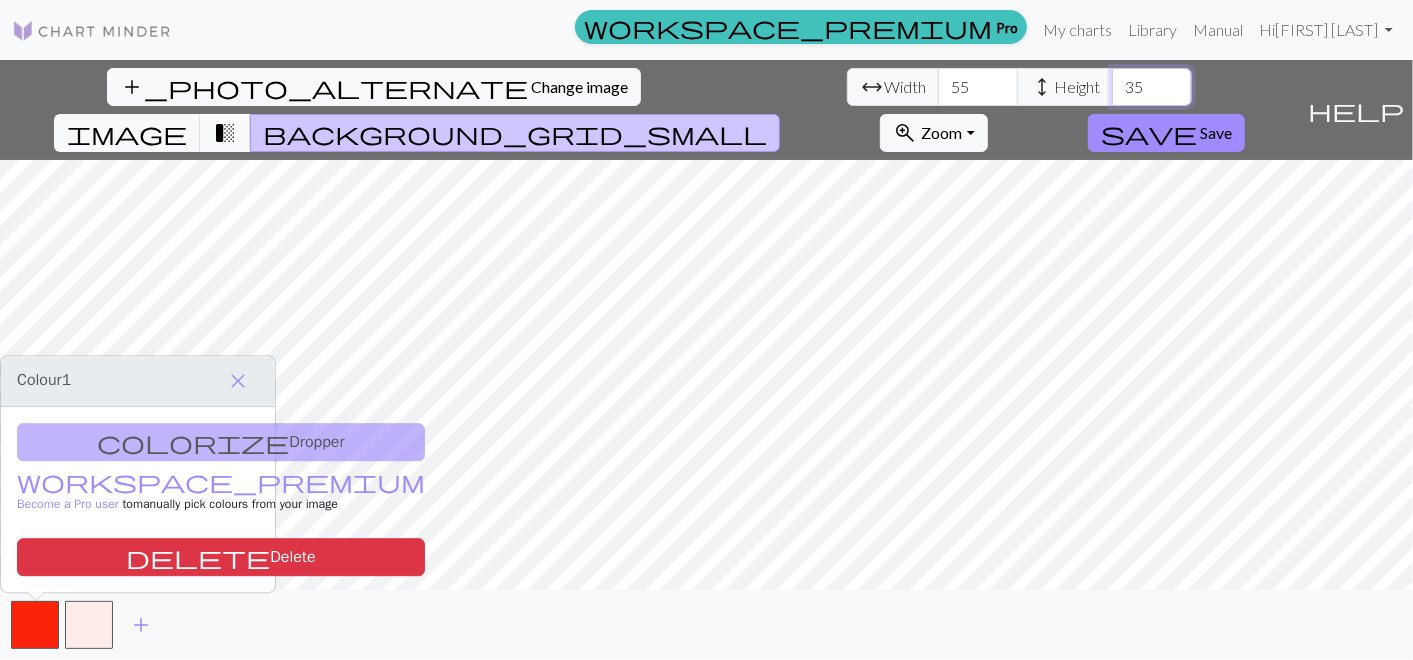 type on "35" 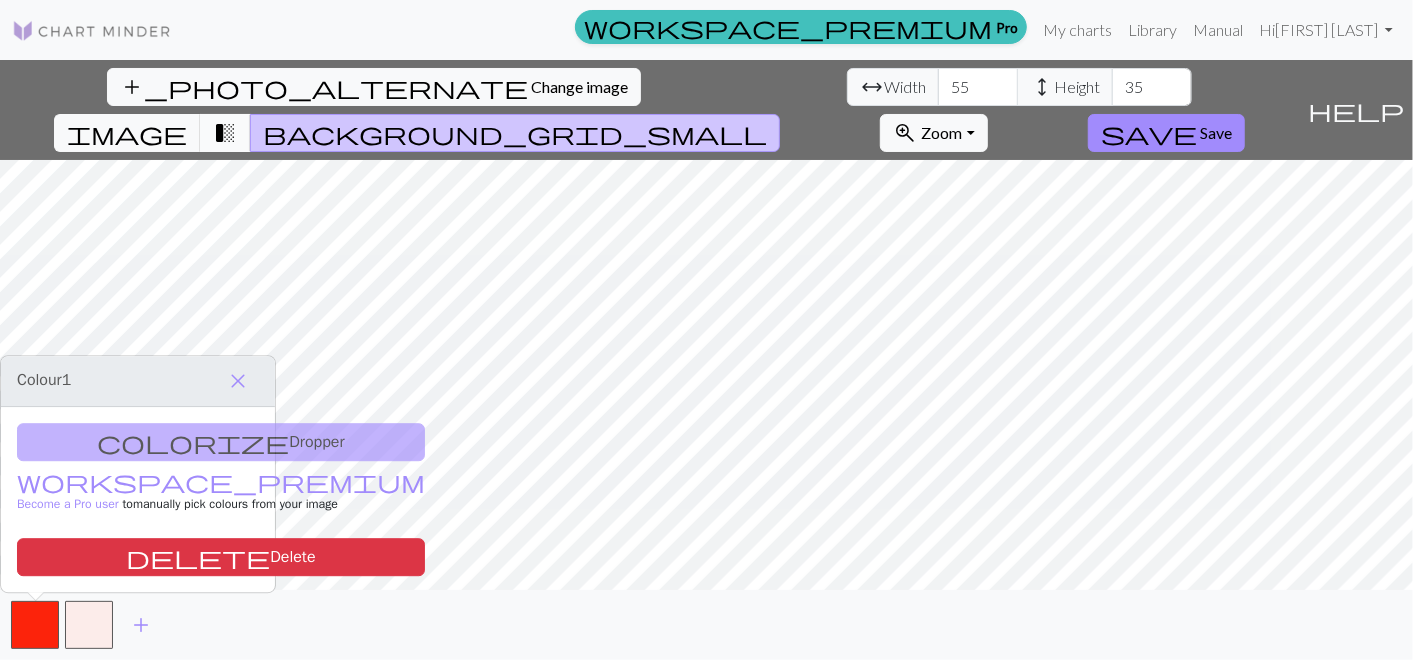 click on "transition_fade" at bounding box center [225, 133] 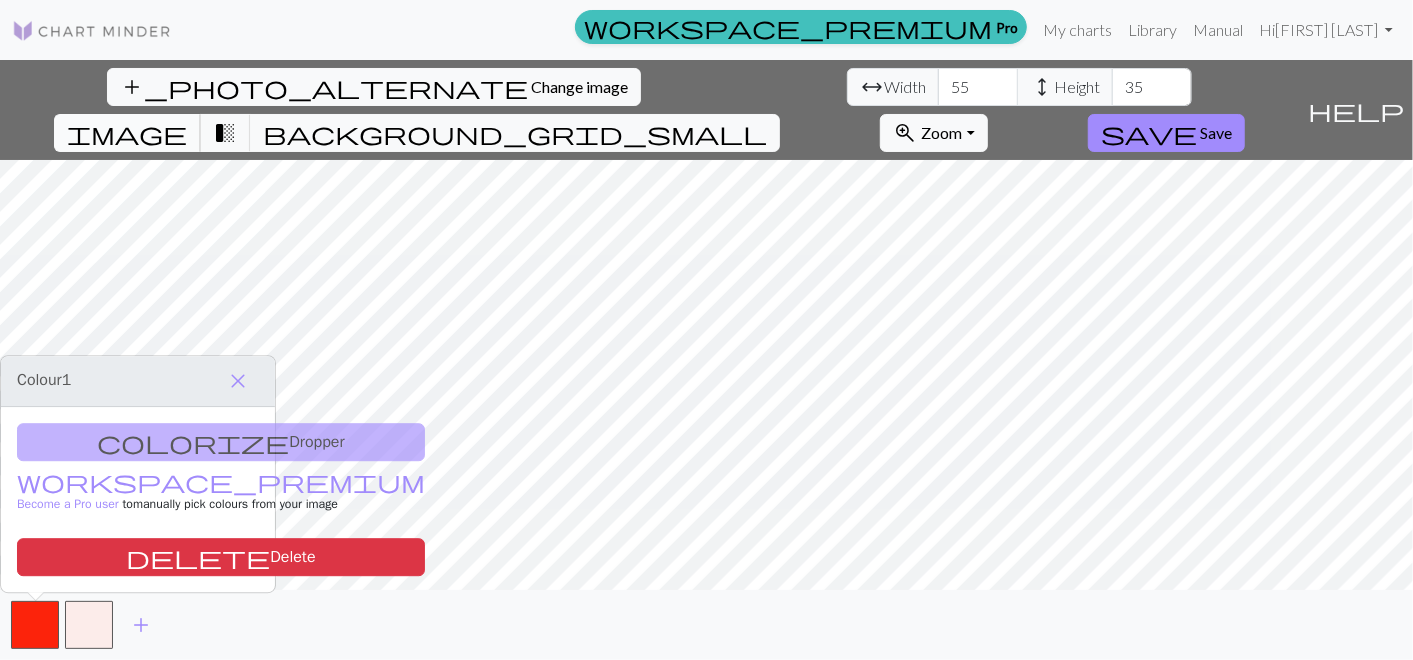 click on "image" at bounding box center [127, 133] 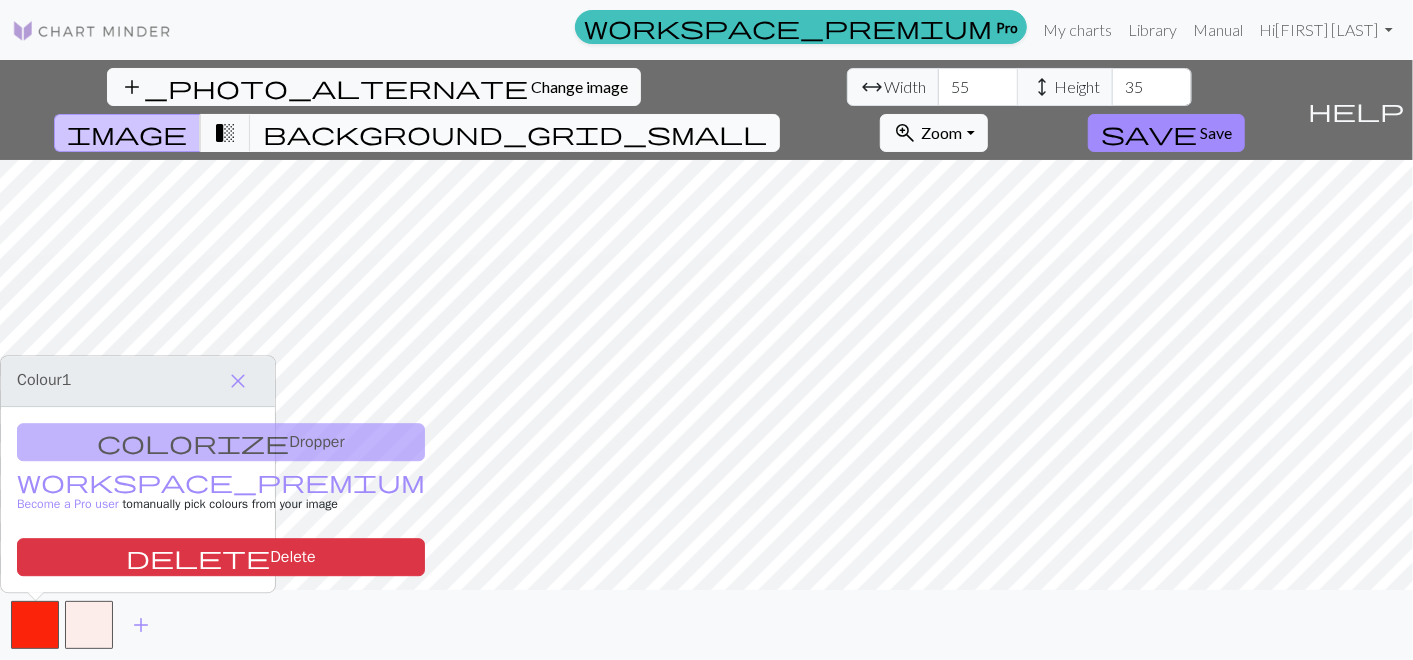 click on "background_grid_small" at bounding box center (515, 133) 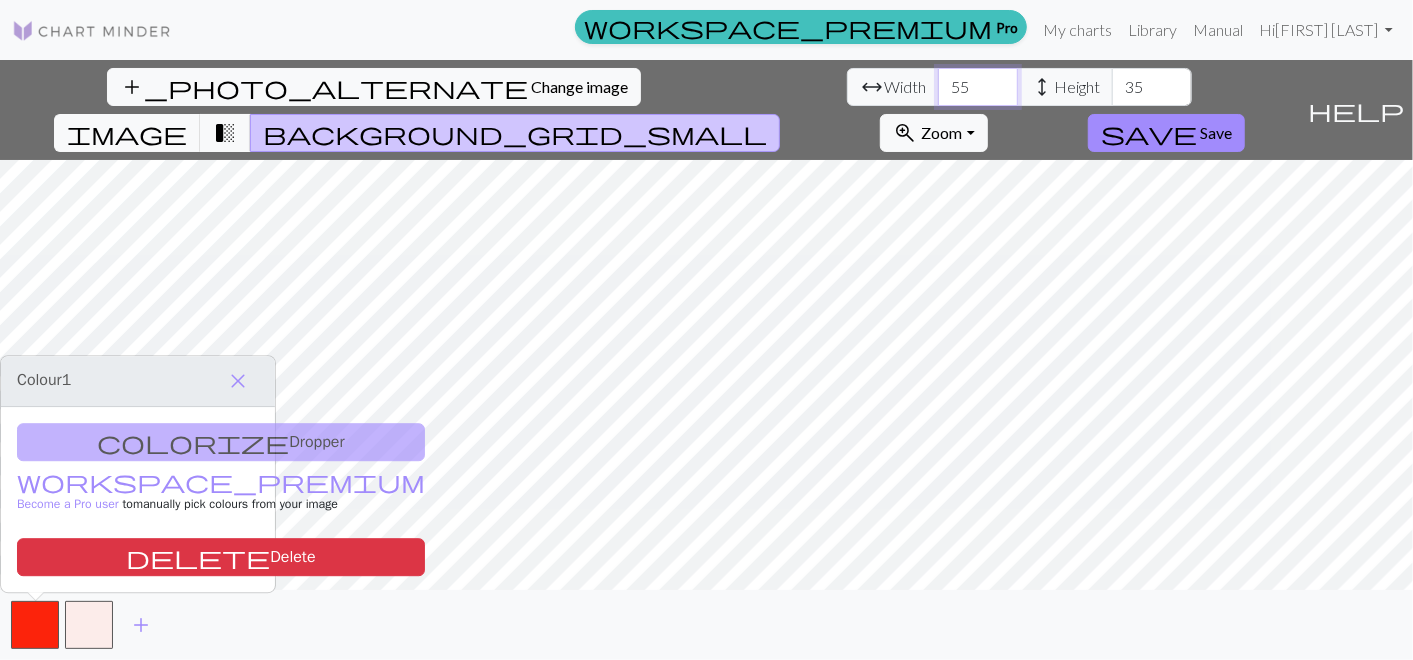click on "55" at bounding box center (978, 87) 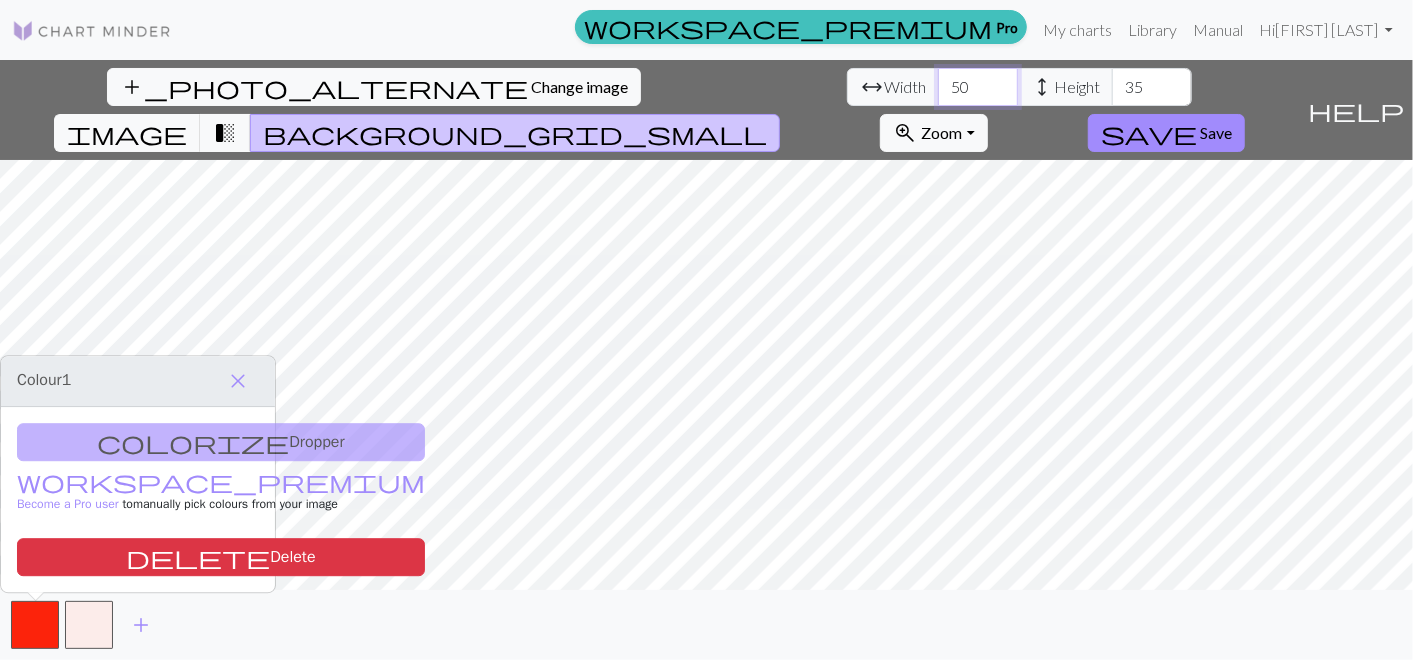 type on "50" 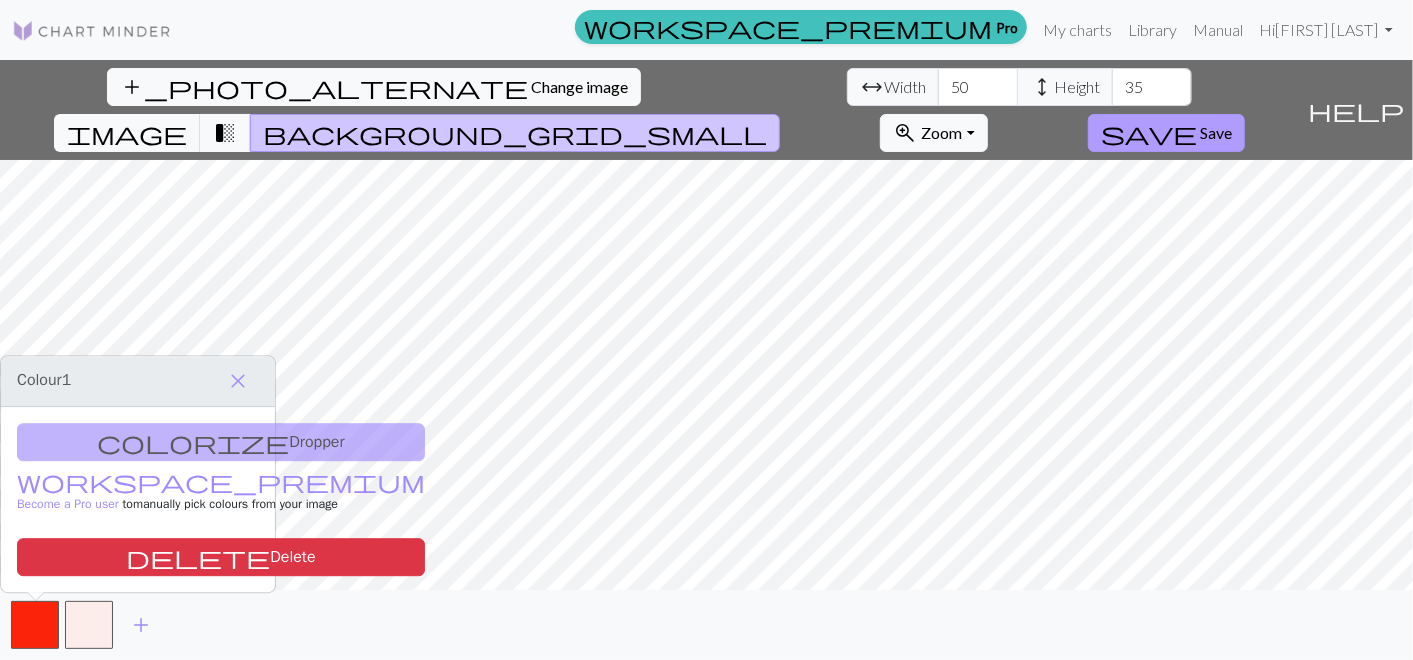 click on "save" at bounding box center (1149, 133) 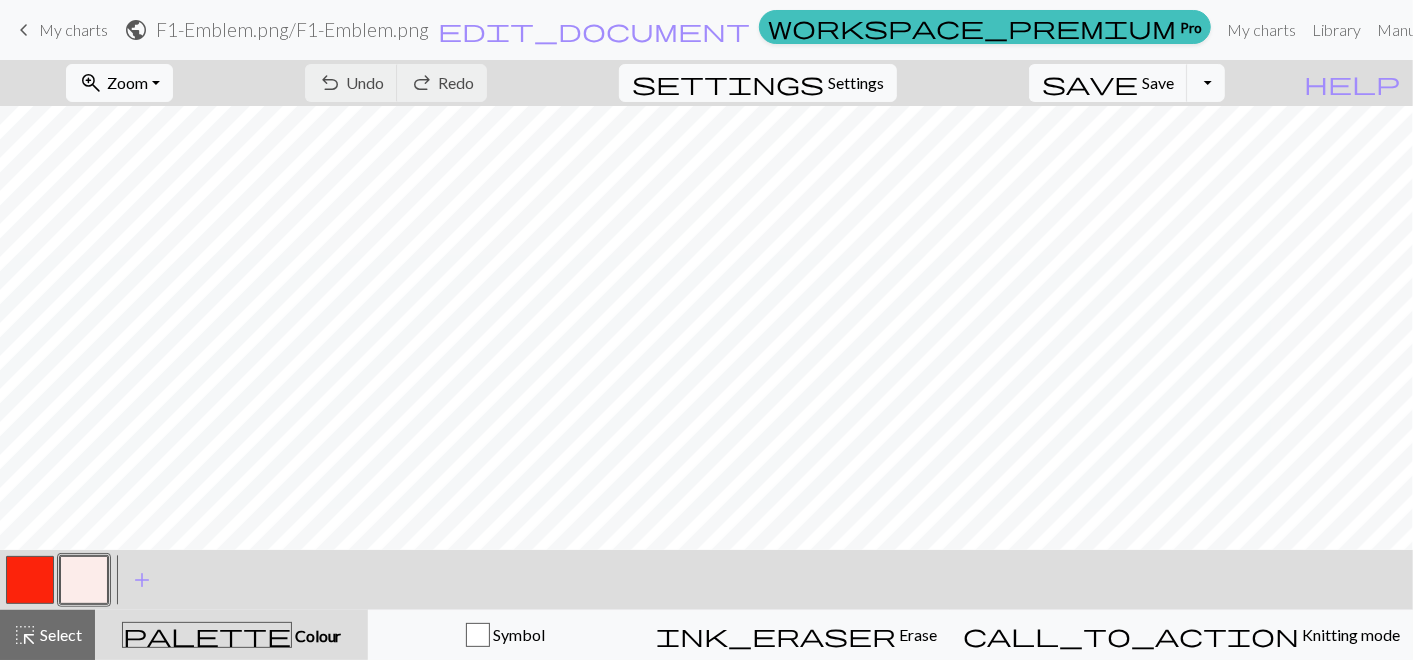 click at bounding box center [30, 580] 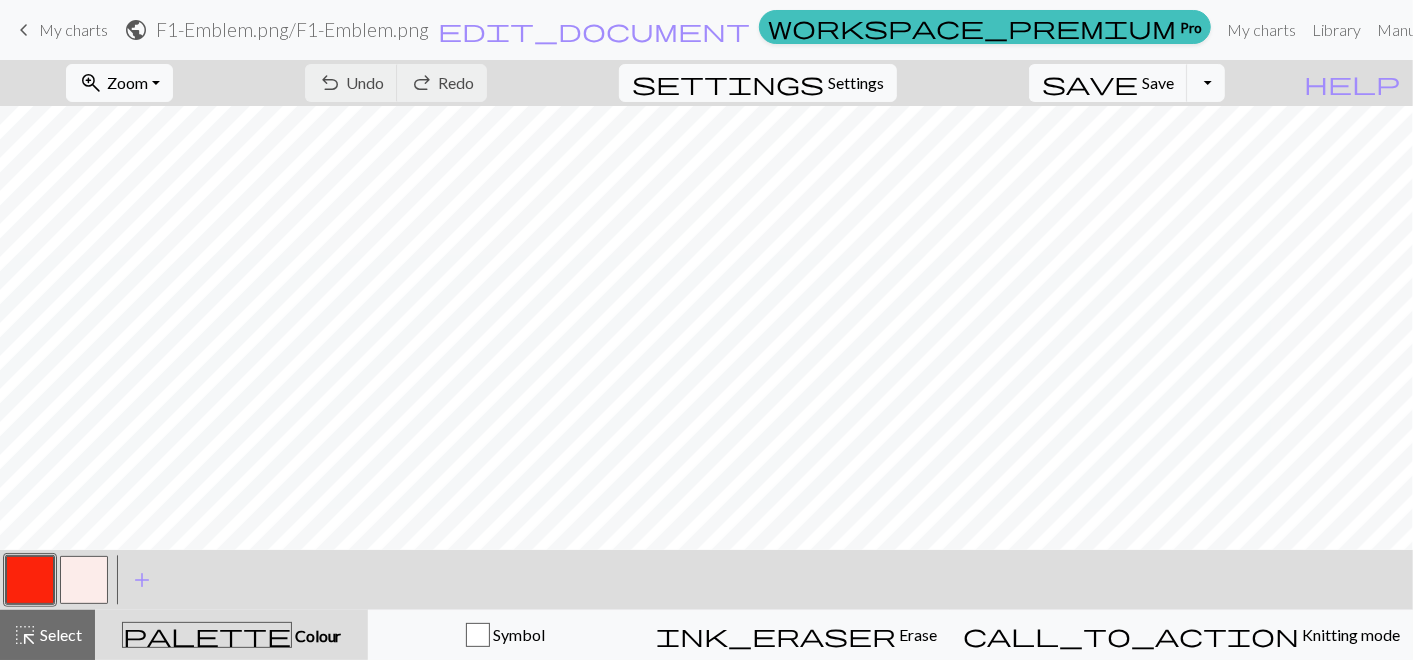 click at bounding box center (30, 580) 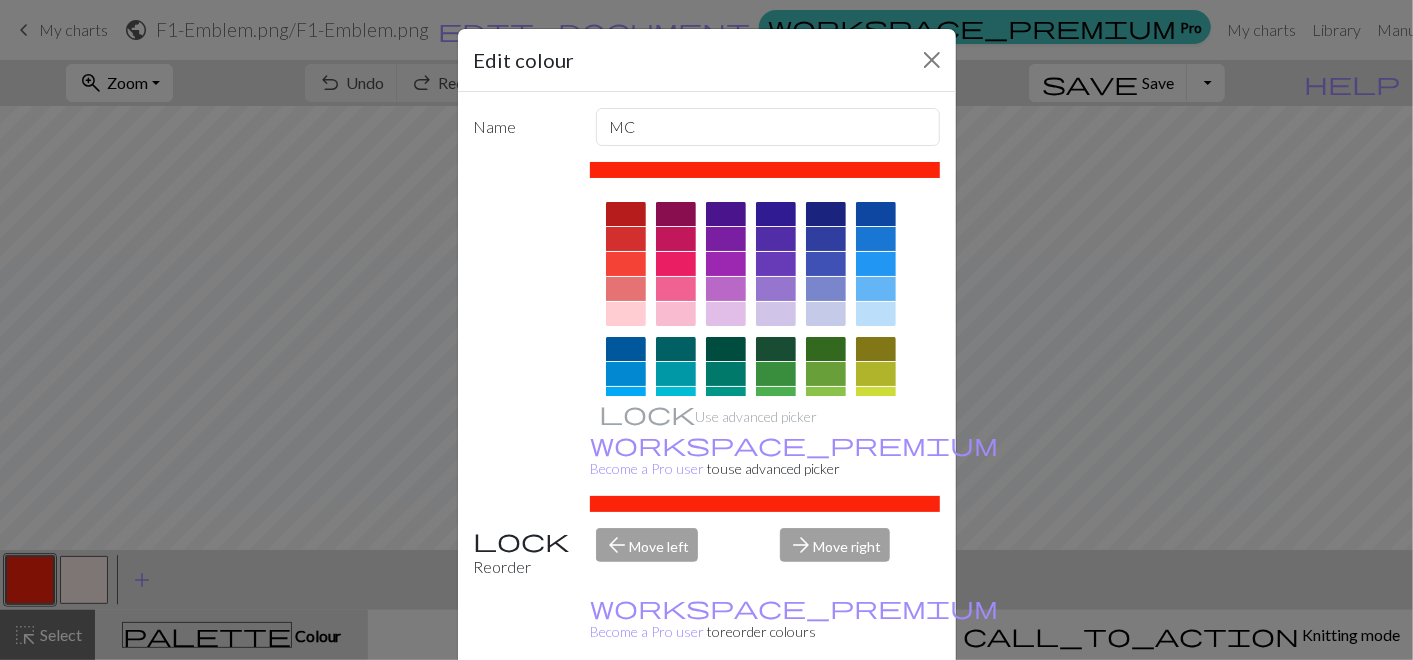 click at bounding box center (676, 289) 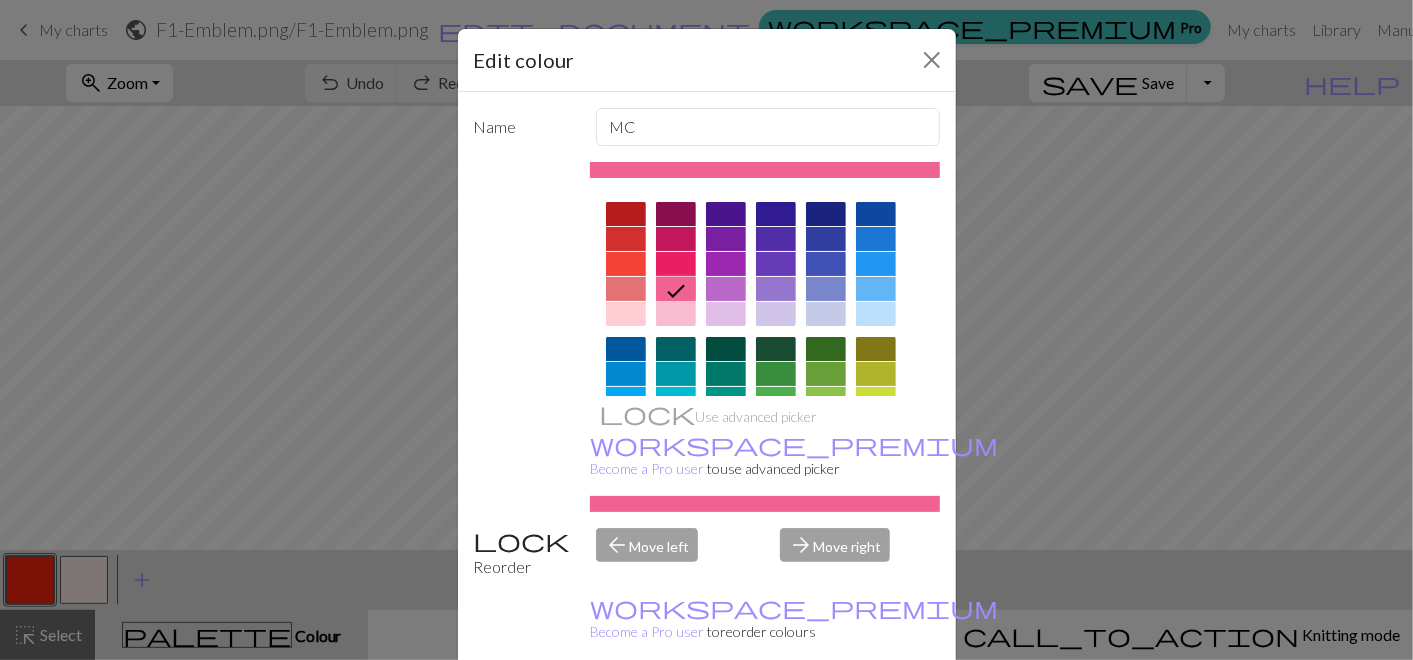 click on "Done" at bounding box center (827, 711) 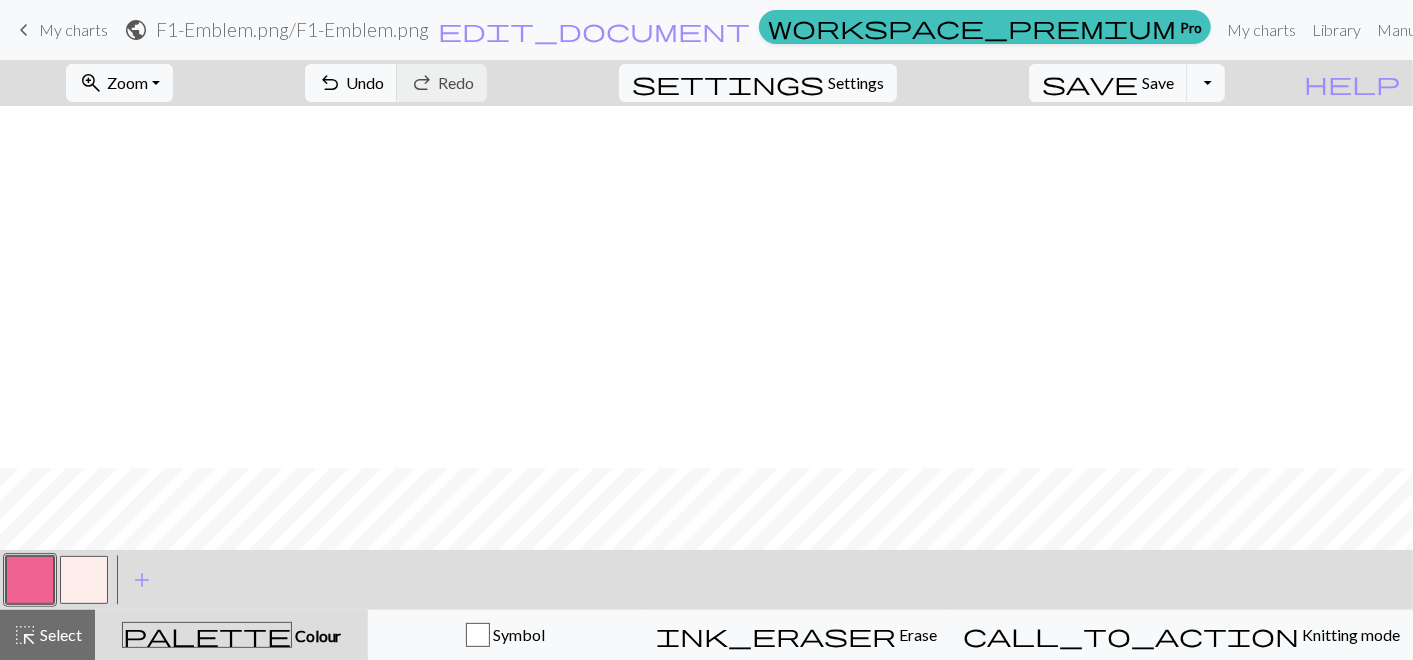 scroll, scrollTop: 362, scrollLeft: 0, axis: vertical 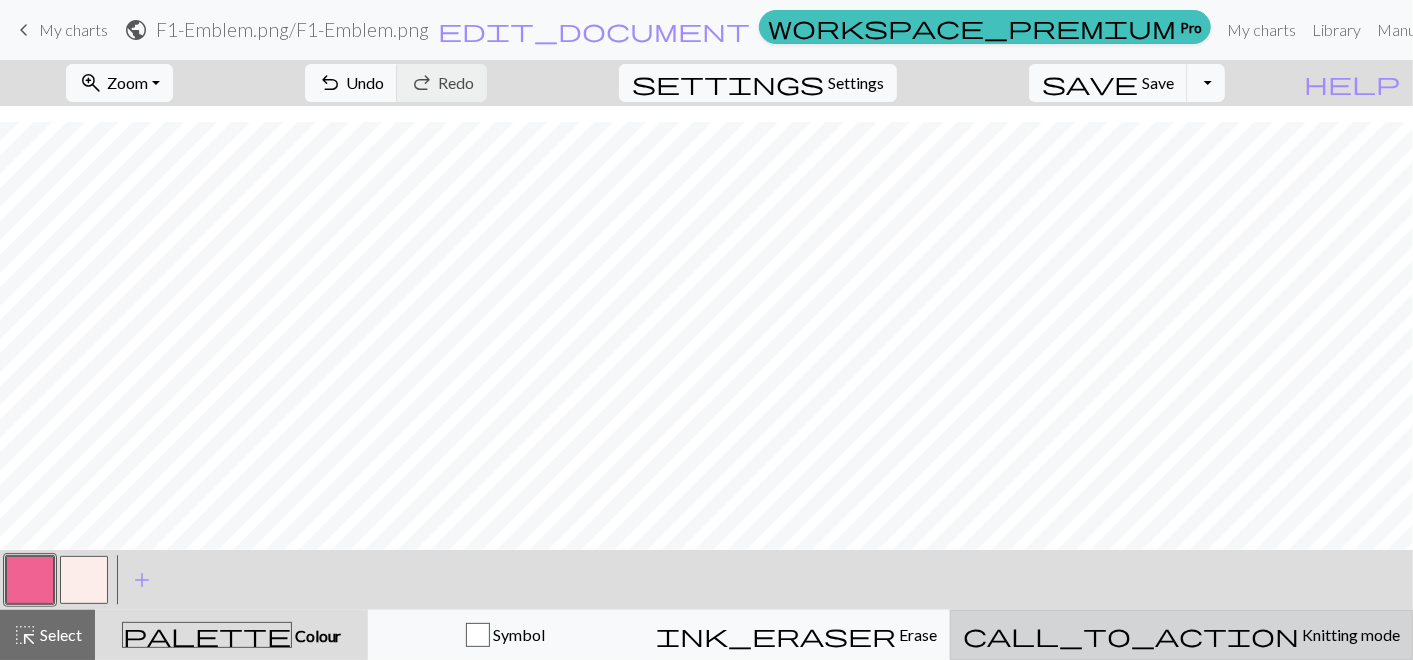 click on "call_to_action   Knitting mode   Knitting mode" at bounding box center (1181, 635) 